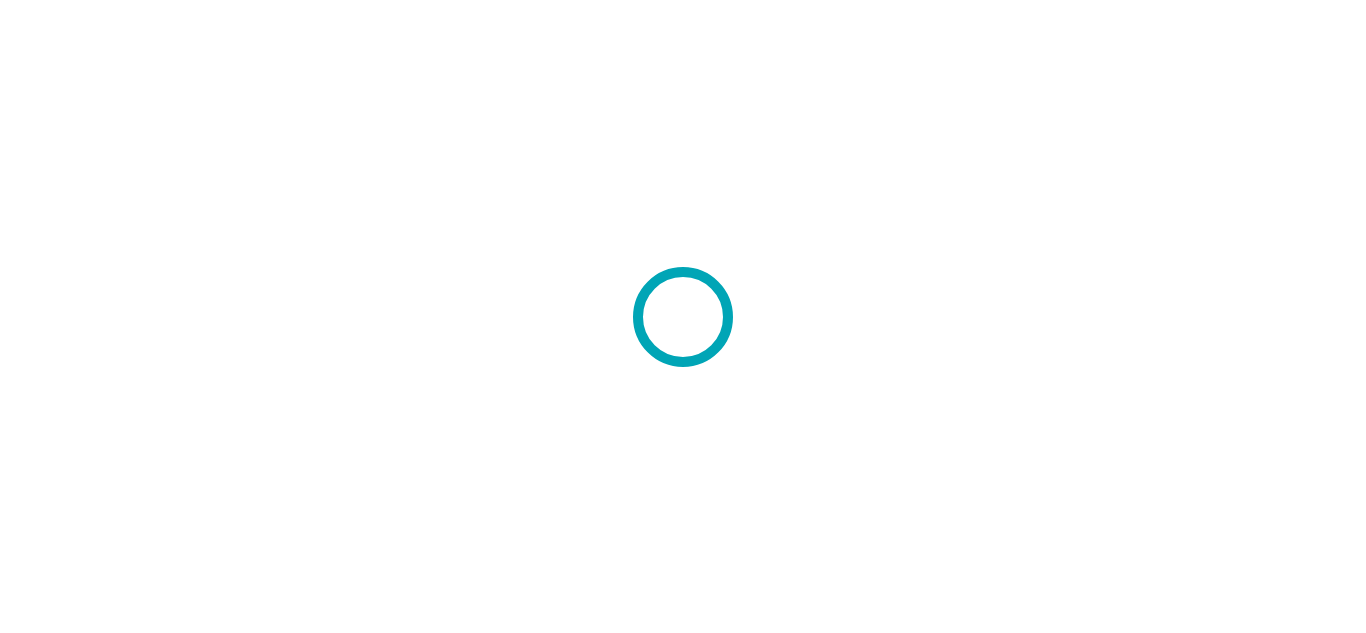 scroll, scrollTop: 0, scrollLeft: 0, axis: both 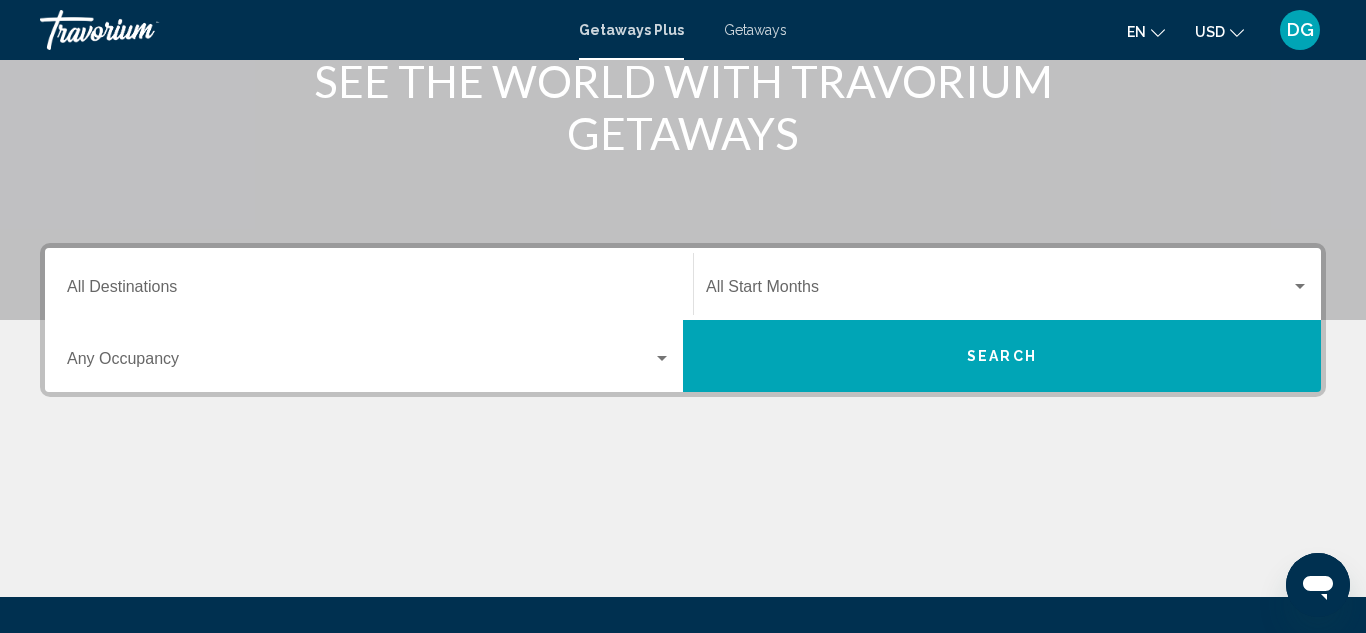 click at bounding box center [662, 358] 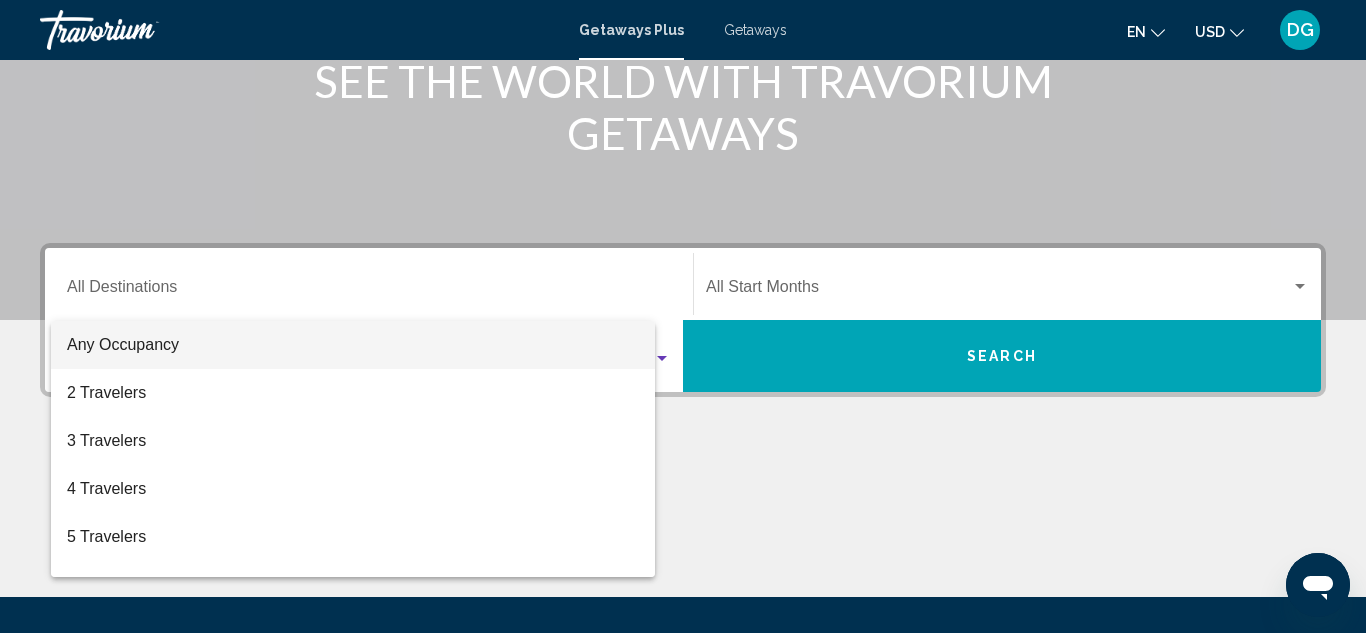 scroll, scrollTop: 458, scrollLeft: 0, axis: vertical 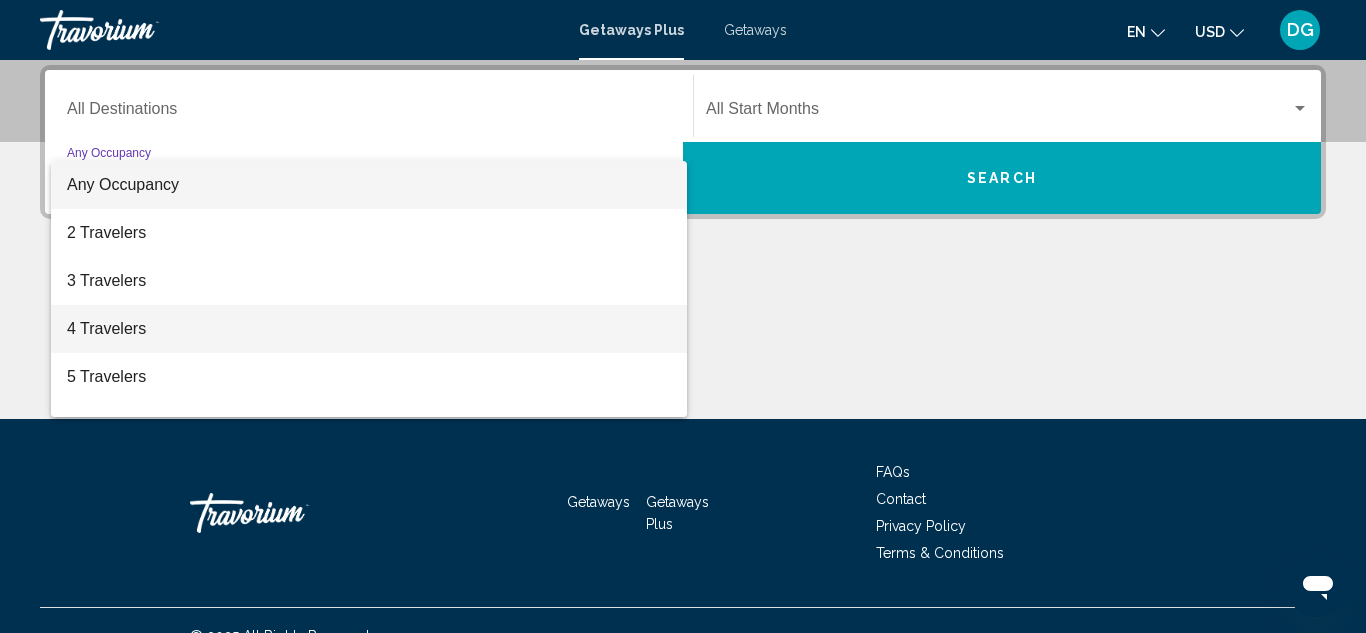 click on "4 Travelers" at bounding box center [369, 329] 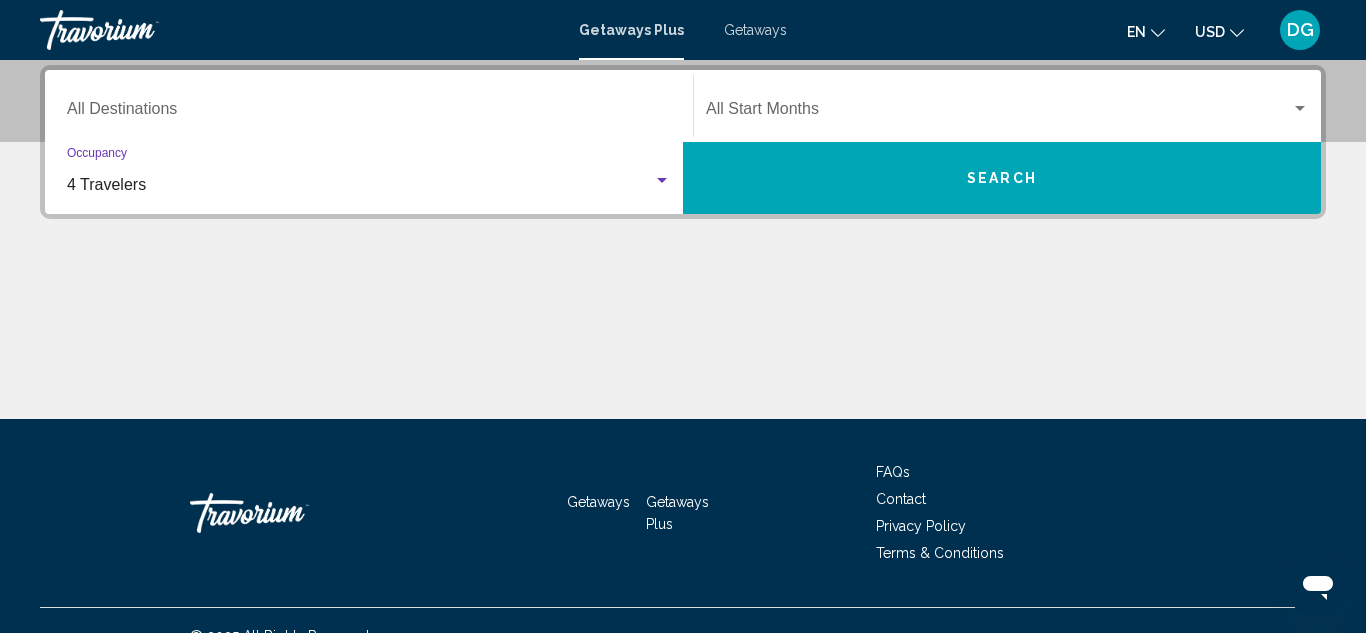 click at bounding box center [1300, 108] 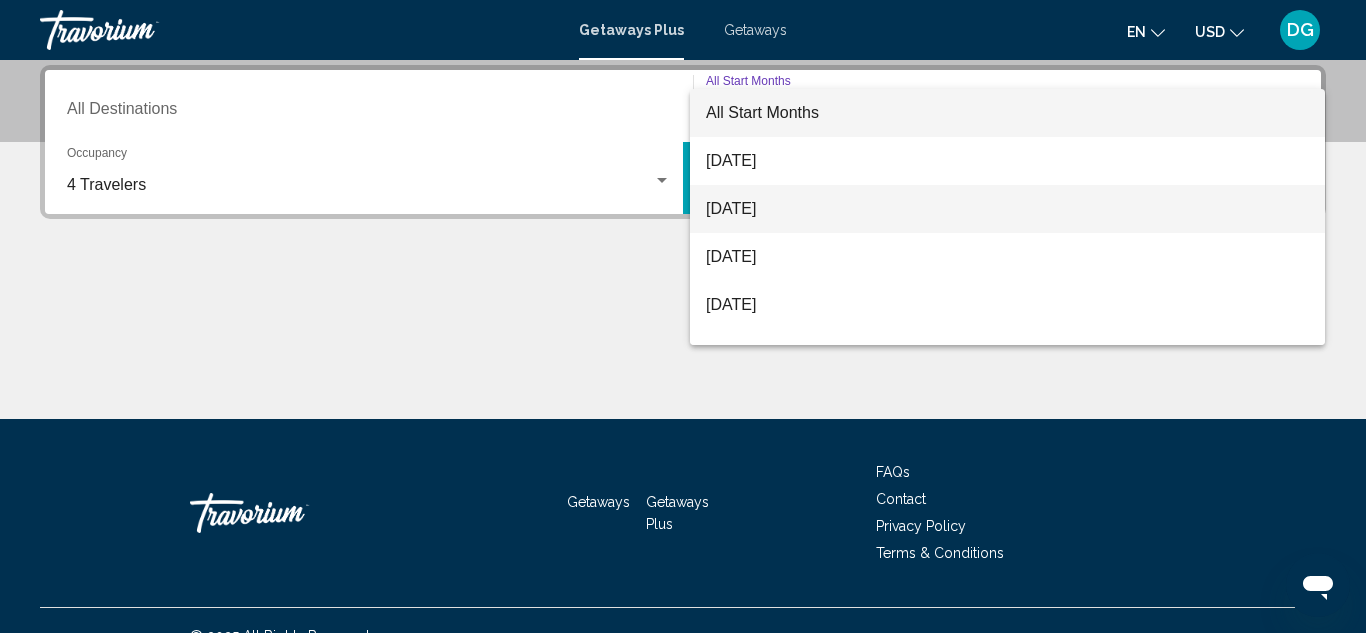 click on "[DATE]" at bounding box center [1007, 209] 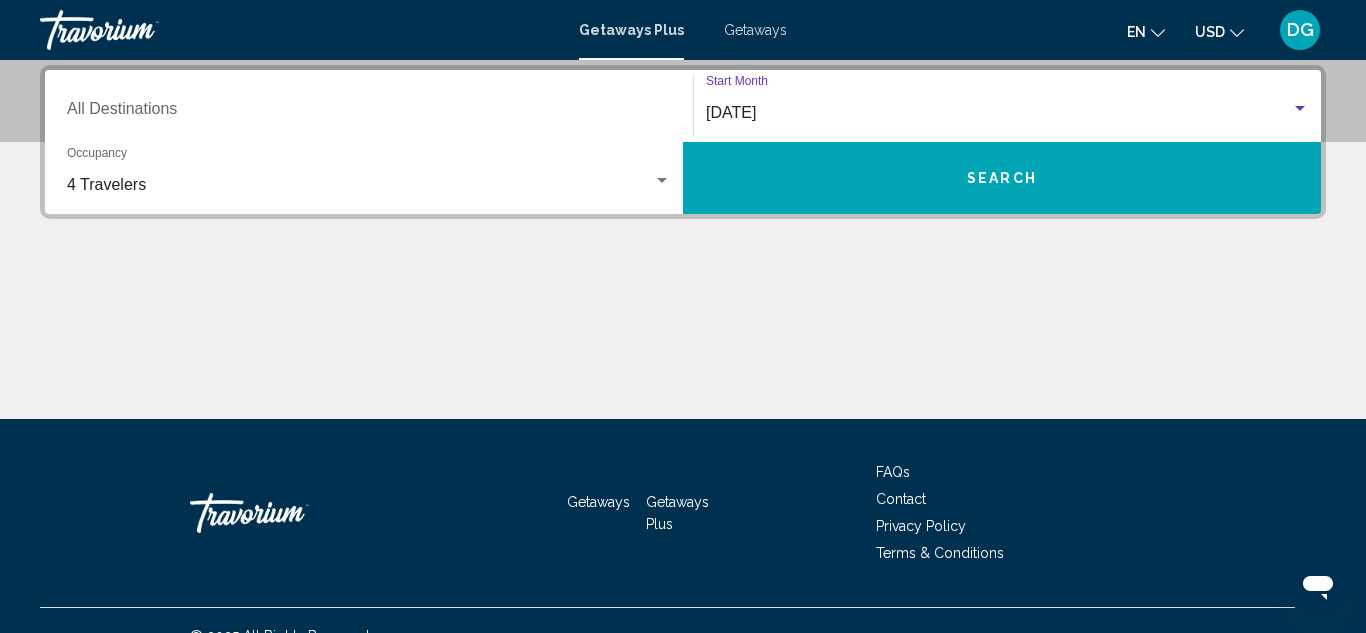 click on "Search" at bounding box center (1002, 178) 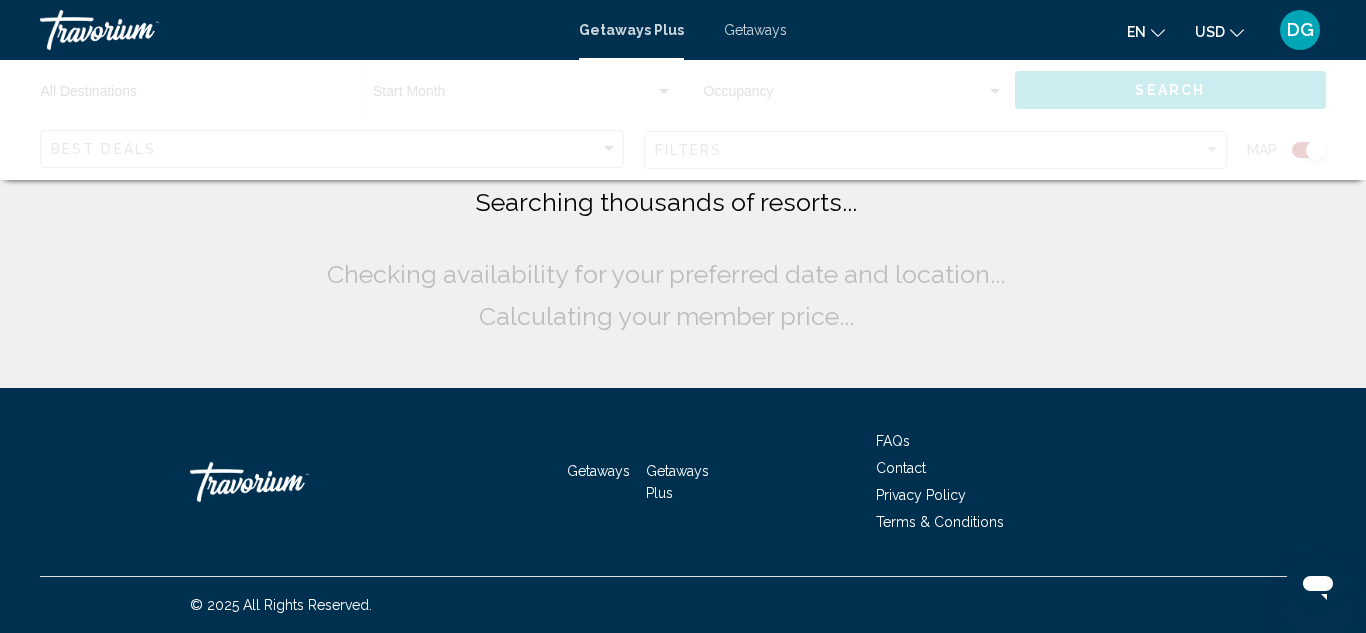 scroll, scrollTop: 0, scrollLeft: 0, axis: both 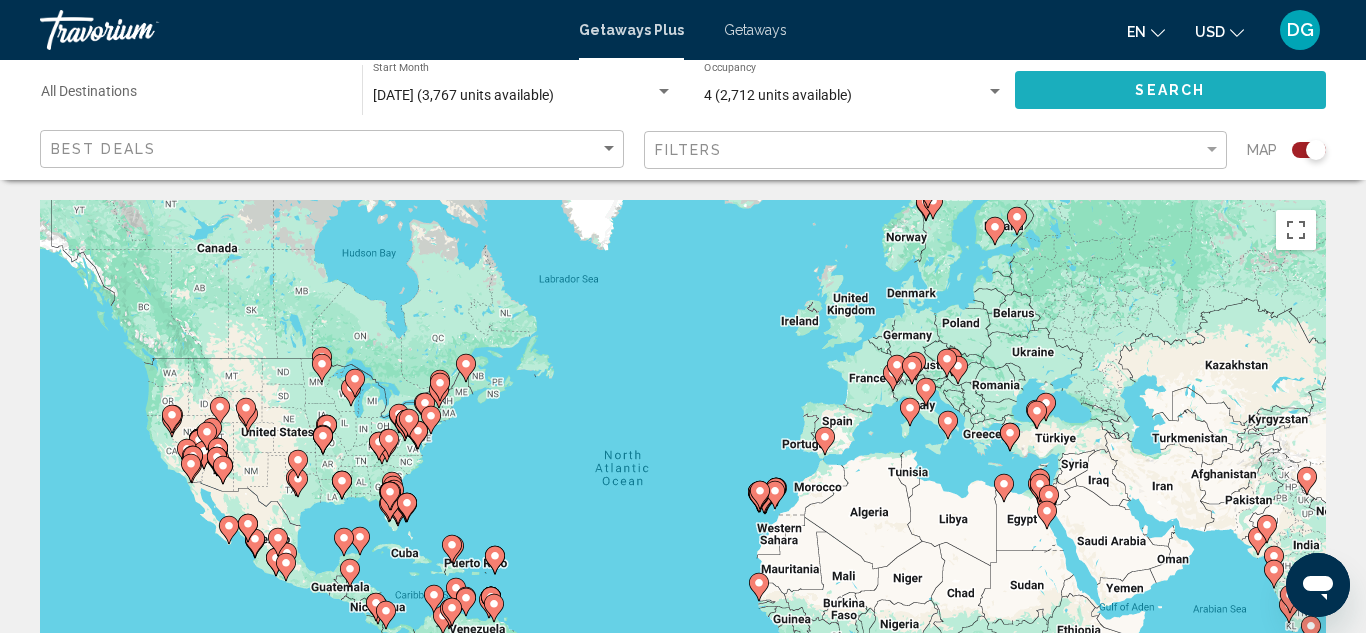 click on "Search" 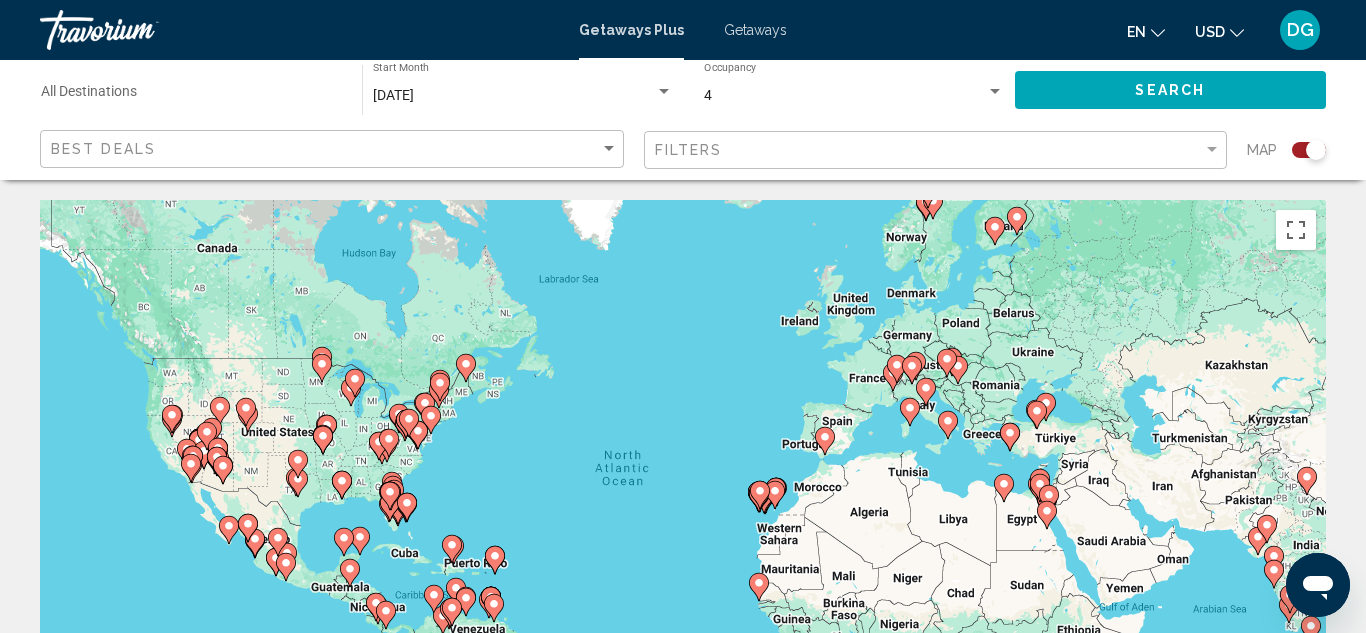 type 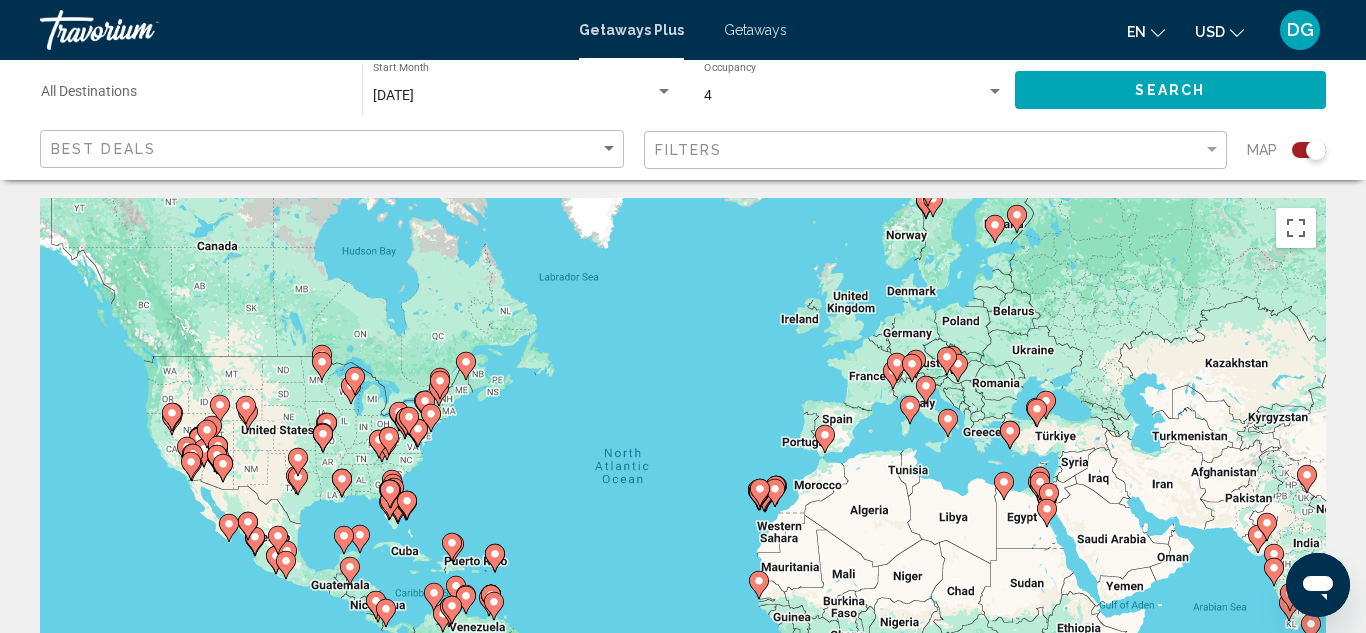 scroll, scrollTop: 0, scrollLeft: 0, axis: both 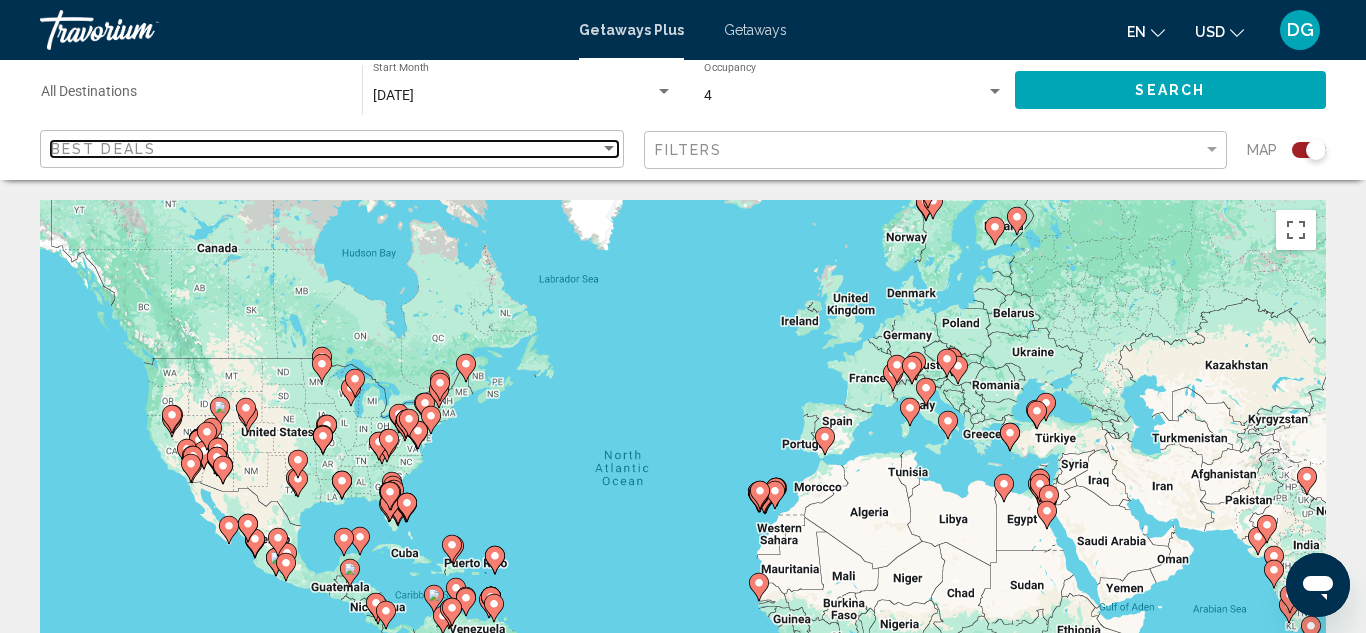 click at bounding box center (609, 148) 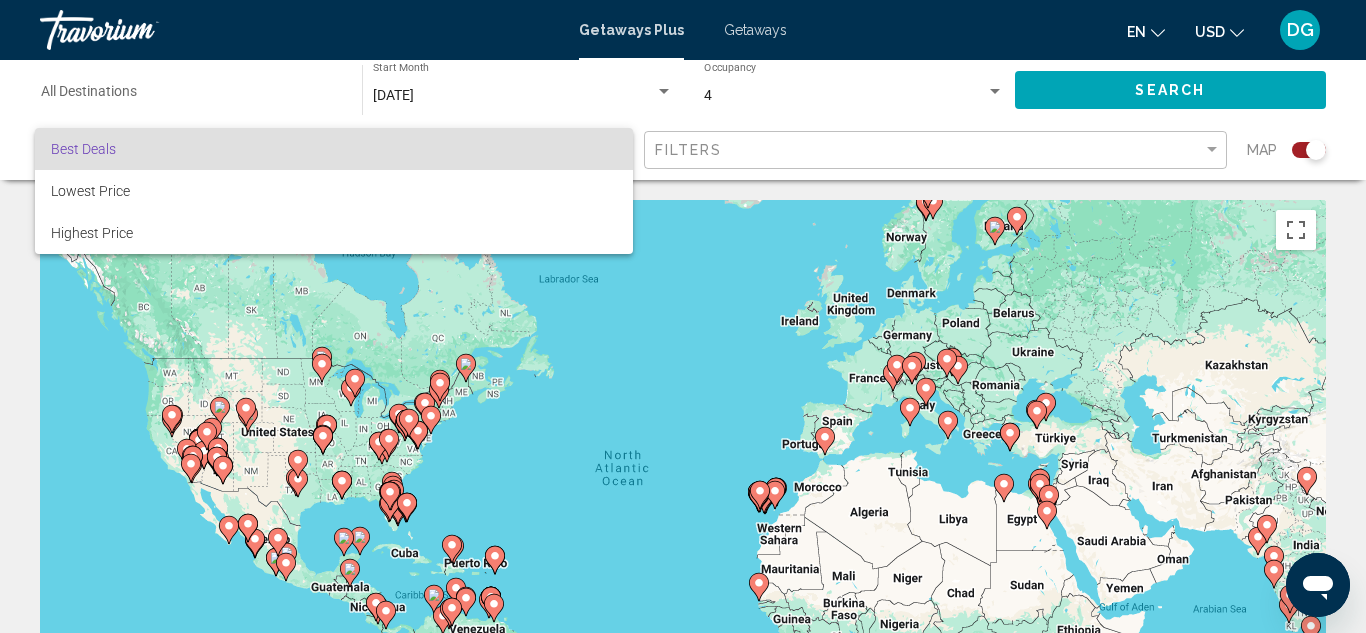 click at bounding box center (683, 316) 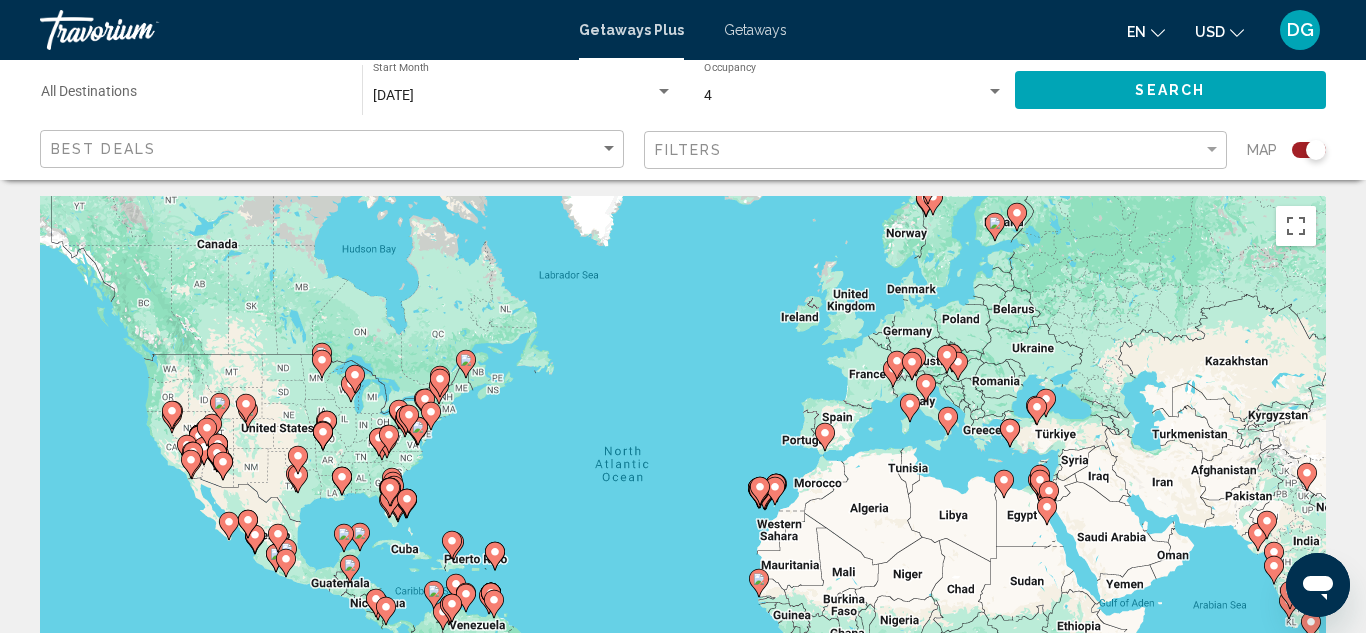 scroll, scrollTop: 0, scrollLeft: 0, axis: both 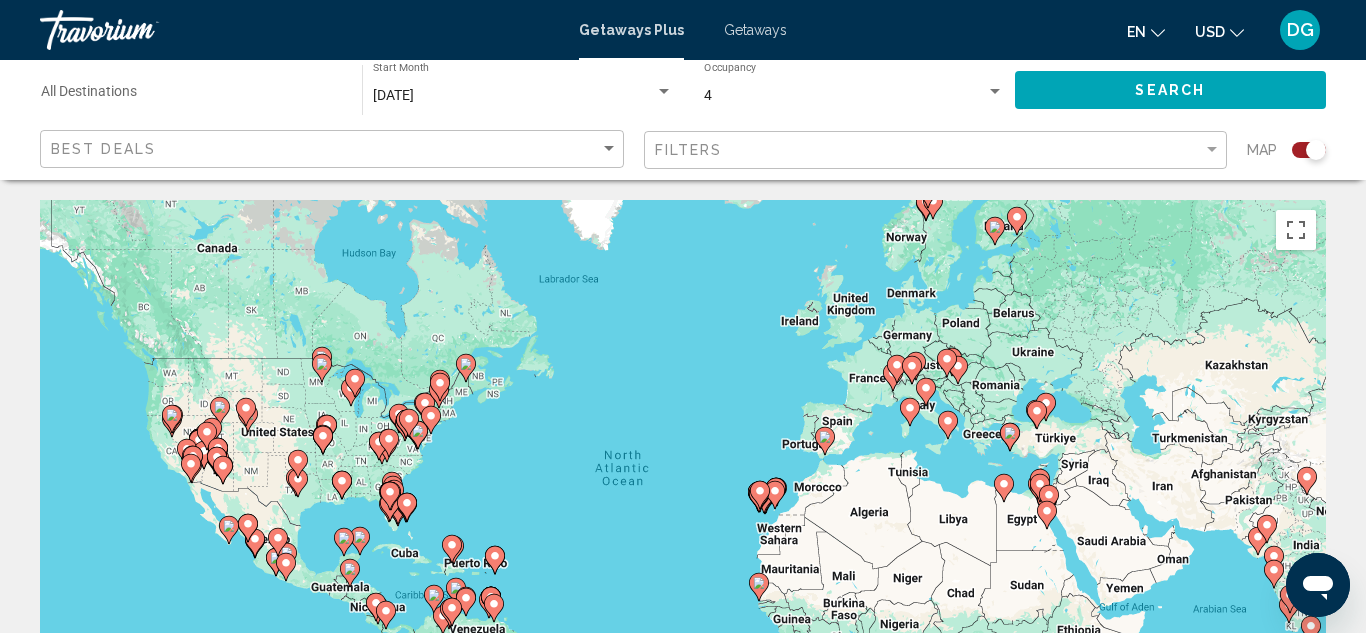click on "To navigate, press the arrow keys. To activate drag with keyboard, press Alt + Enter. Once in keyboard drag state, use the arrow keys to move the marker. To complete the drag, press the Enter key. To cancel, press Escape." at bounding box center [683, 500] 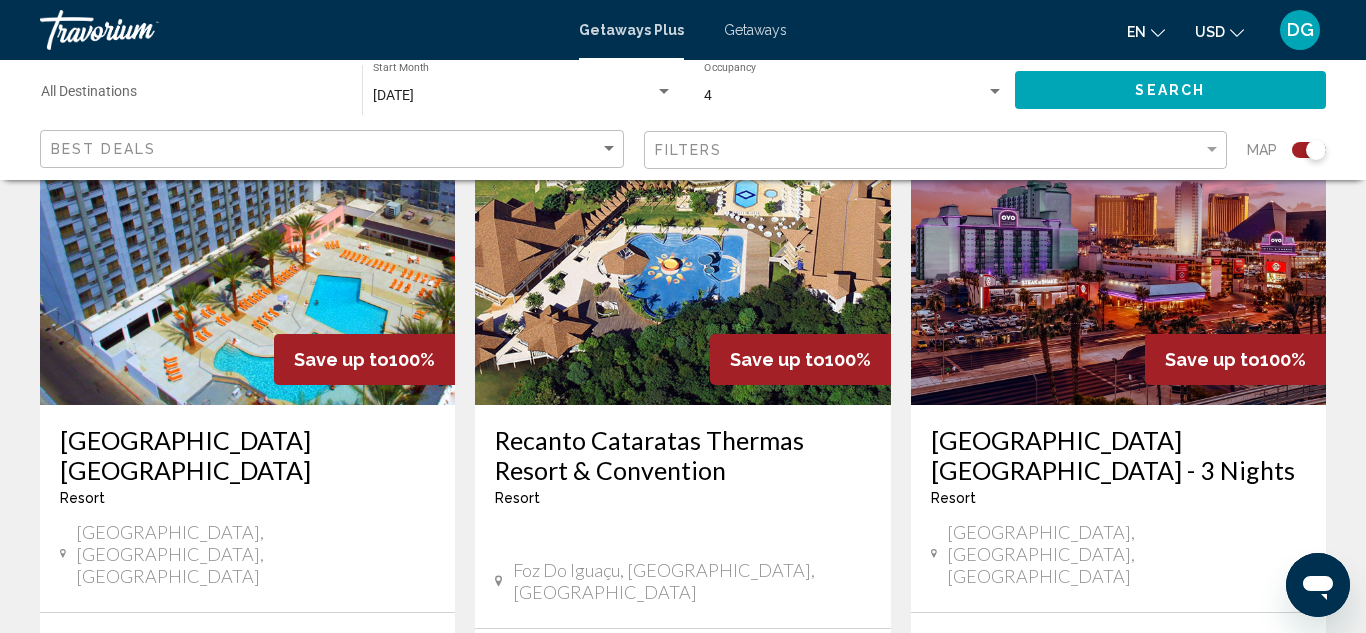 scroll, scrollTop: 818, scrollLeft: 0, axis: vertical 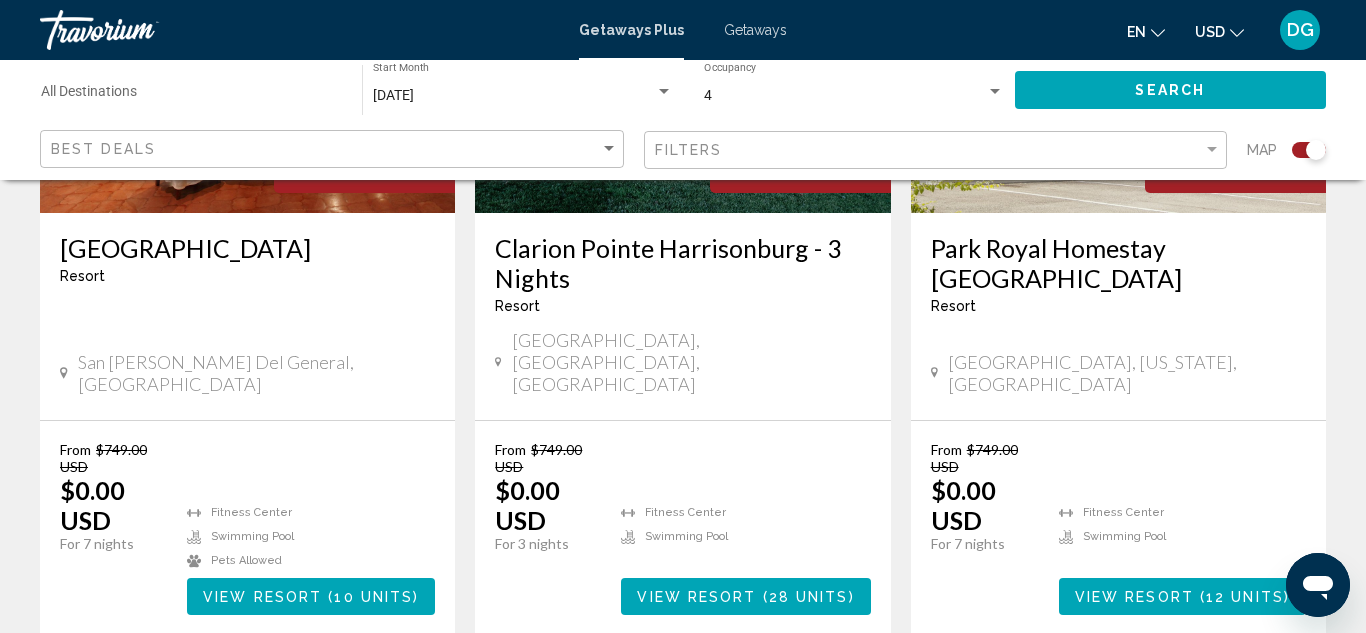 click on "2" at bounding box center [543, 695] 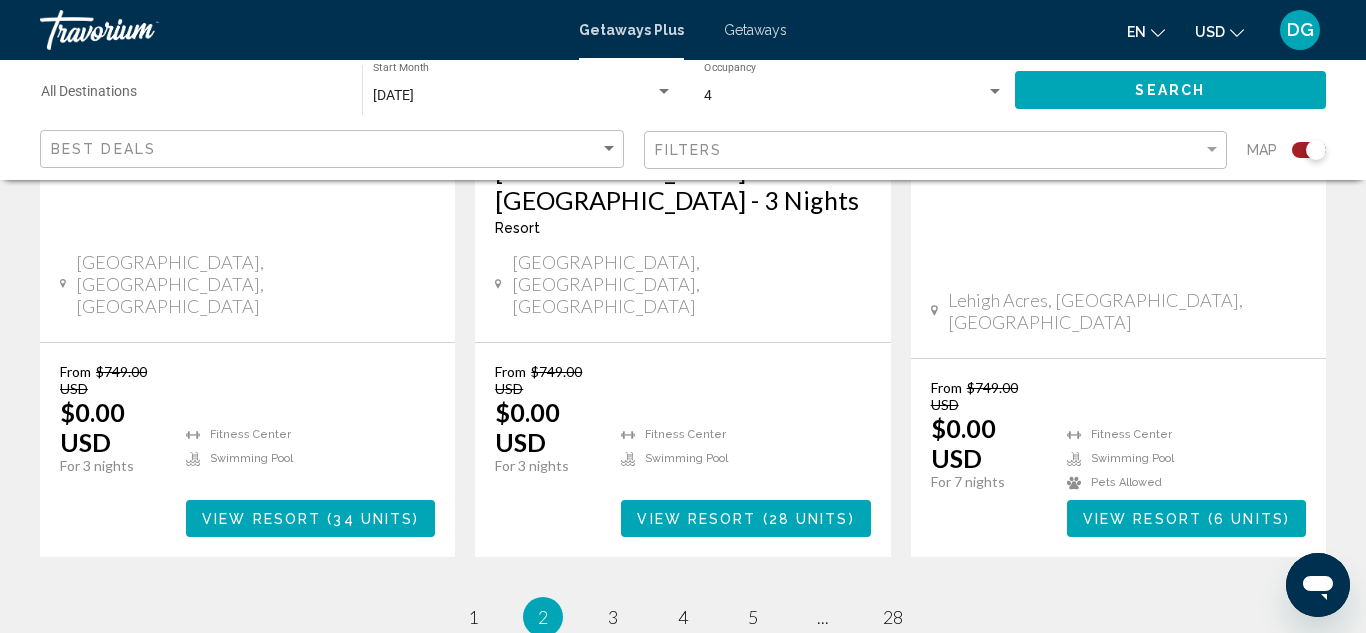 scroll, scrollTop: 3470, scrollLeft: 0, axis: vertical 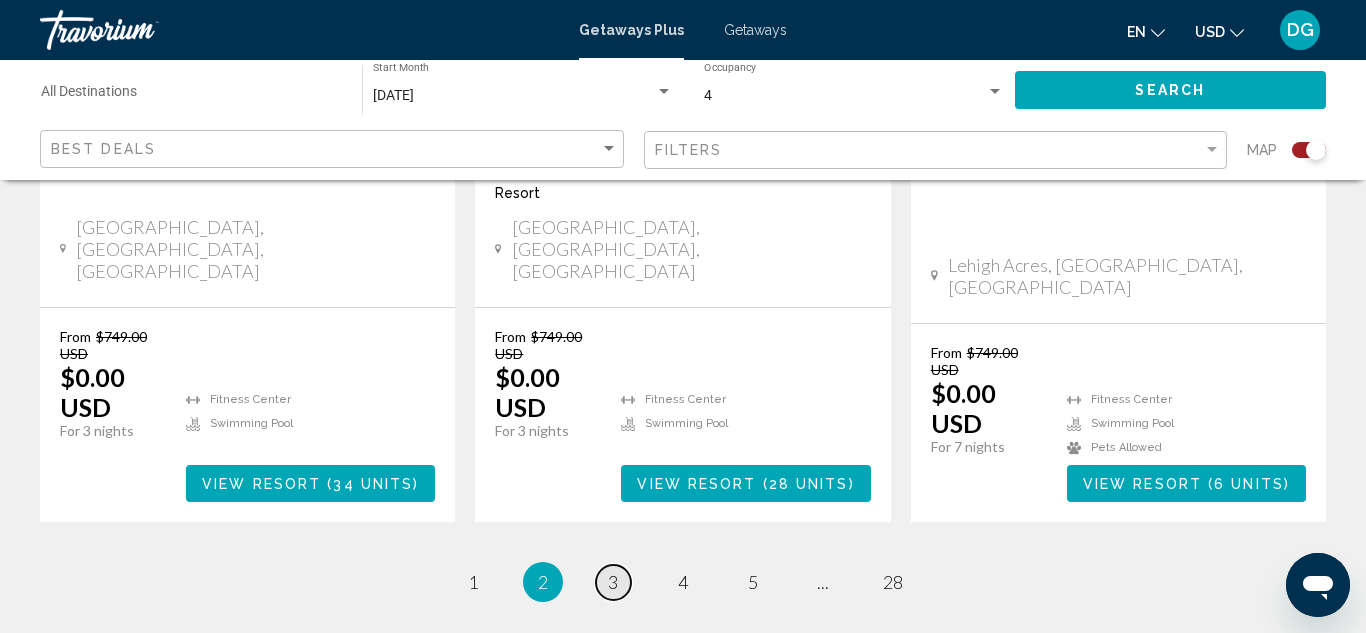 click on "3" at bounding box center (613, 582) 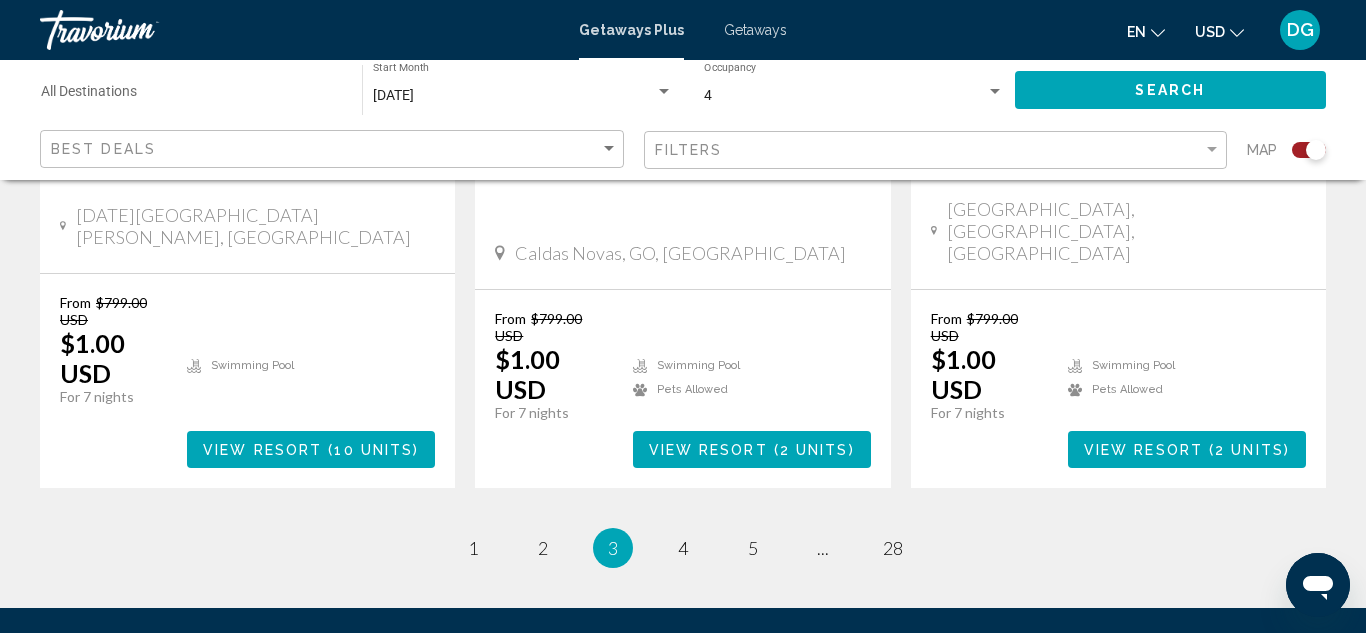 scroll, scrollTop: 3303, scrollLeft: 0, axis: vertical 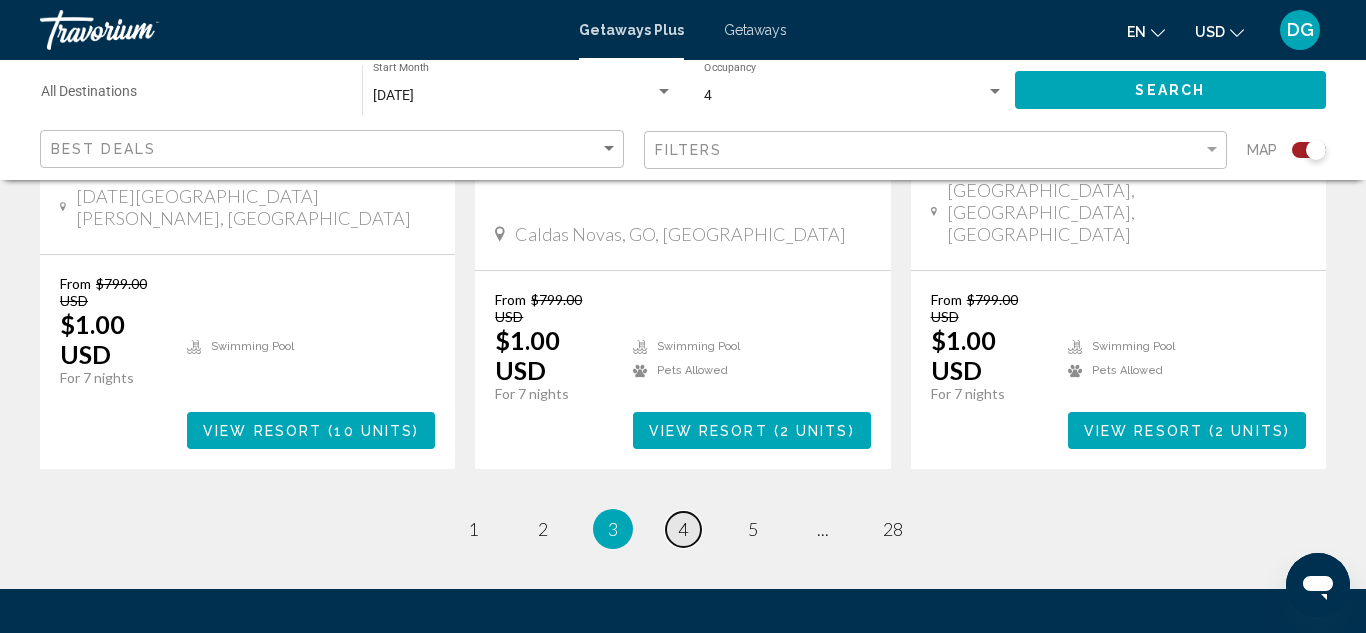 click on "4" at bounding box center (683, 529) 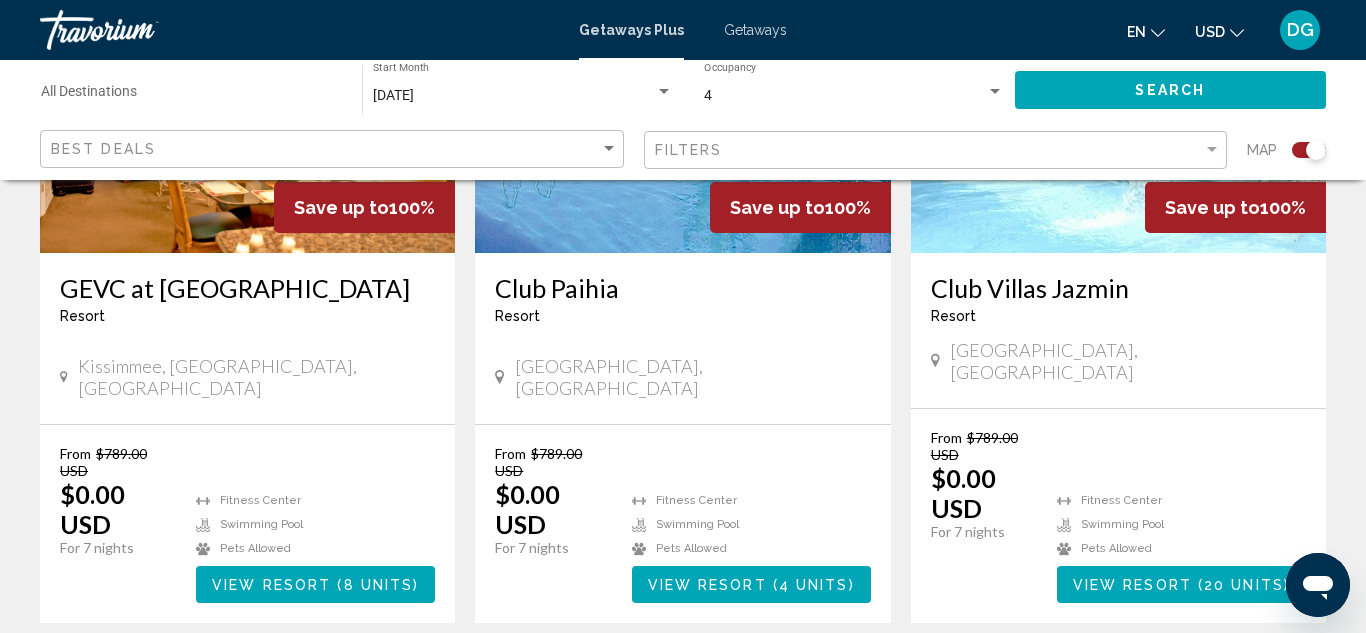 scroll, scrollTop: 3200, scrollLeft: 0, axis: vertical 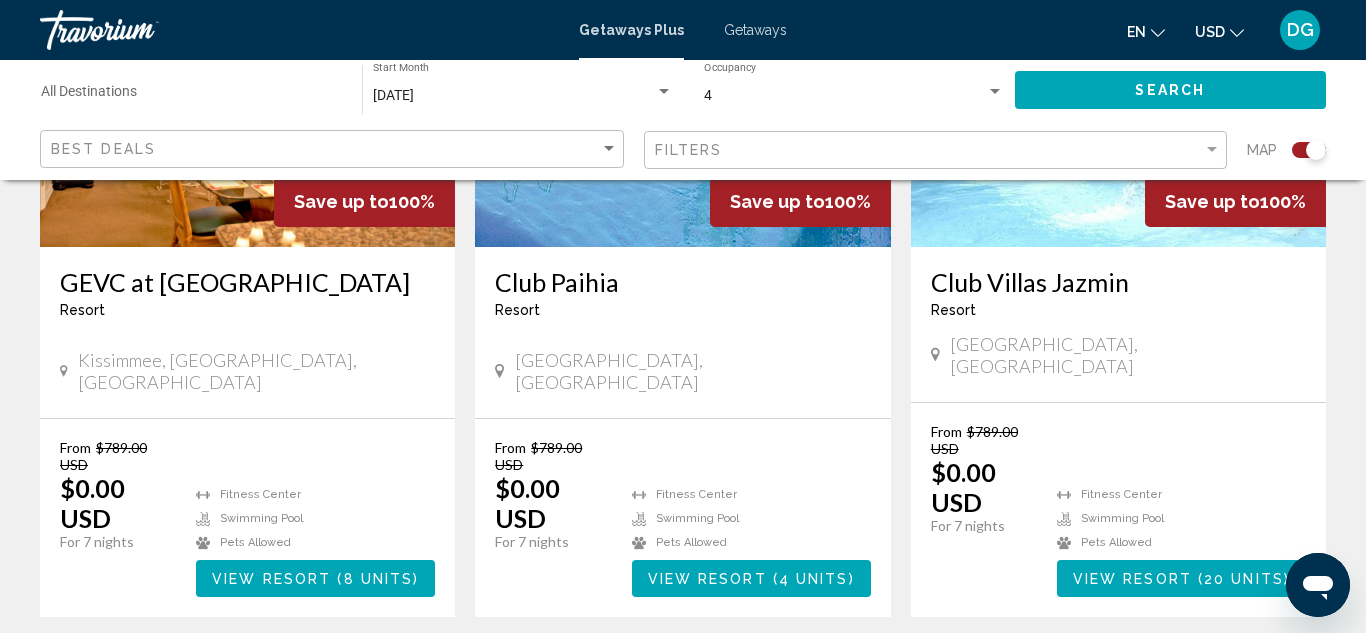 click on "page  5" at bounding box center [753, 677] 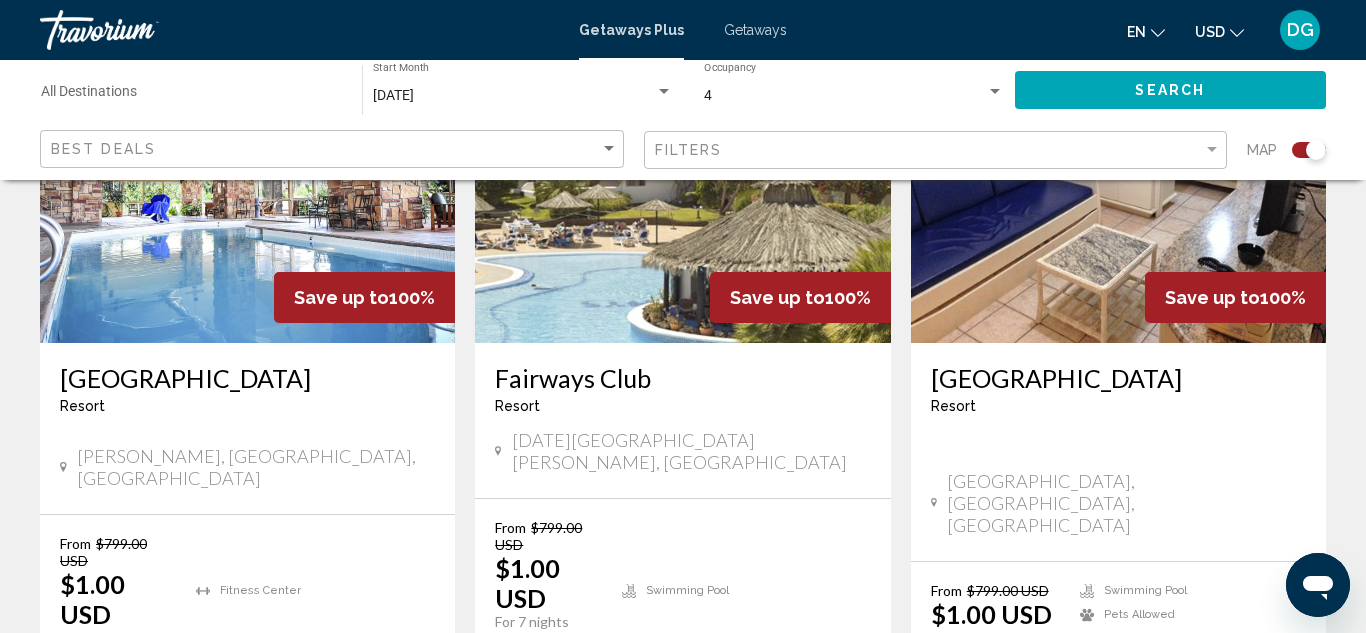 scroll, scrollTop: 3112, scrollLeft: 0, axis: vertical 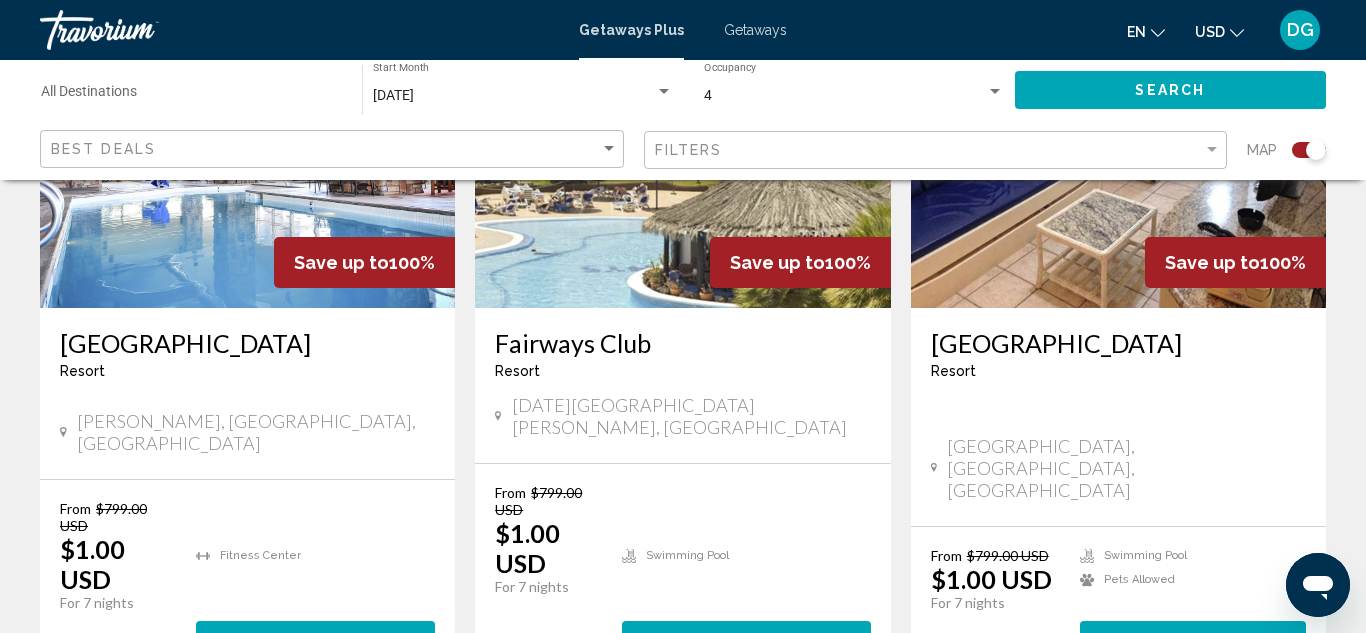click on "6" at bounding box center (753, 738) 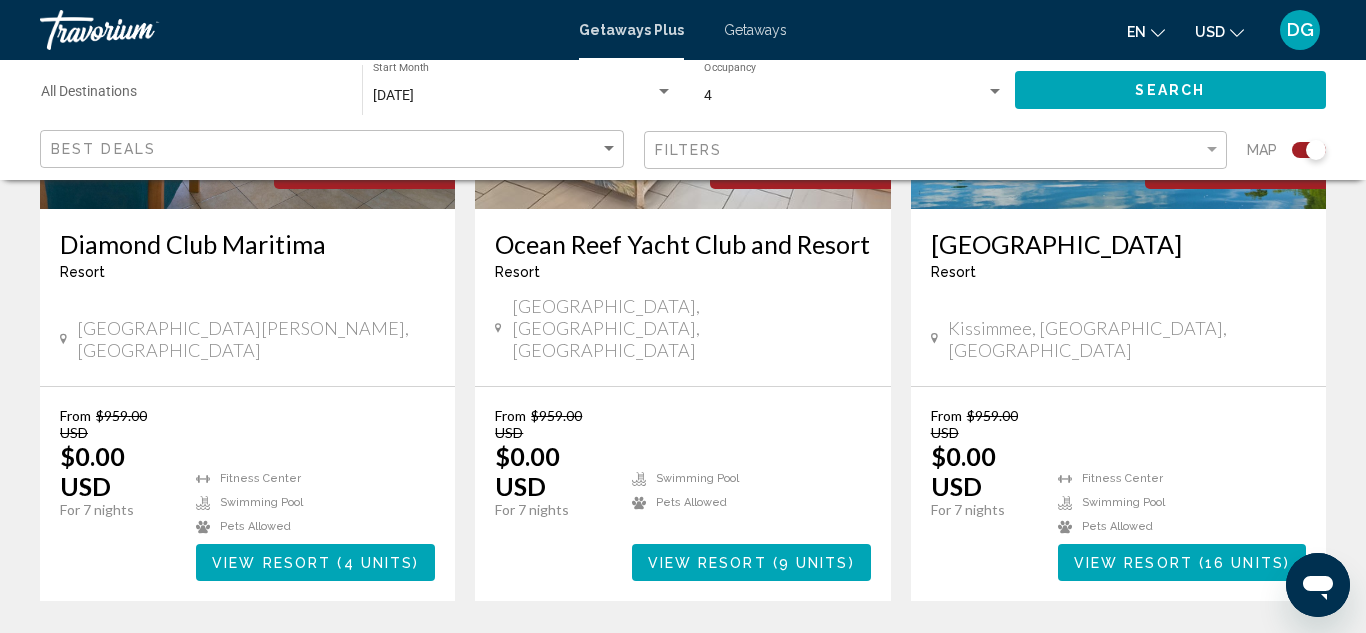 scroll, scrollTop: 3240, scrollLeft: 0, axis: vertical 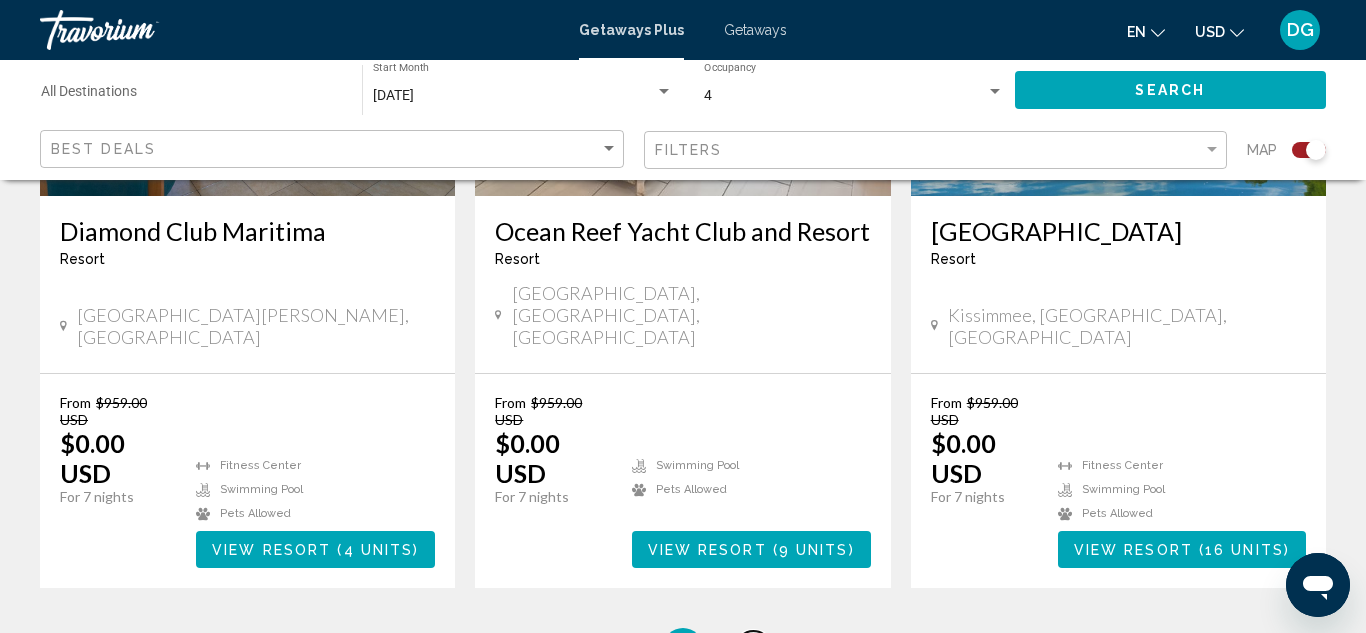 click on "7" at bounding box center [753, 648] 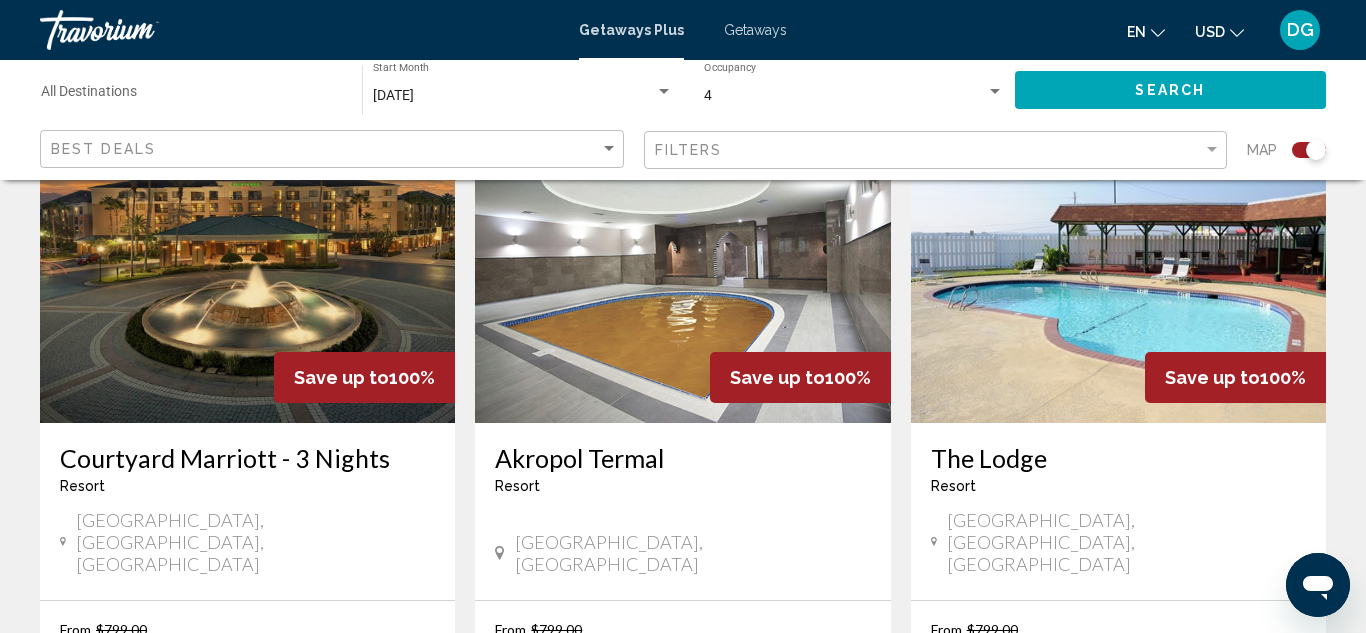 scroll, scrollTop: 3120, scrollLeft: 0, axis: vertical 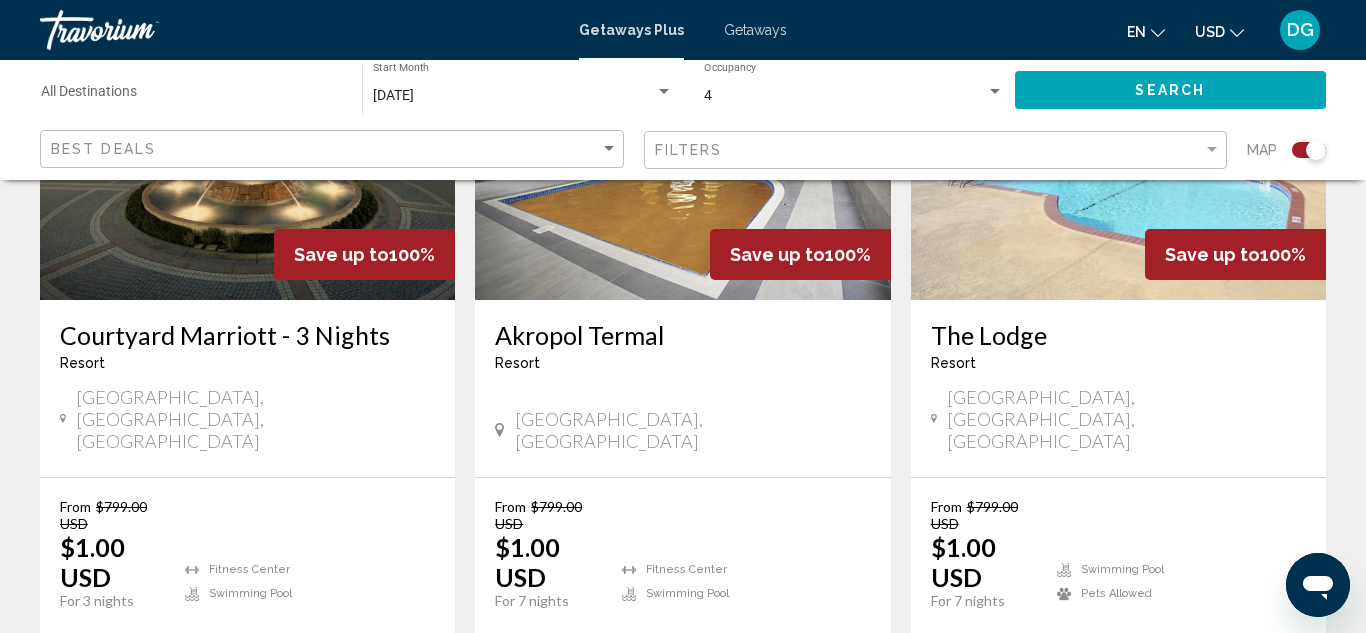 click on "8" at bounding box center (753, 752) 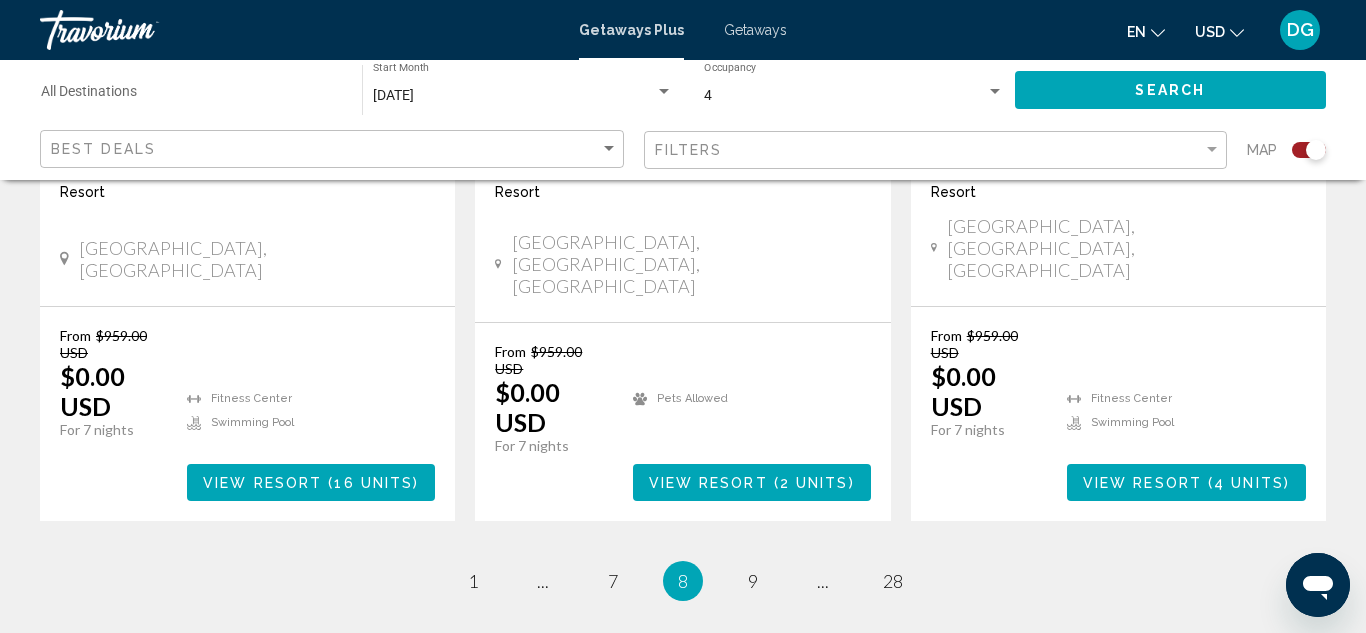 scroll, scrollTop: 3394, scrollLeft: 0, axis: vertical 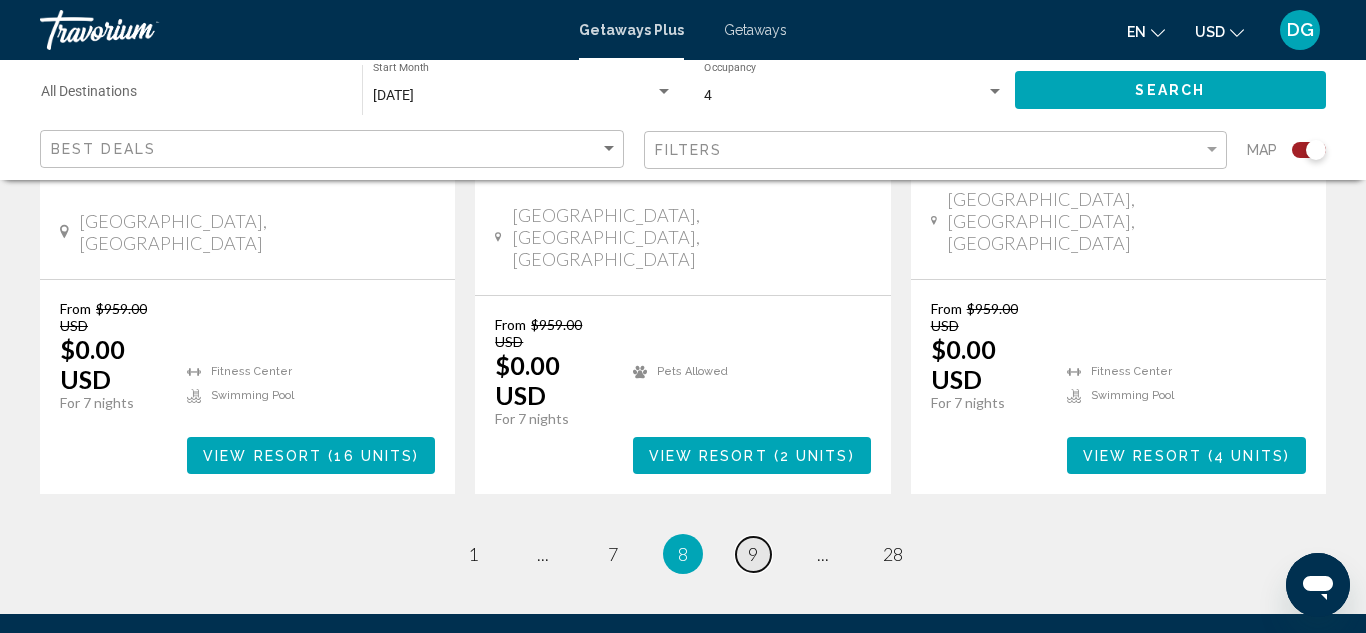 click on "9" at bounding box center (753, 554) 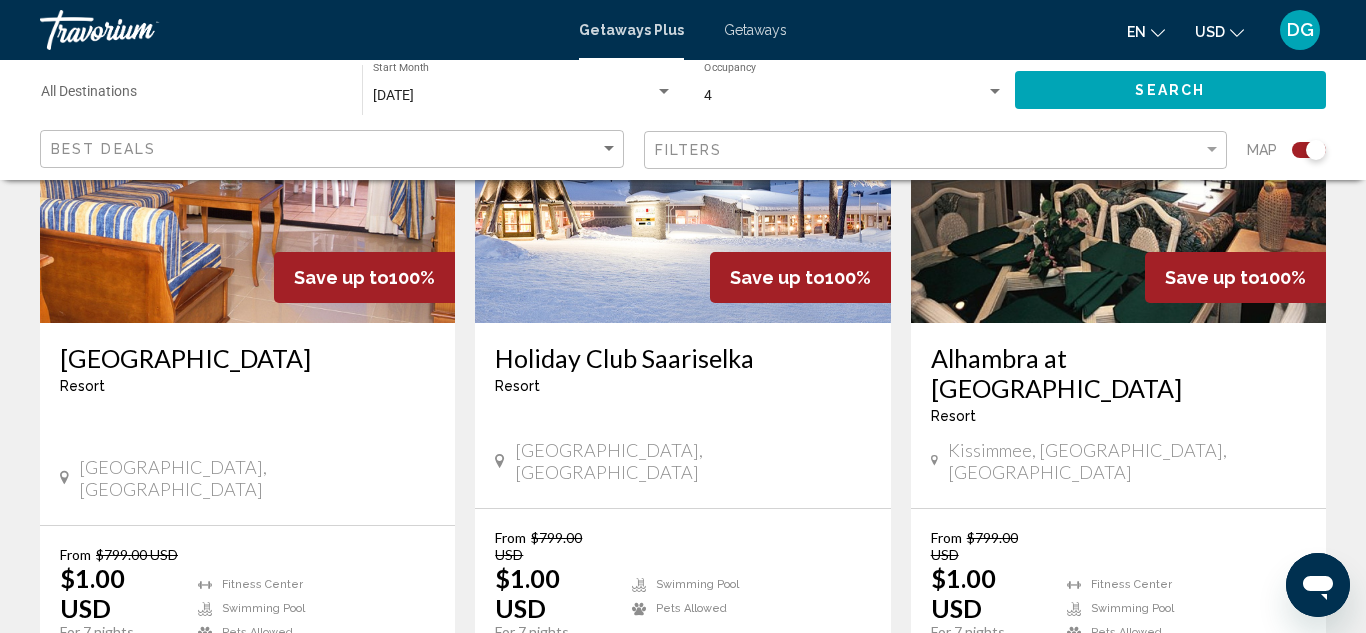 scroll, scrollTop: 3240, scrollLeft: 0, axis: vertical 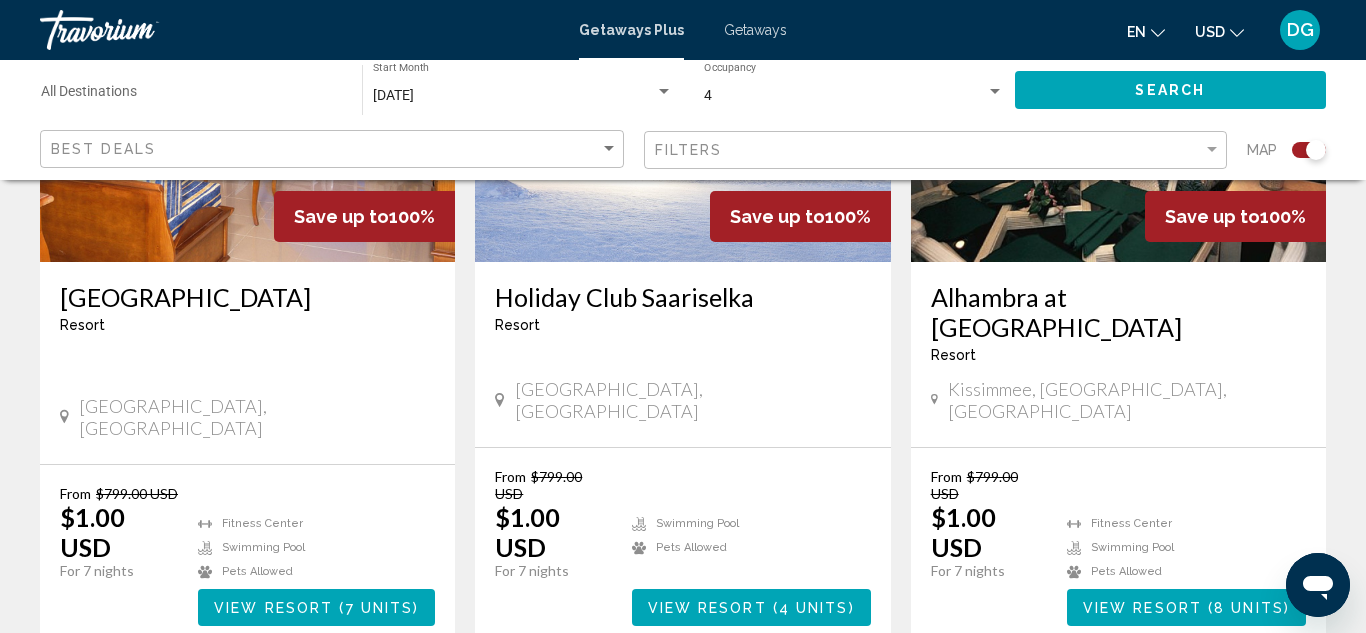click on "10" at bounding box center (753, 706) 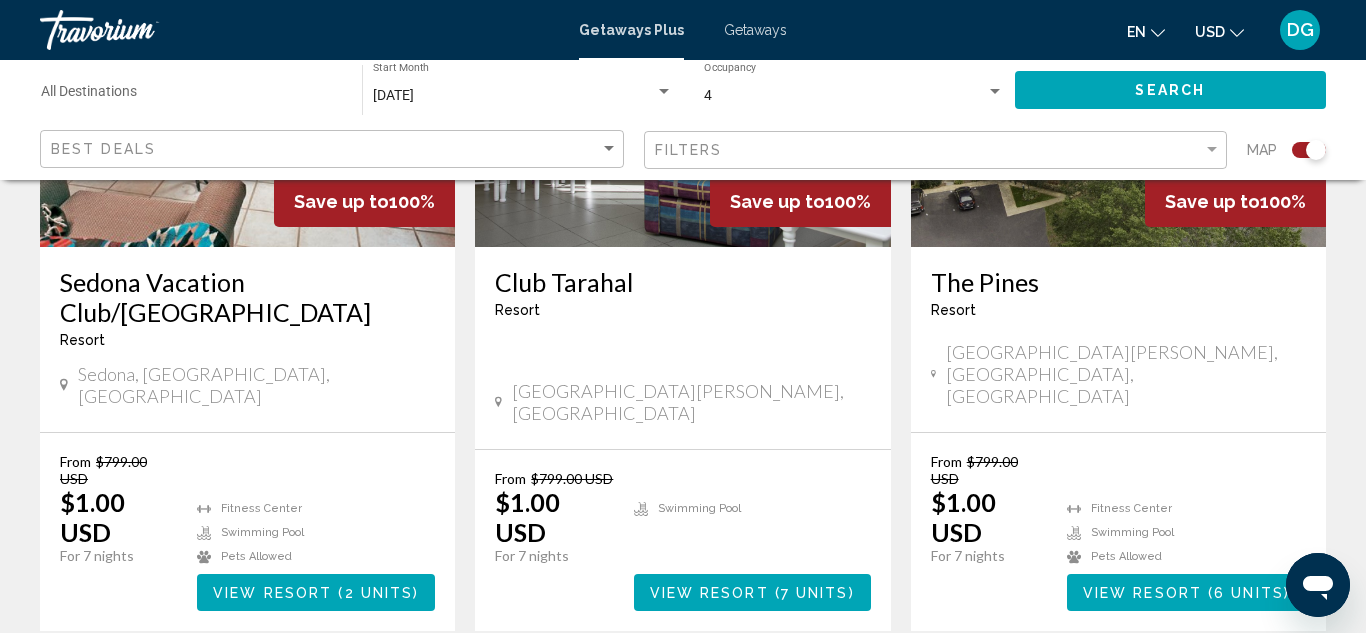 scroll, scrollTop: 3280, scrollLeft: 0, axis: vertical 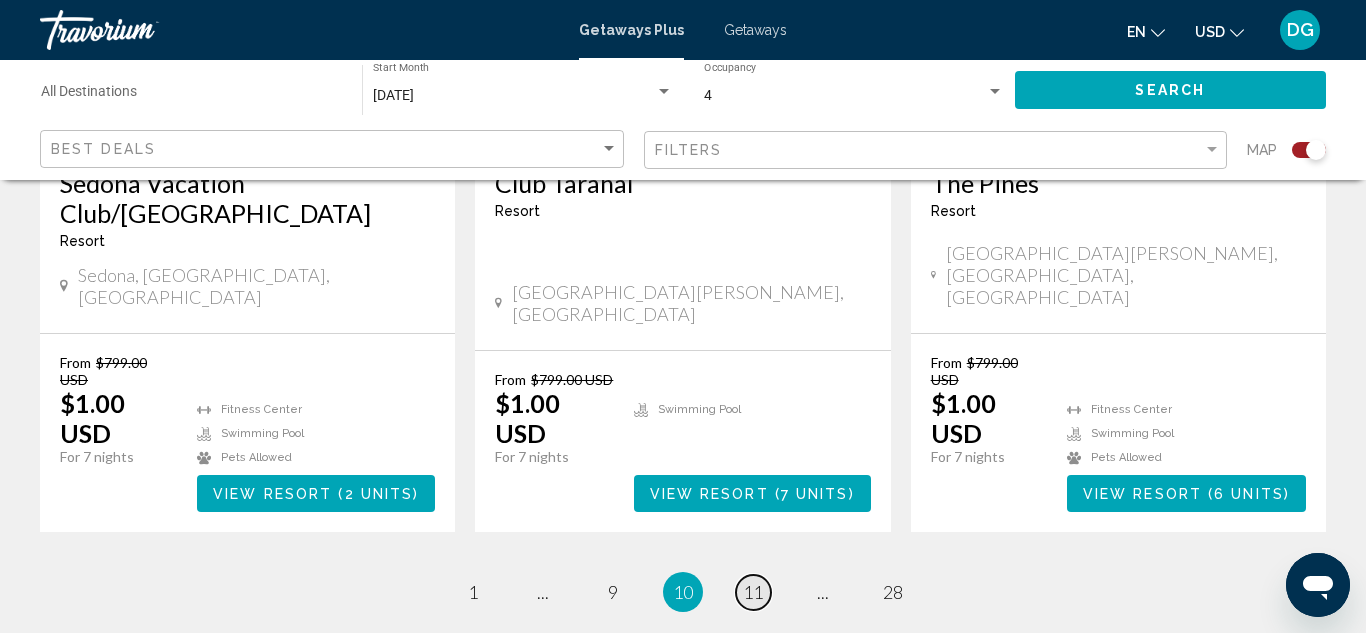 click on "11" at bounding box center [753, 592] 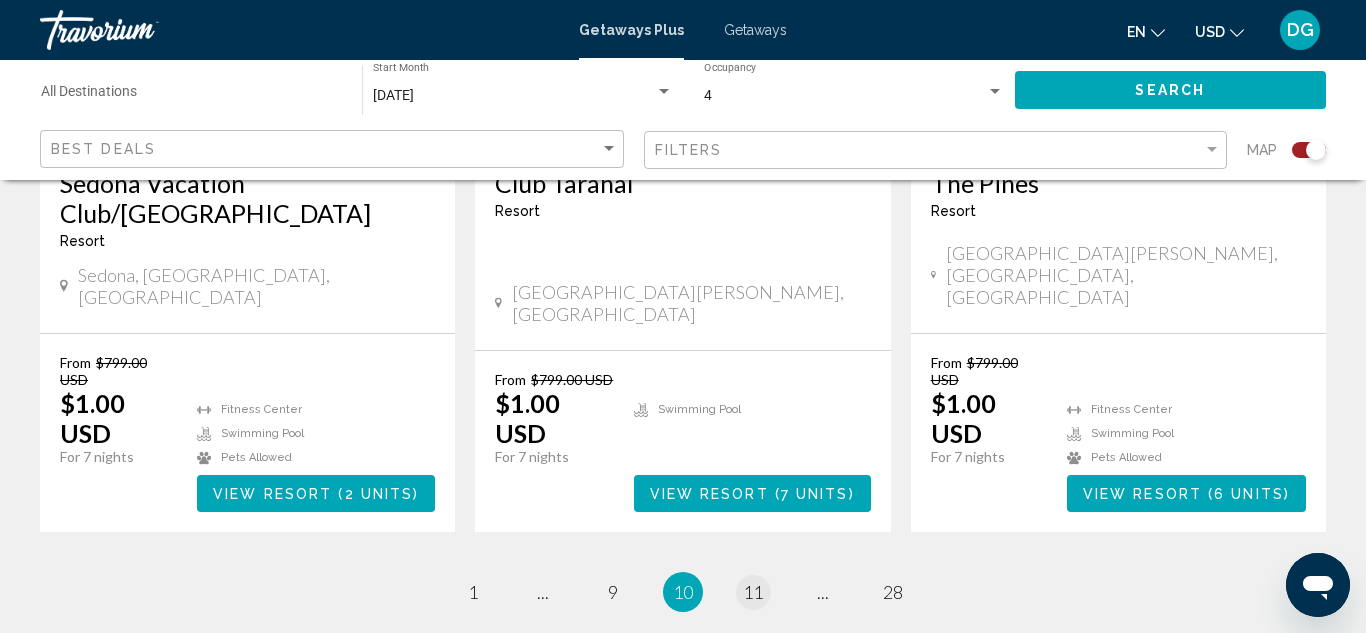 click on "To navigate, press the arrow keys. To activate drag with keyboard, press Alt + Enter. Once in keyboard drag state, use the arrow keys to move the marker. To complete the drag, press the Enter key. To cancel, press Escape." at bounding box center [683, -2780] 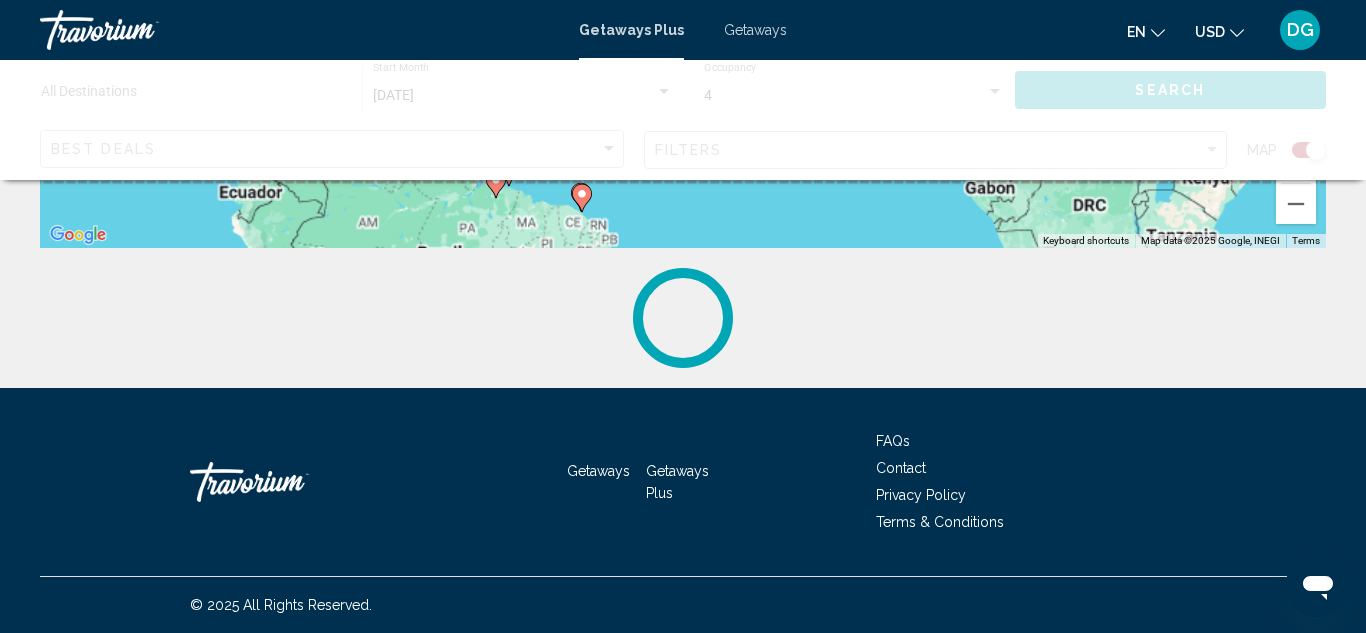 scroll, scrollTop: 0, scrollLeft: 0, axis: both 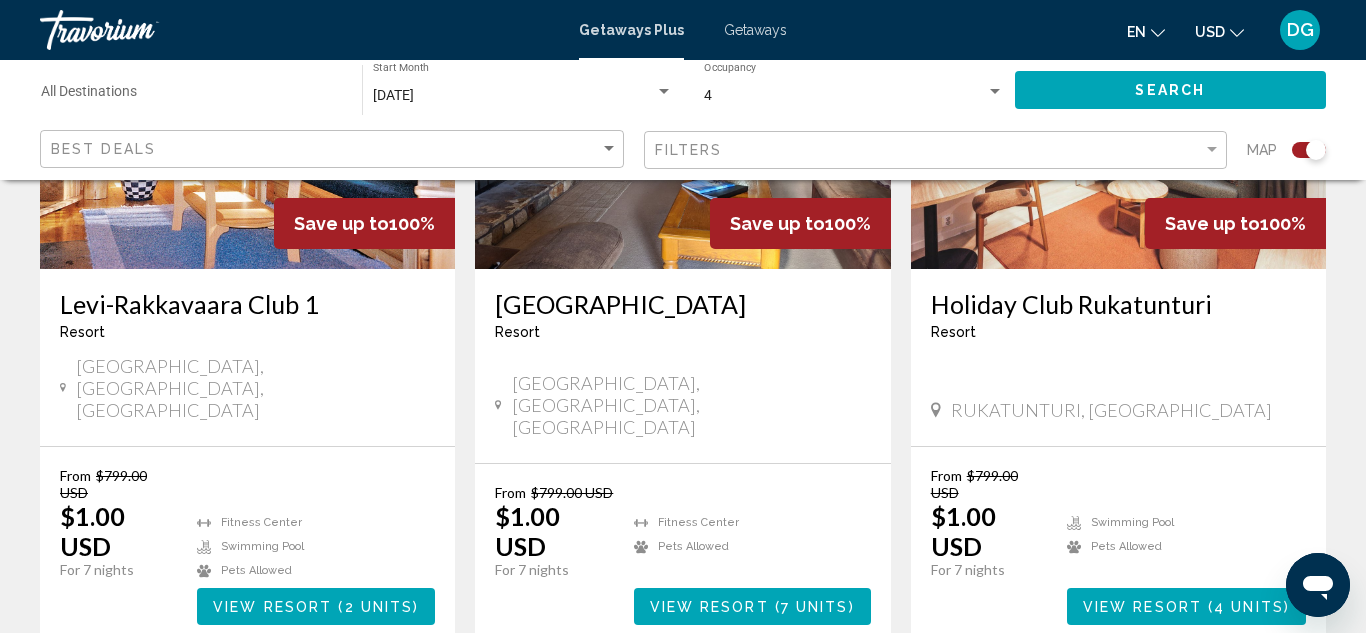 click on "12" at bounding box center [753, 705] 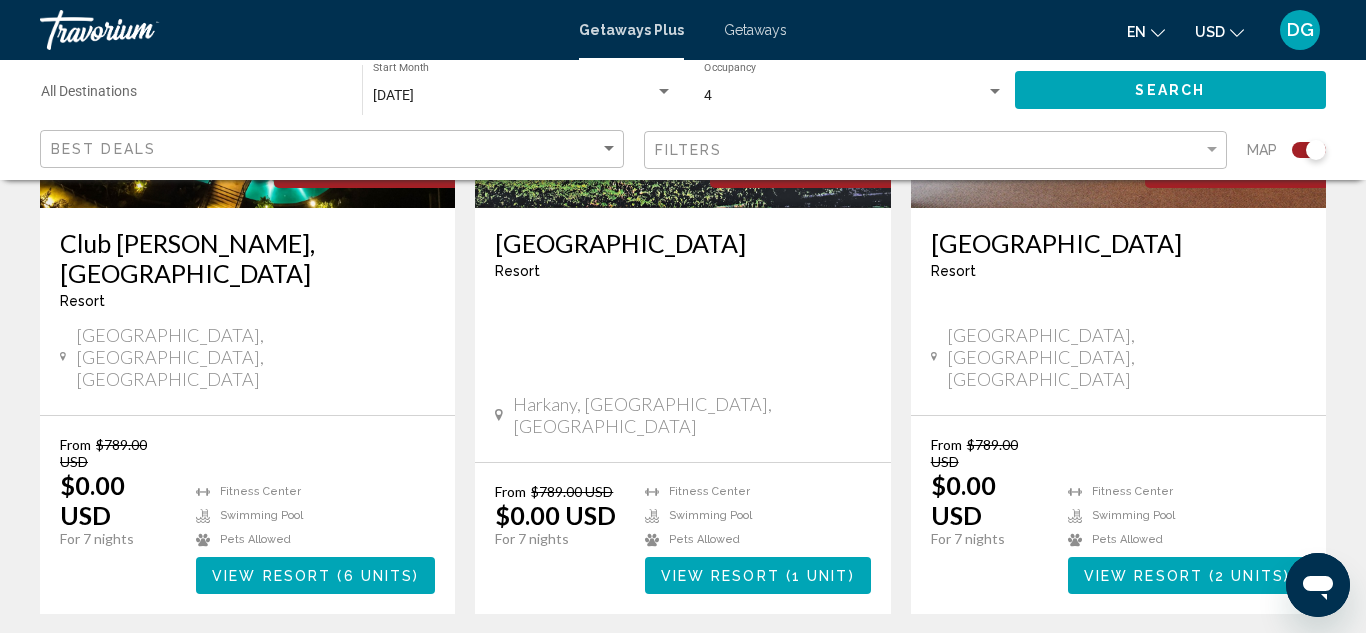 scroll, scrollTop: 3256, scrollLeft: 0, axis: vertical 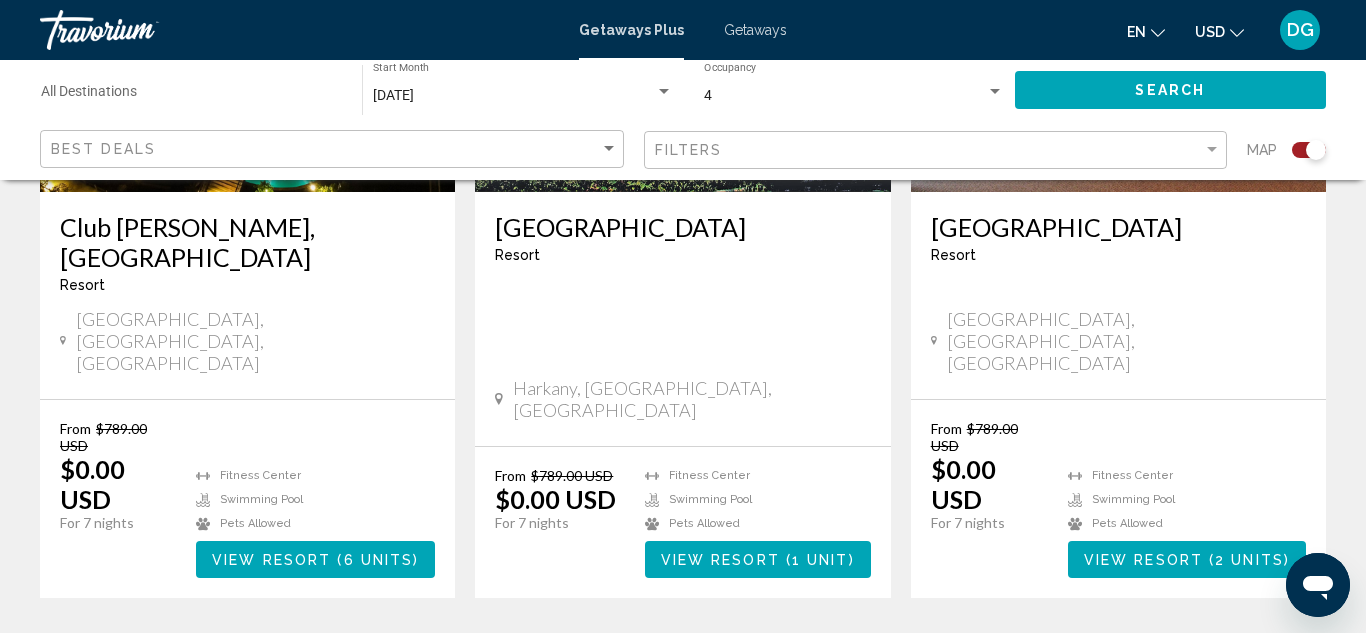 click on "13" at bounding box center [753, 658] 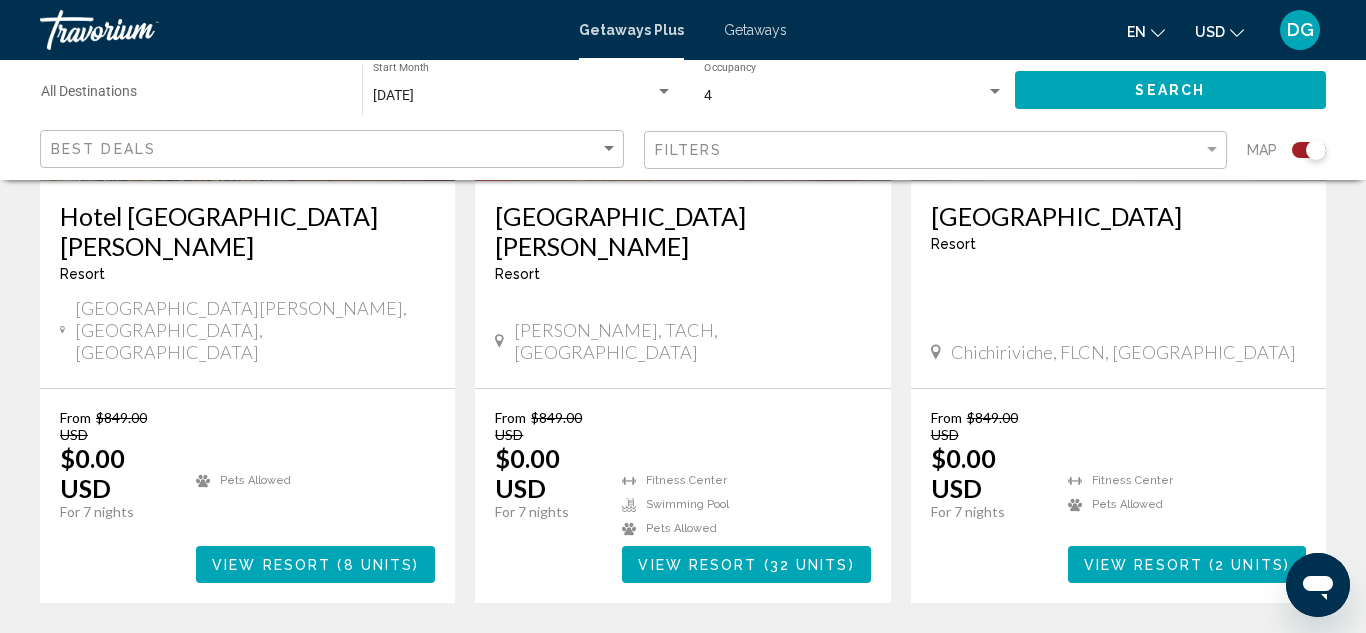 scroll, scrollTop: 3317, scrollLeft: 0, axis: vertical 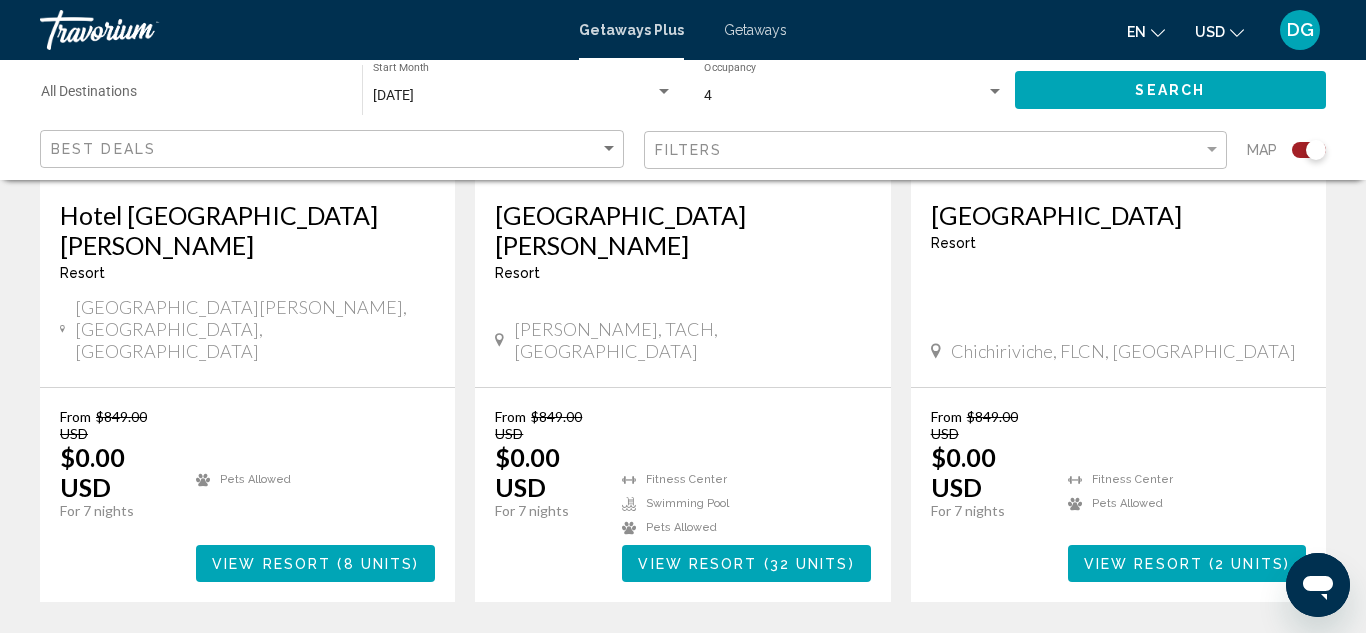 click on "14" at bounding box center (753, 662) 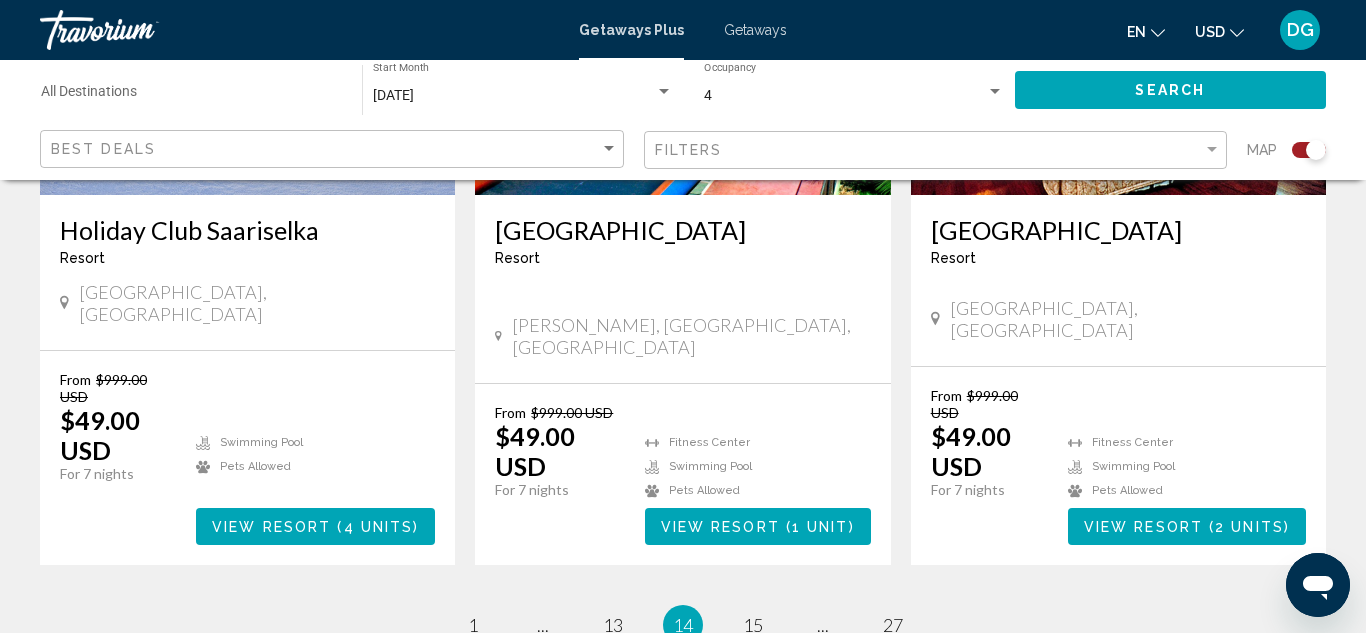 scroll, scrollTop: 3363, scrollLeft: 0, axis: vertical 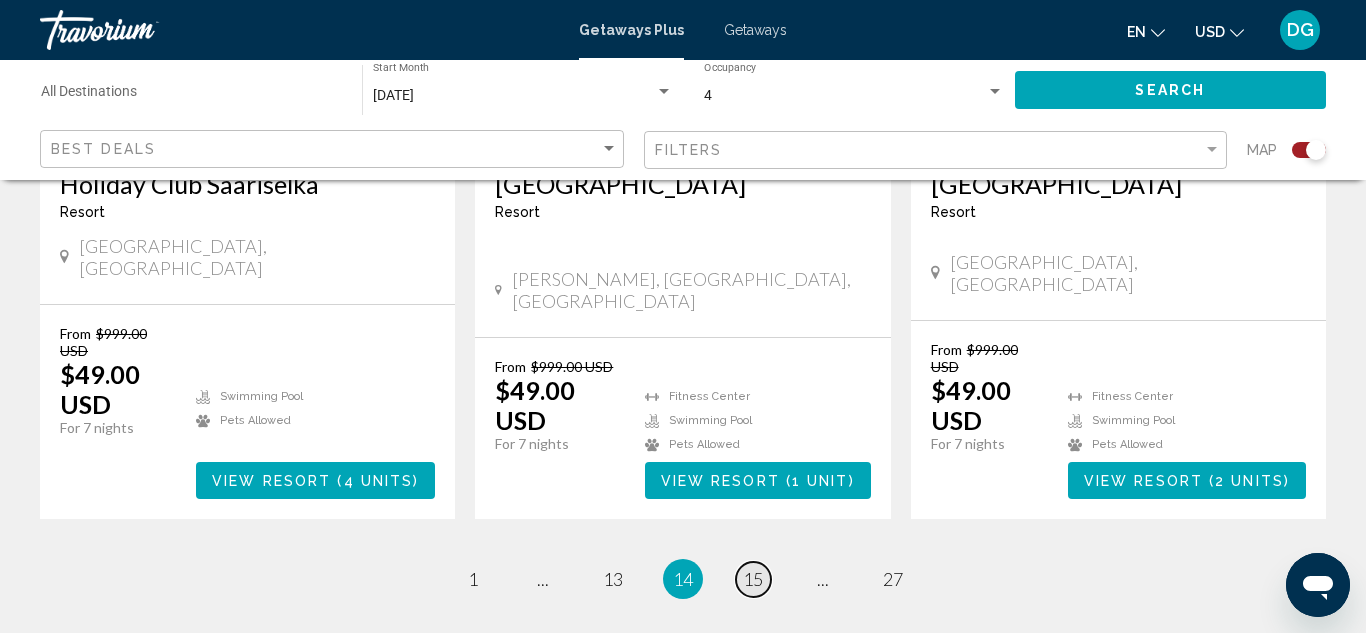 click on "15" at bounding box center (753, 579) 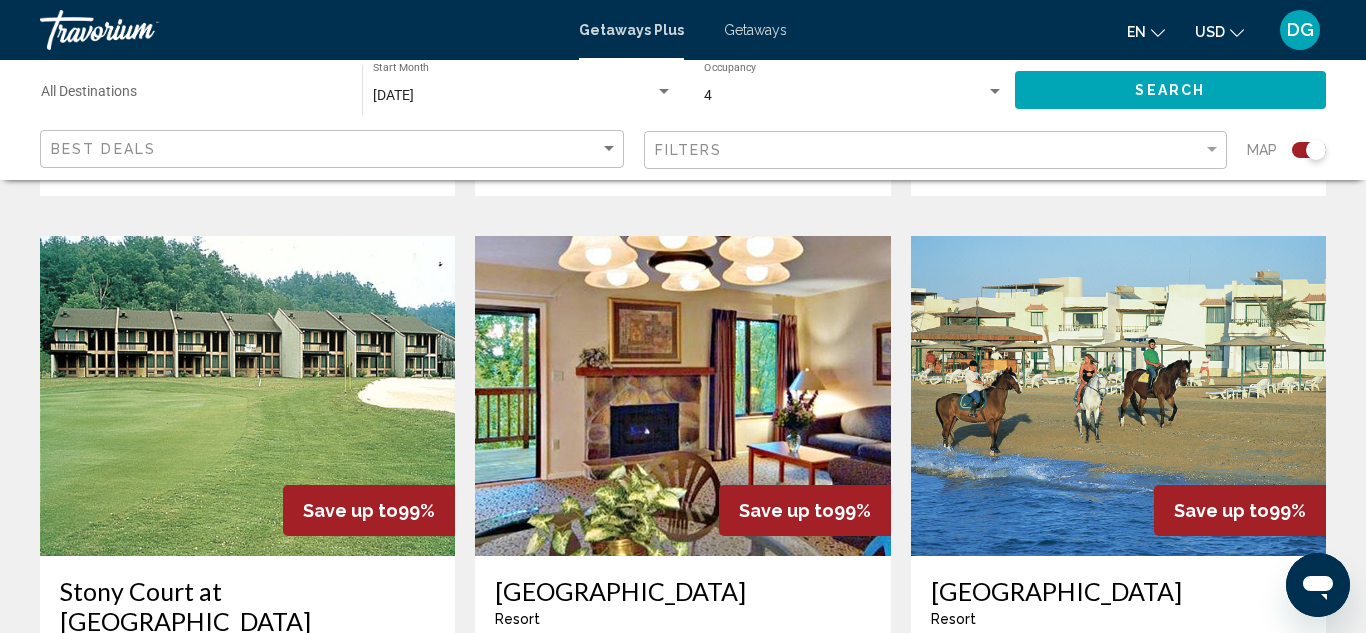 scroll, scrollTop: 2960, scrollLeft: 0, axis: vertical 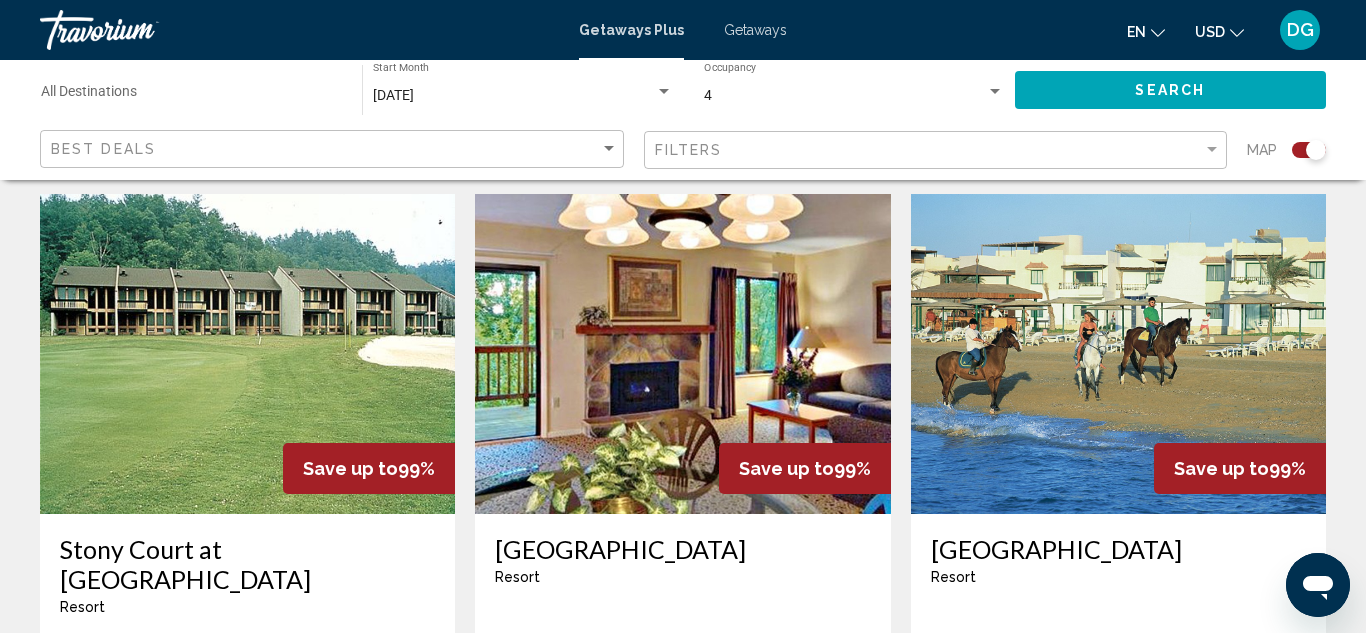 click on "16" at bounding box center [753, 958] 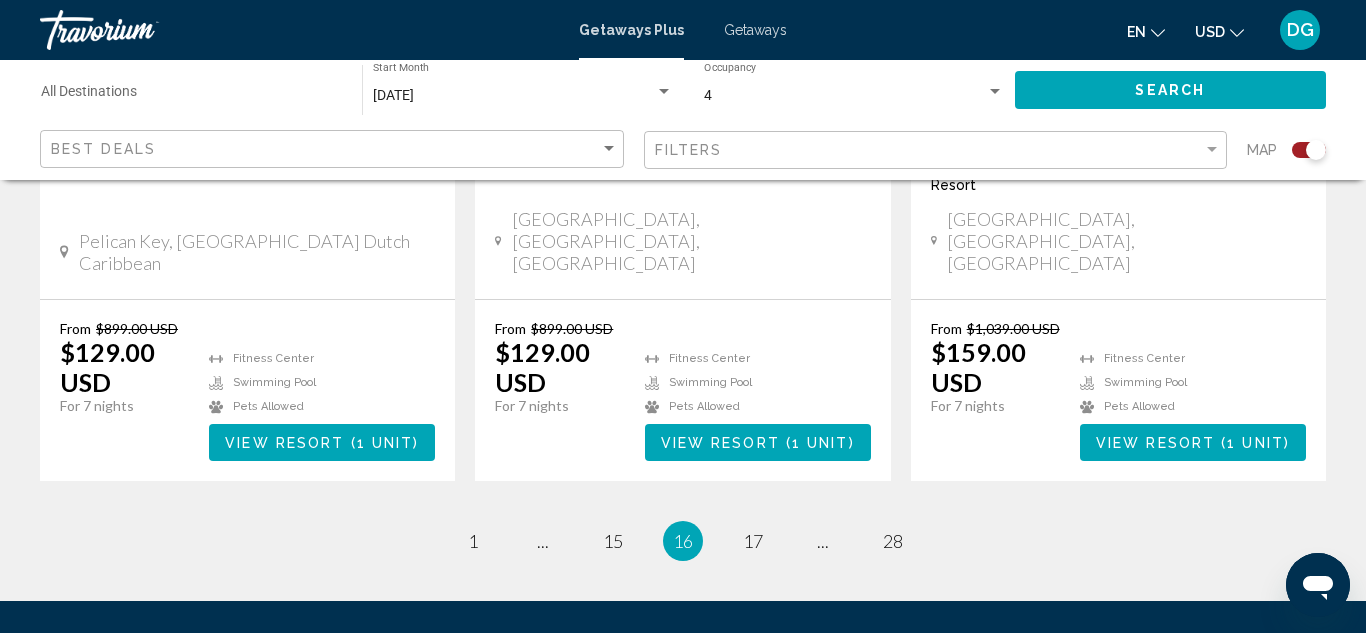 scroll, scrollTop: 3299, scrollLeft: 0, axis: vertical 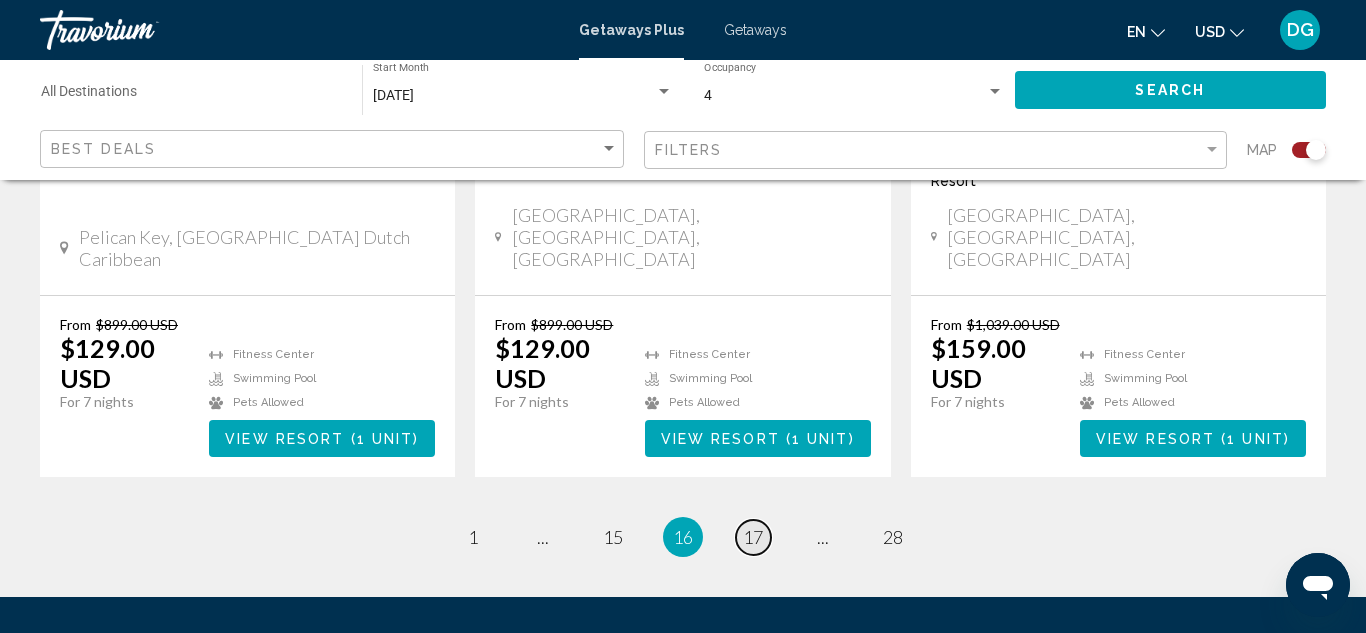 click on "17" at bounding box center [753, 537] 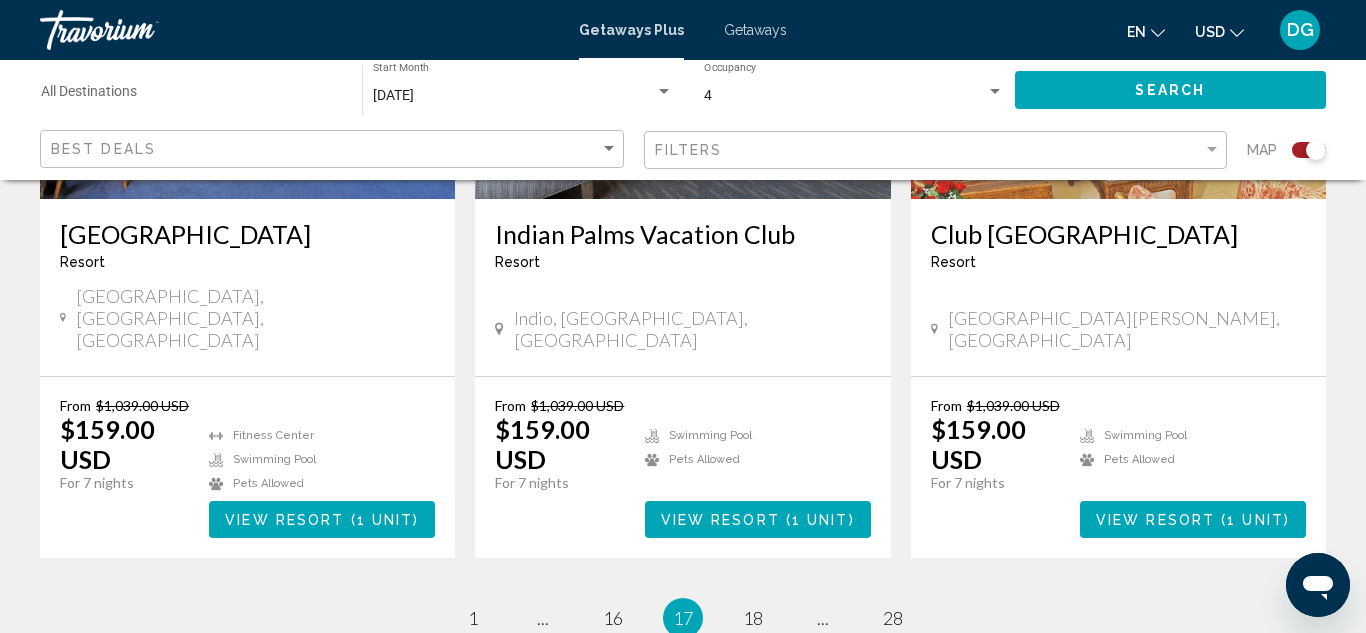 scroll, scrollTop: 3280, scrollLeft: 0, axis: vertical 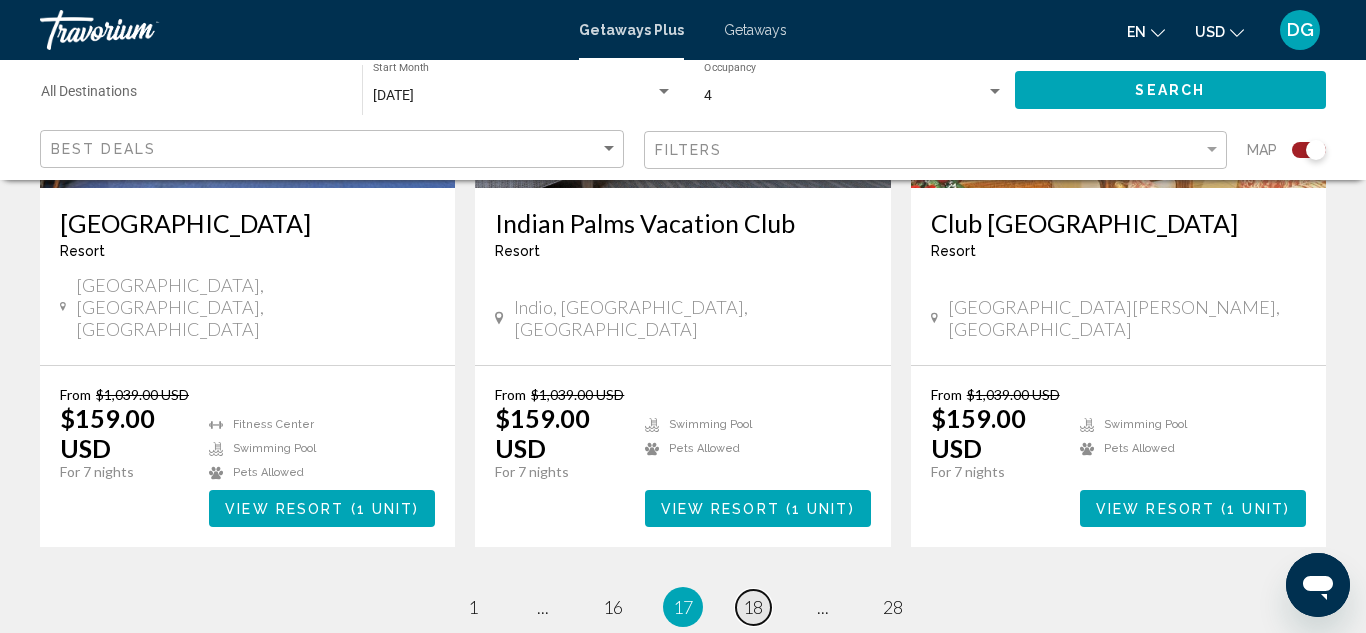 click on "18" at bounding box center [753, 607] 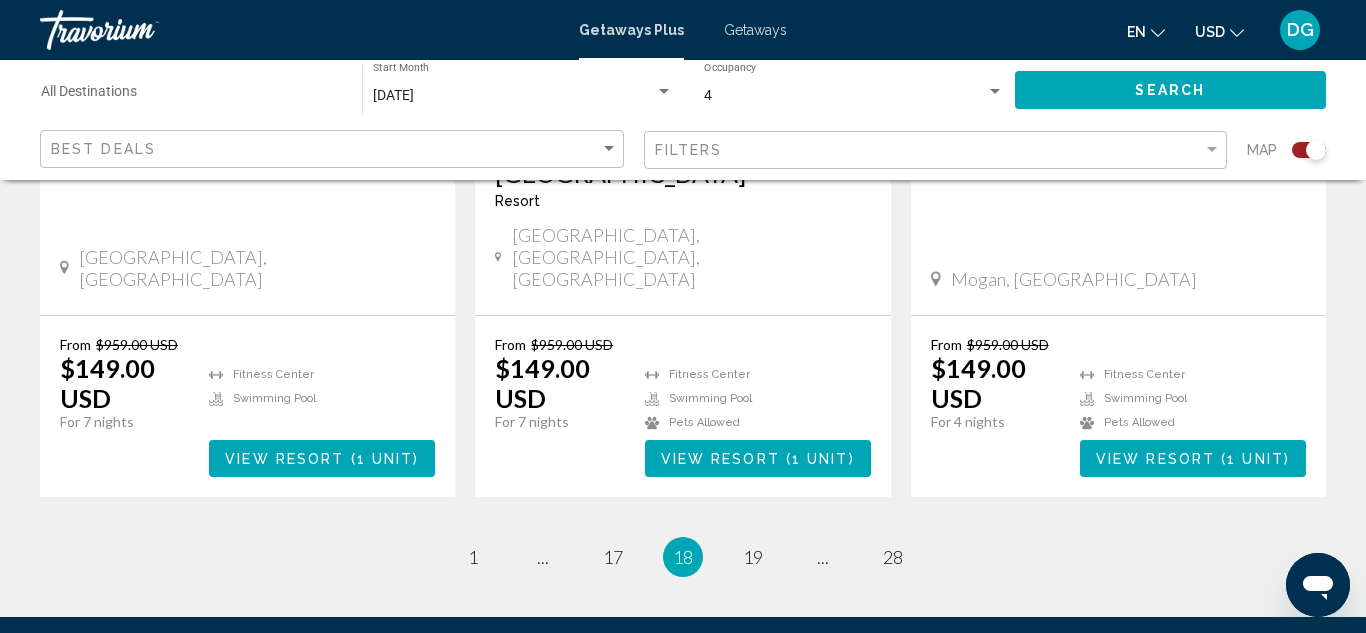 scroll, scrollTop: 3342, scrollLeft: 0, axis: vertical 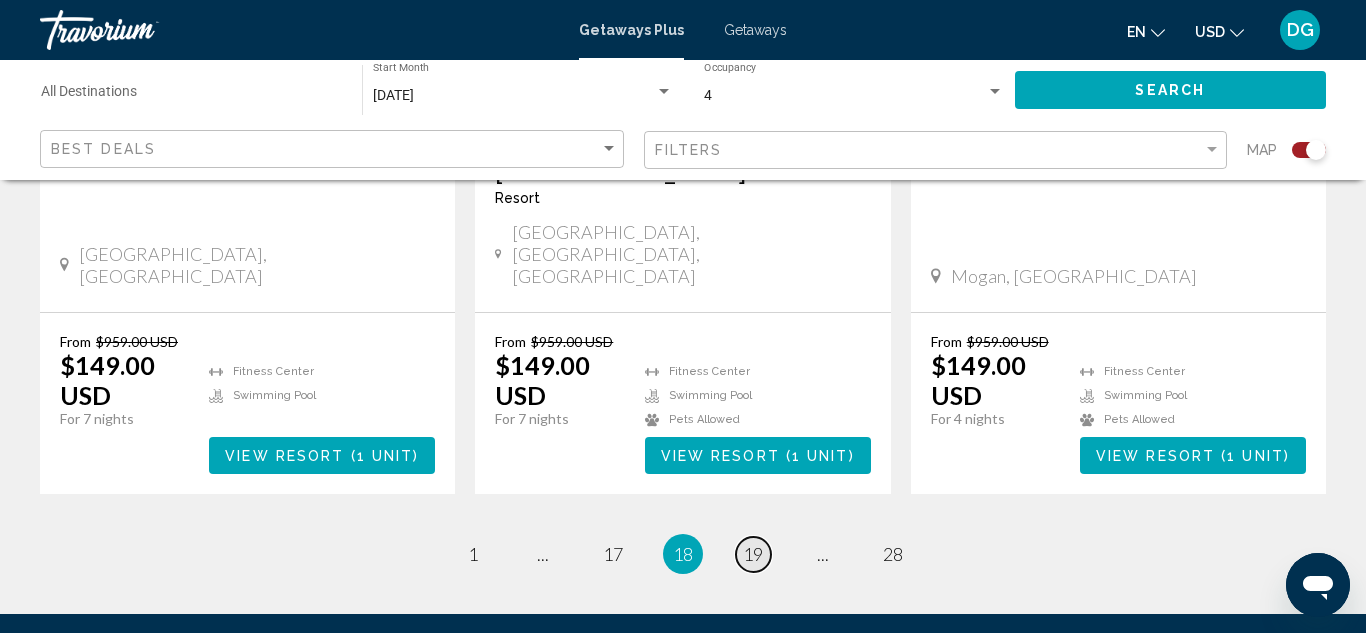 click on "19" at bounding box center [753, 554] 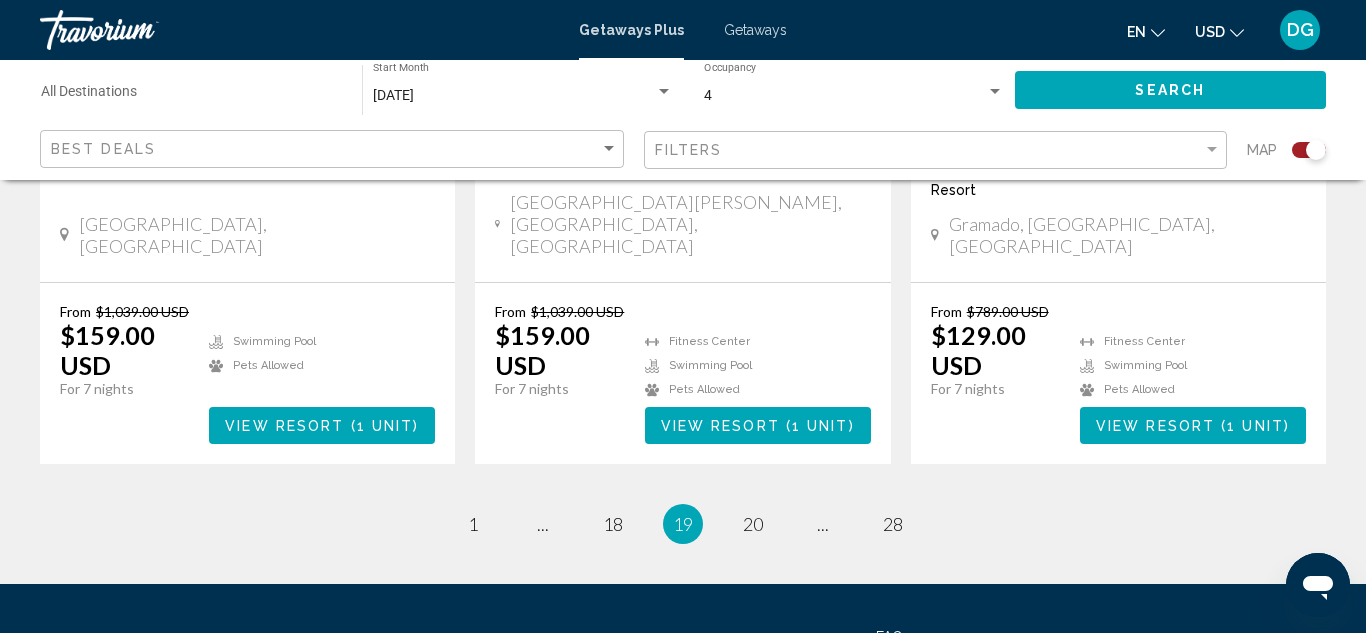 scroll, scrollTop: 3376, scrollLeft: 0, axis: vertical 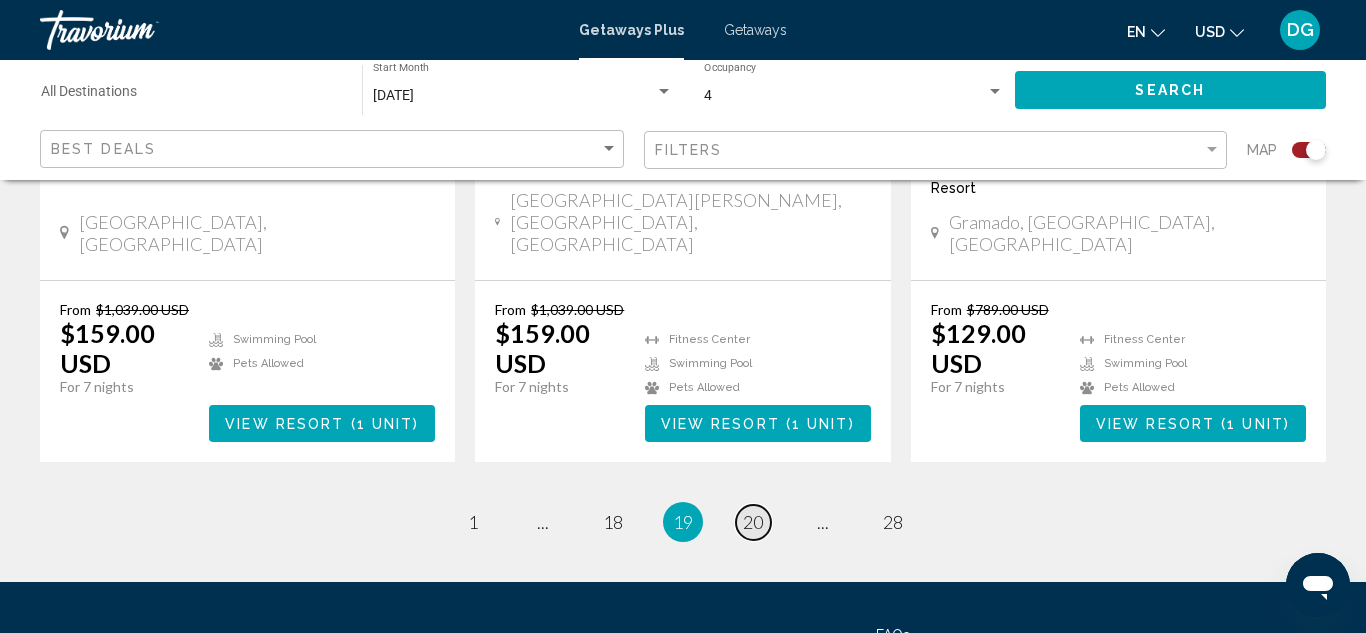 click on "20" at bounding box center (753, 522) 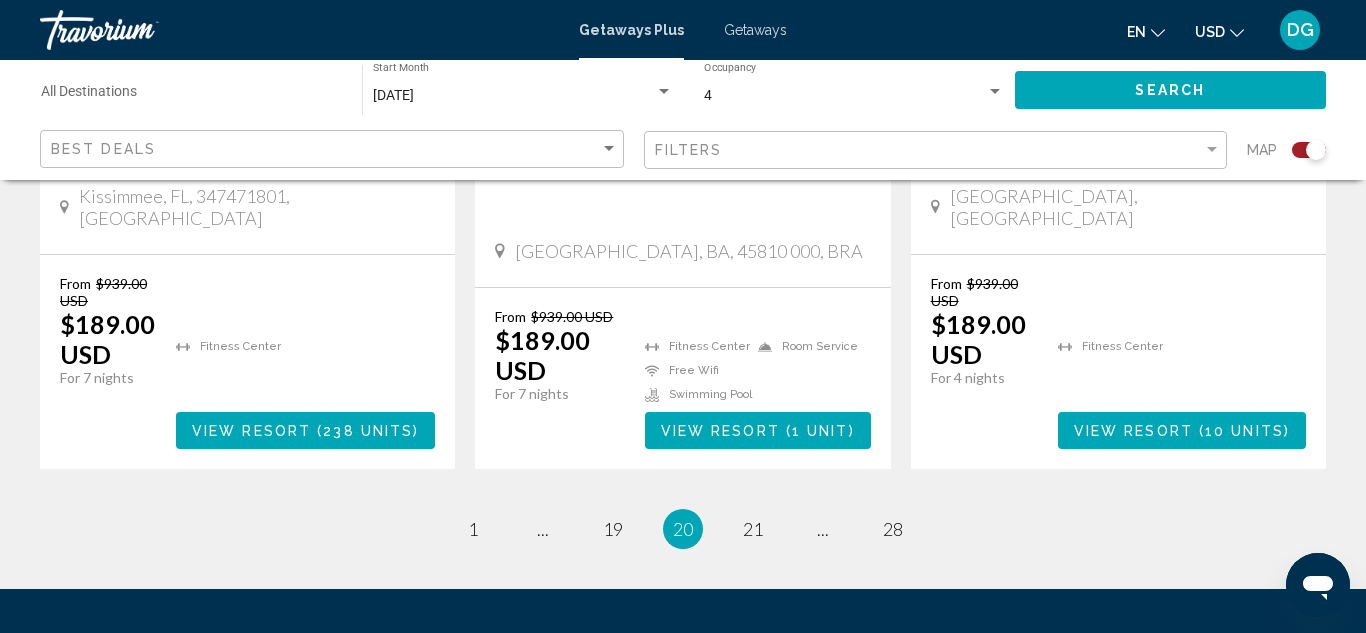 scroll, scrollTop: 3346, scrollLeft: 0, axis: vertical 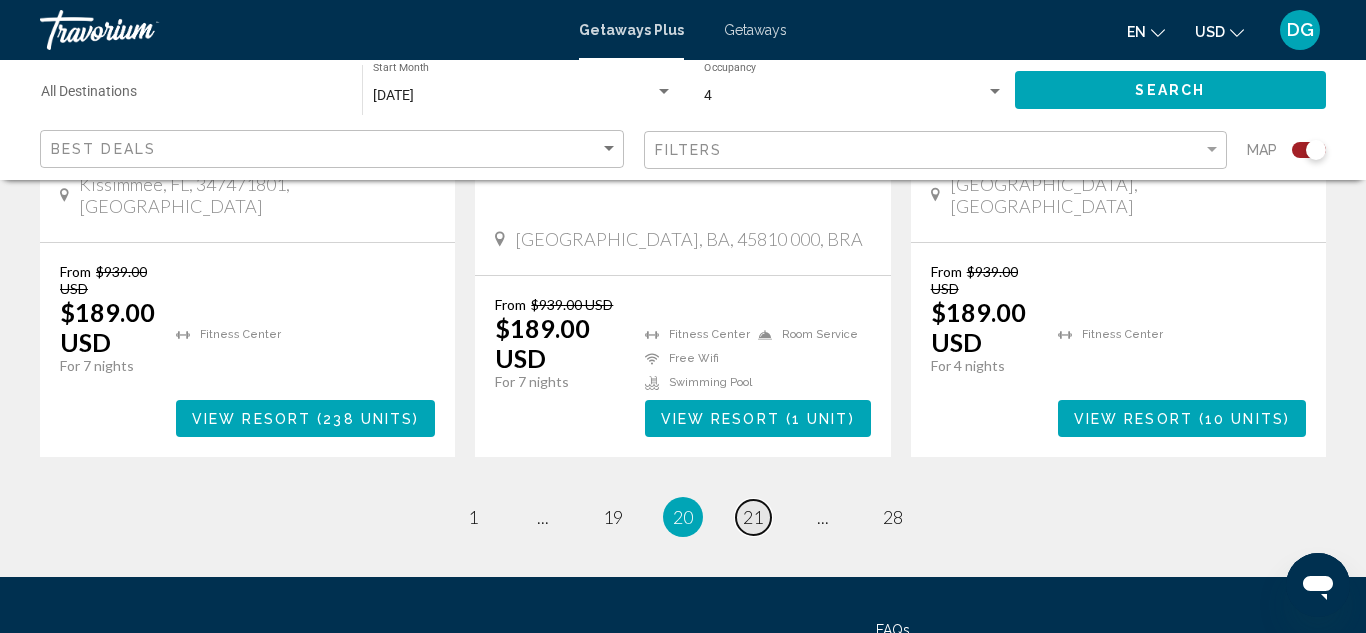click on "21" at bounding box center [753, 517] 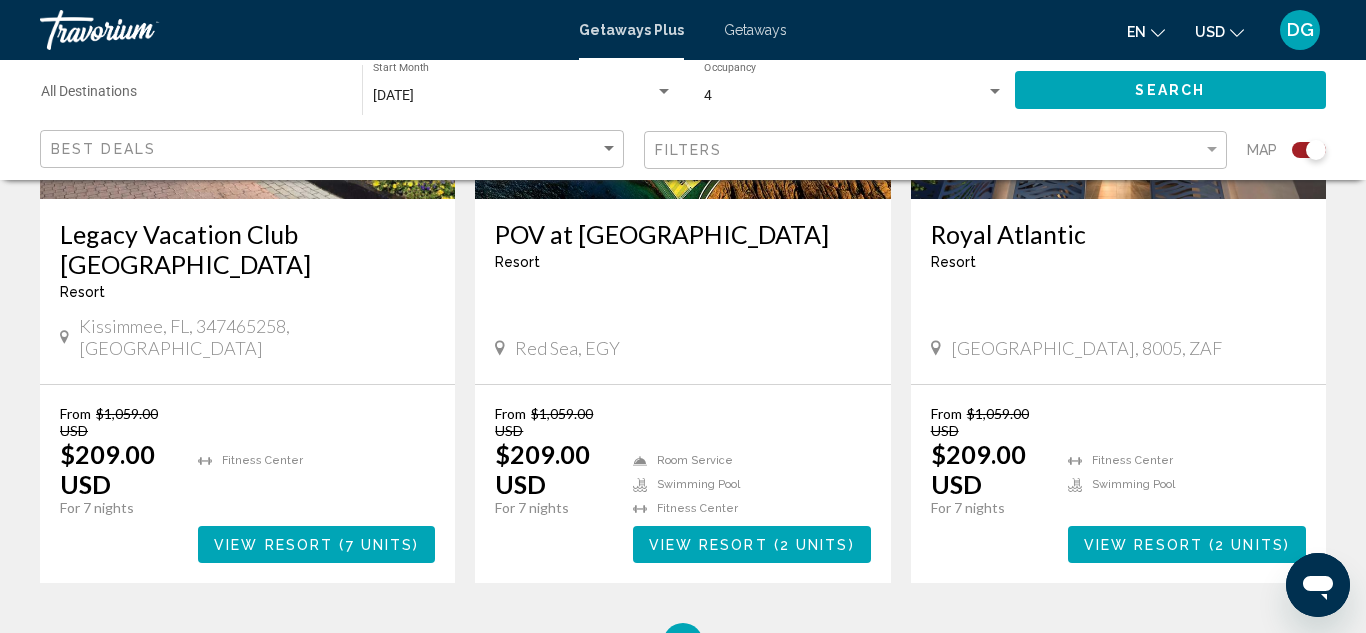 scroll, scrollTop: 3400, scrollLeft: 0, axis: vertical 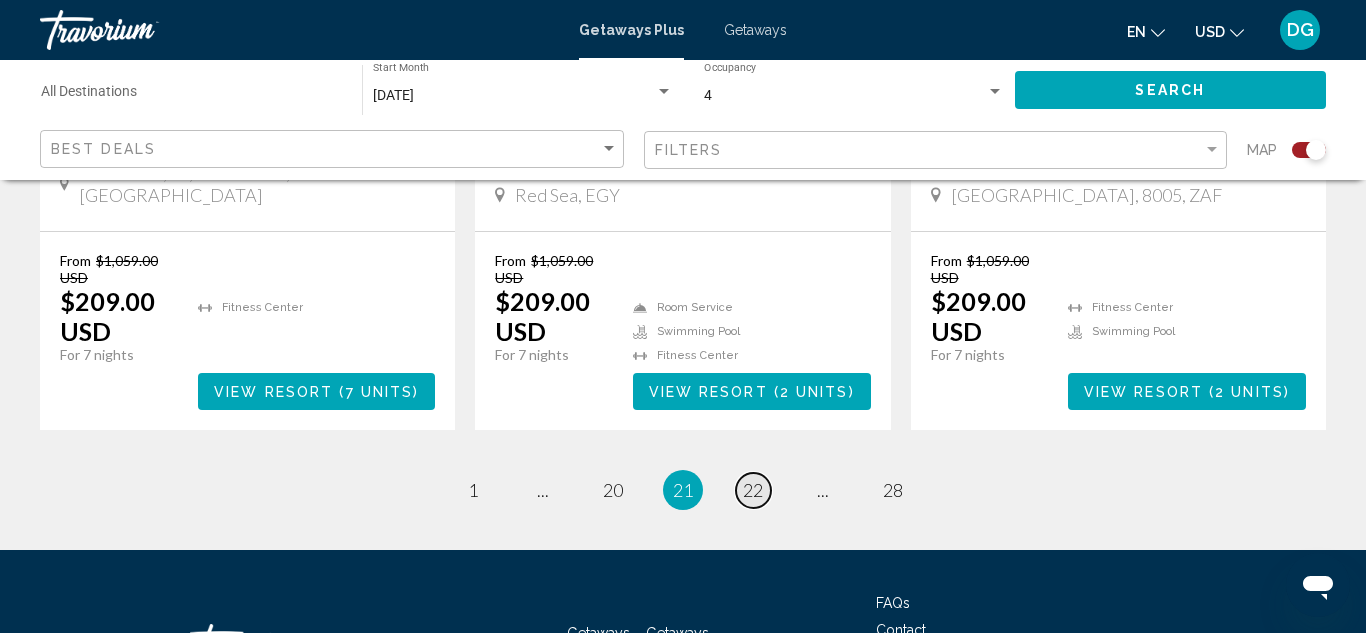 click on "22" at bounding box center [753, 490] 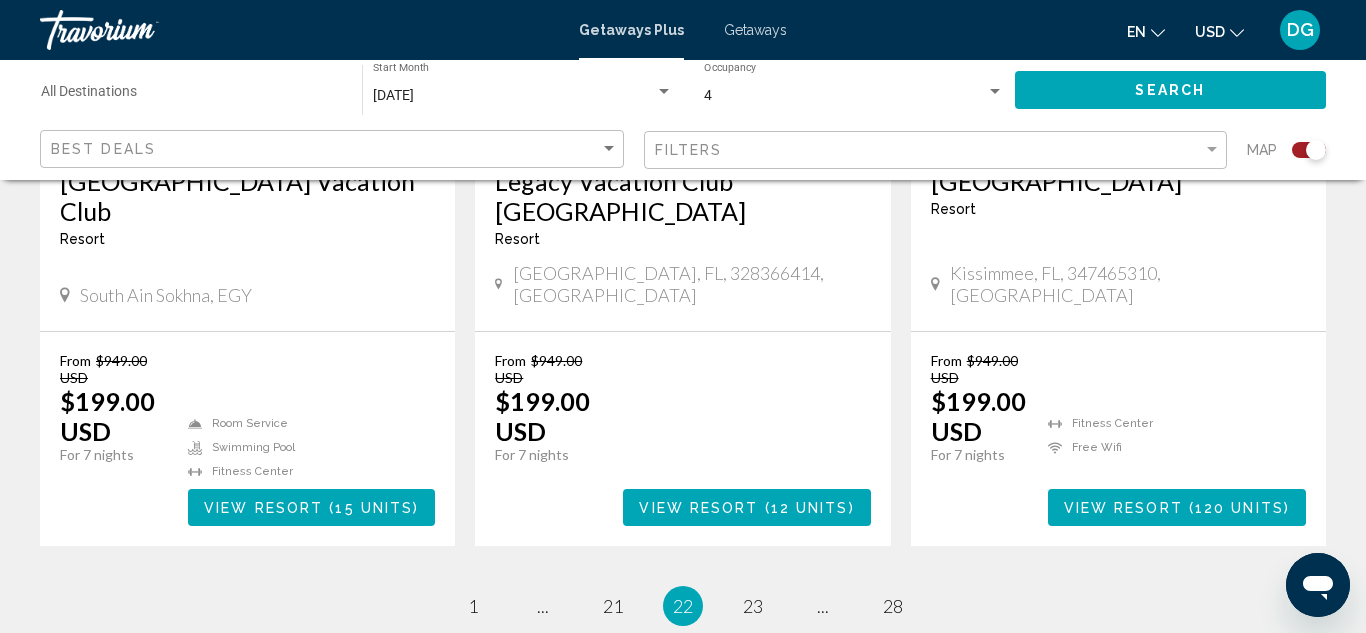 scroll, scrollTop: 3453, scrollLeft: 0, axis: vertical 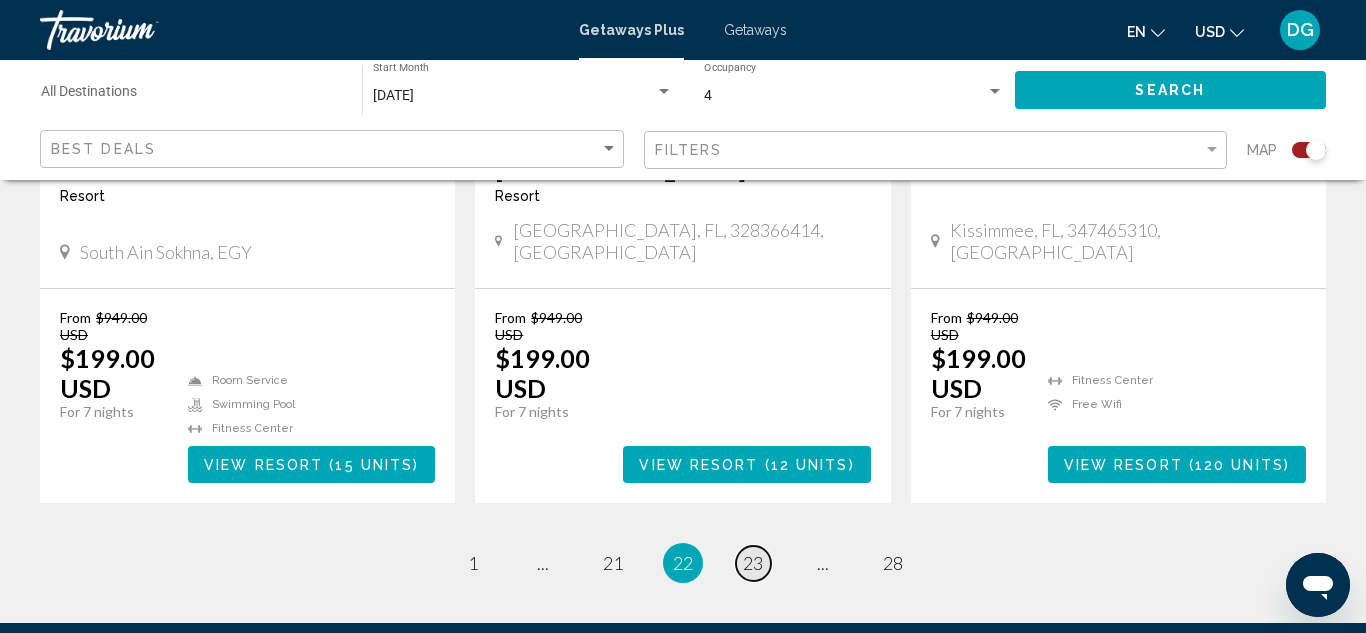 click on "23" at bounding box center [753, 563] 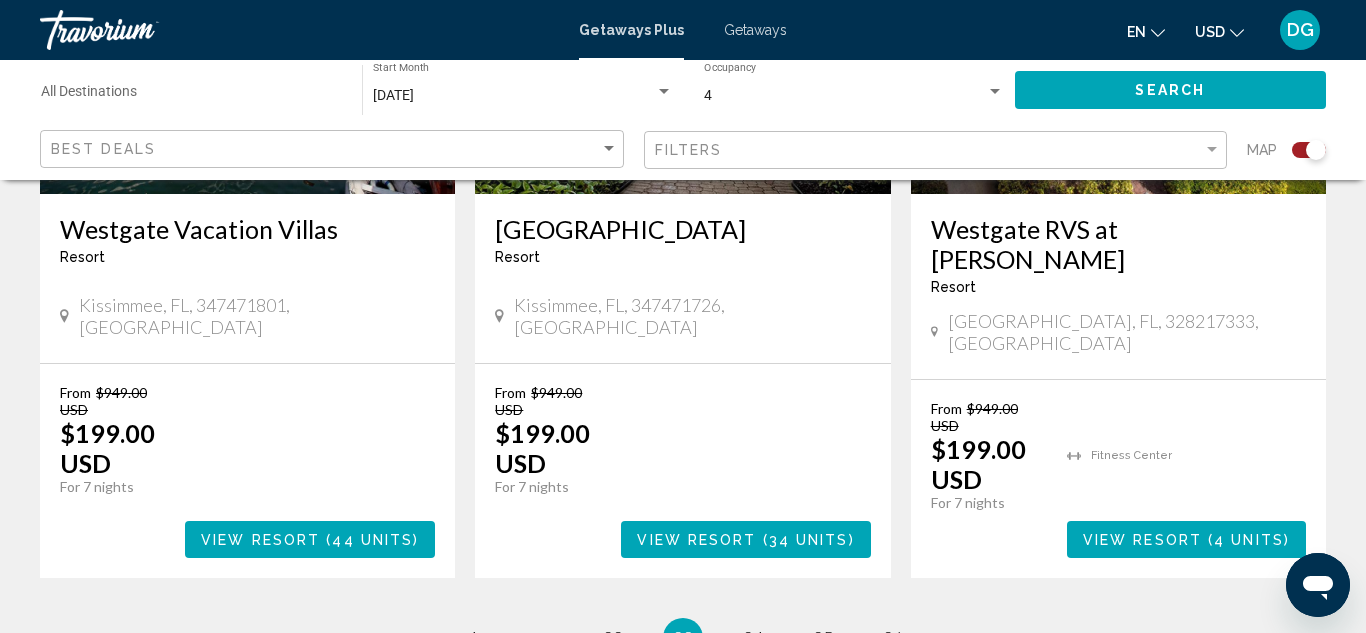 scroll, scrollTop: 3400, scrollLeft: 0, axis: vertical 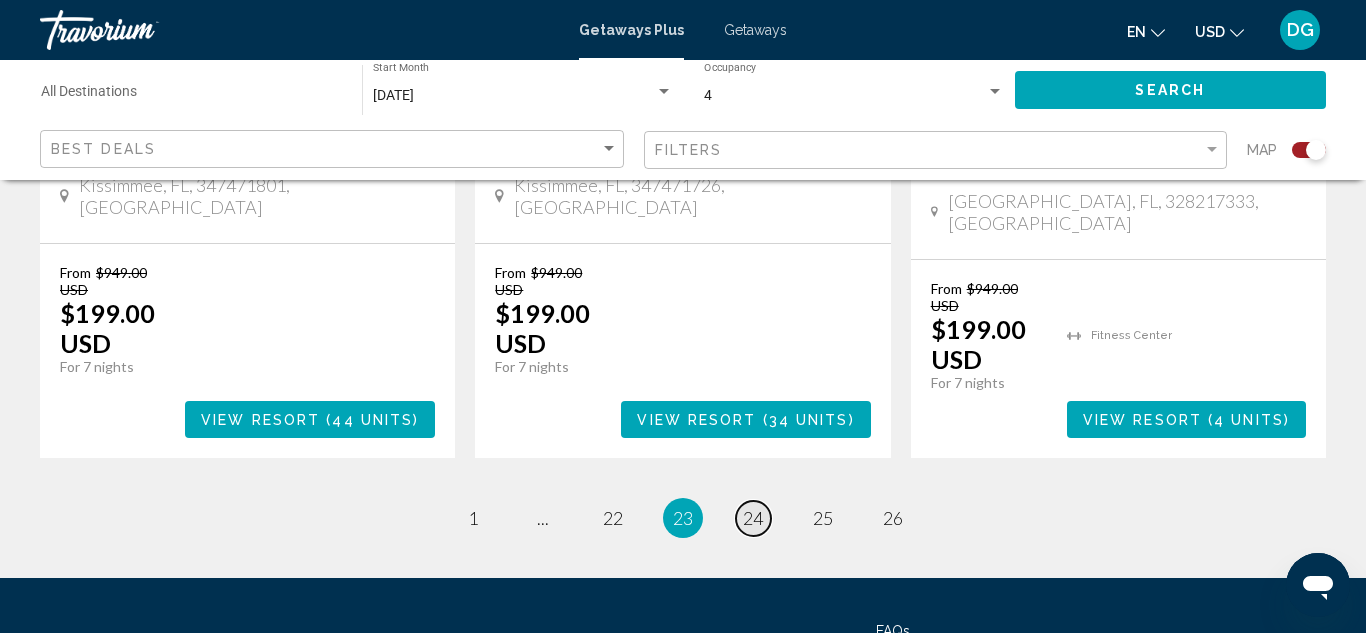 click on "24" at bounding box center (753, 518) 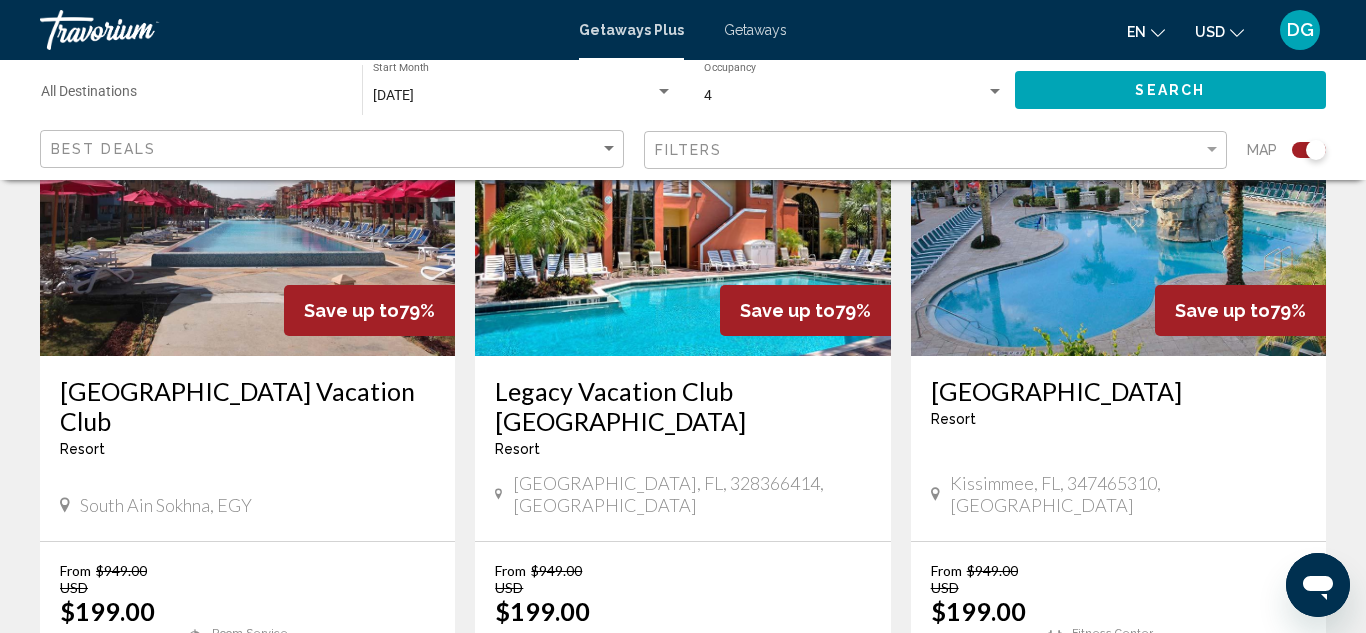 scroll, scrollTop: 3240, scrollLeft: 0, axis: vertical 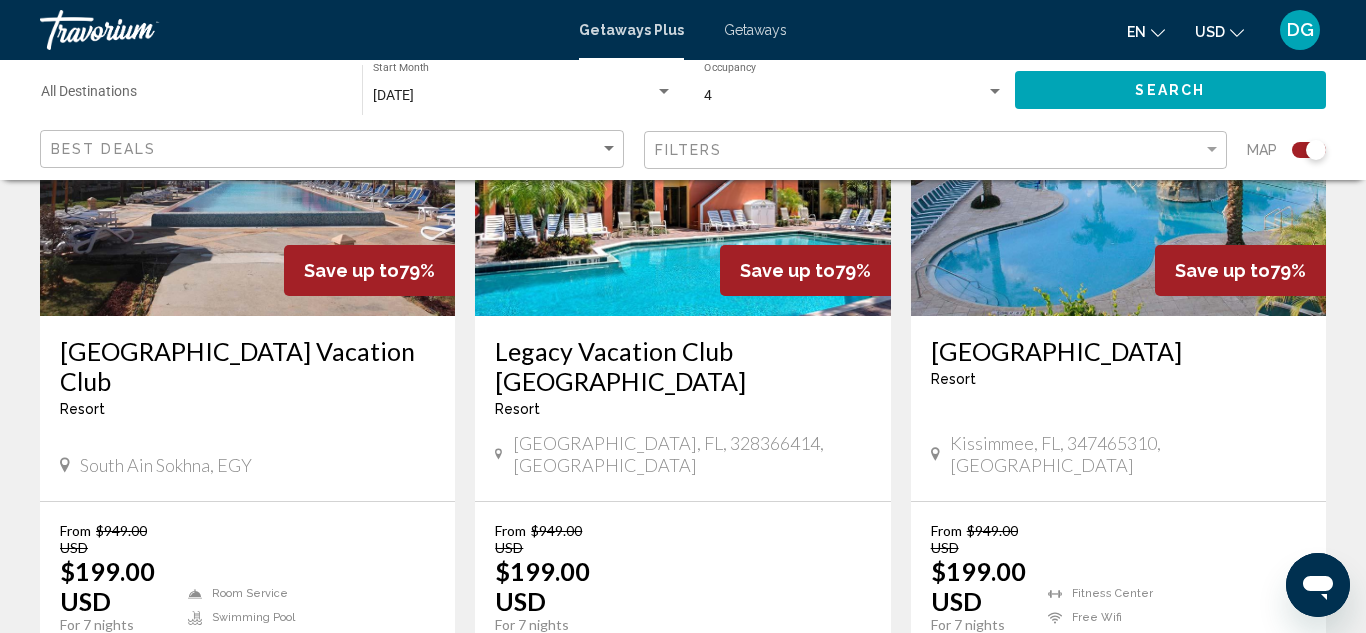 click on "page  25" at bounding box center (753, 776) 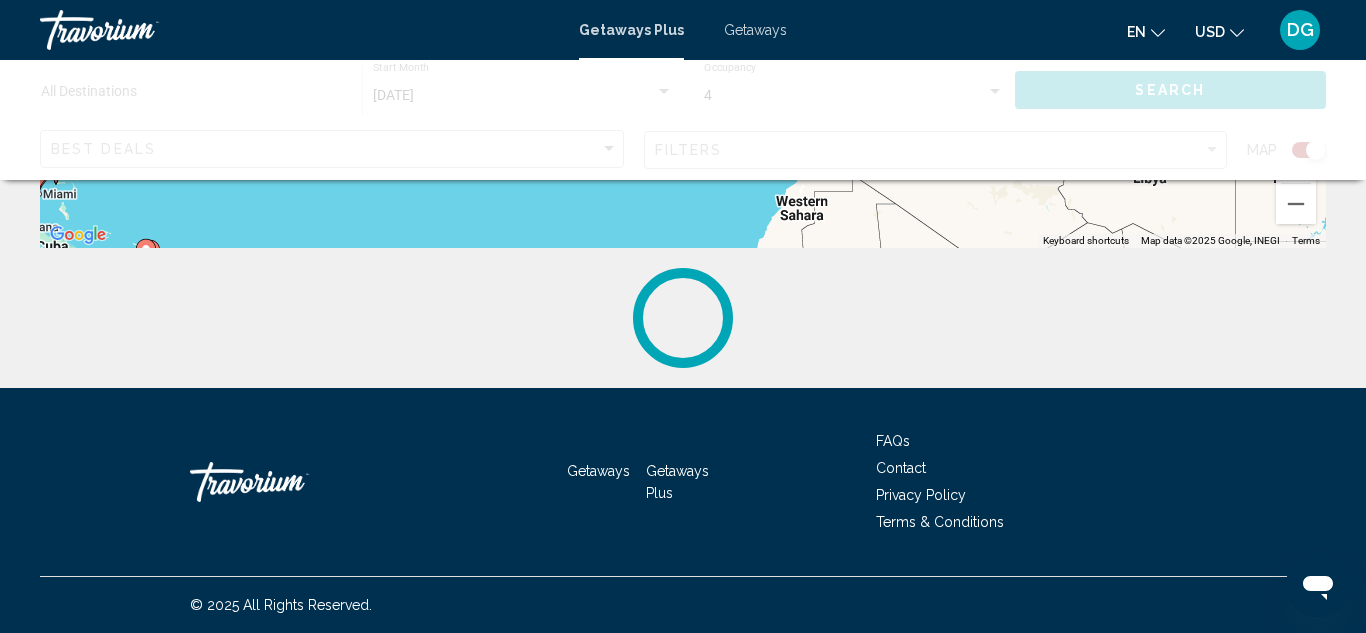 scroll, scrollTop: 0, scrollLeft: 0, axis: both 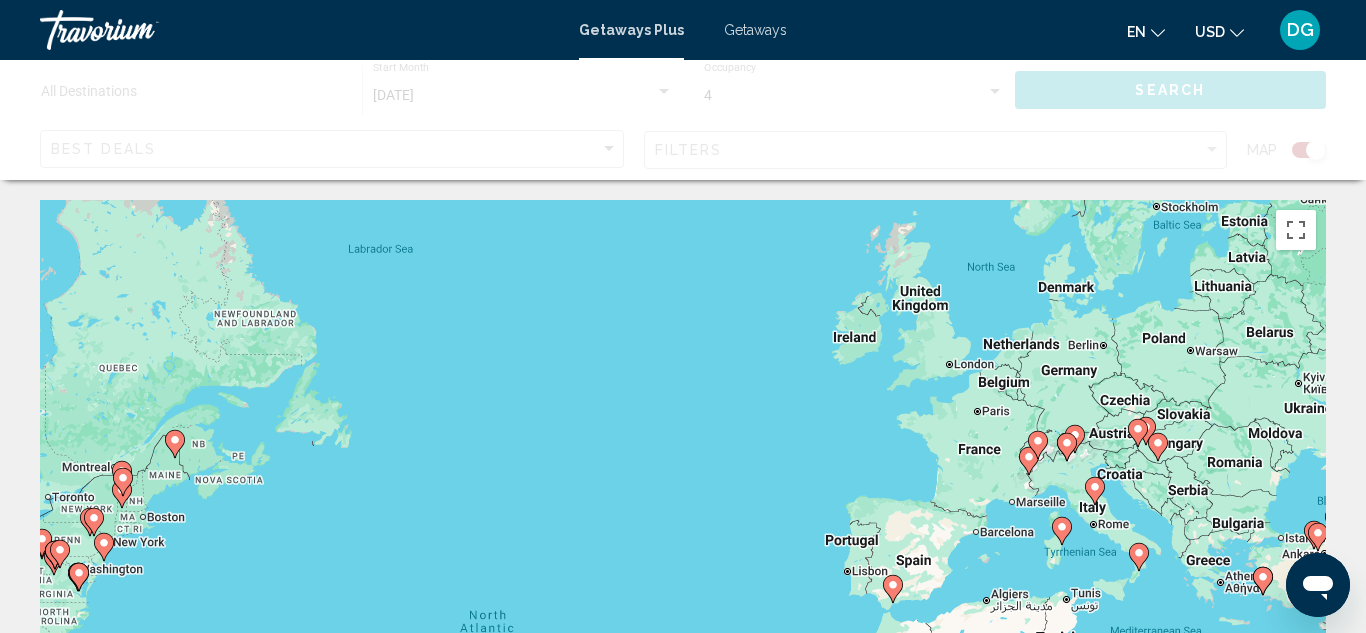 click on "To navigate, press the arrow keys. To activate drag with keyboard, press Alt + Enter. Once in keyboard drag state, use the arrow keys to move the marker. To complete the drag, press the Enter key. To cancel, press Escape." at bounding box center (683, 500) 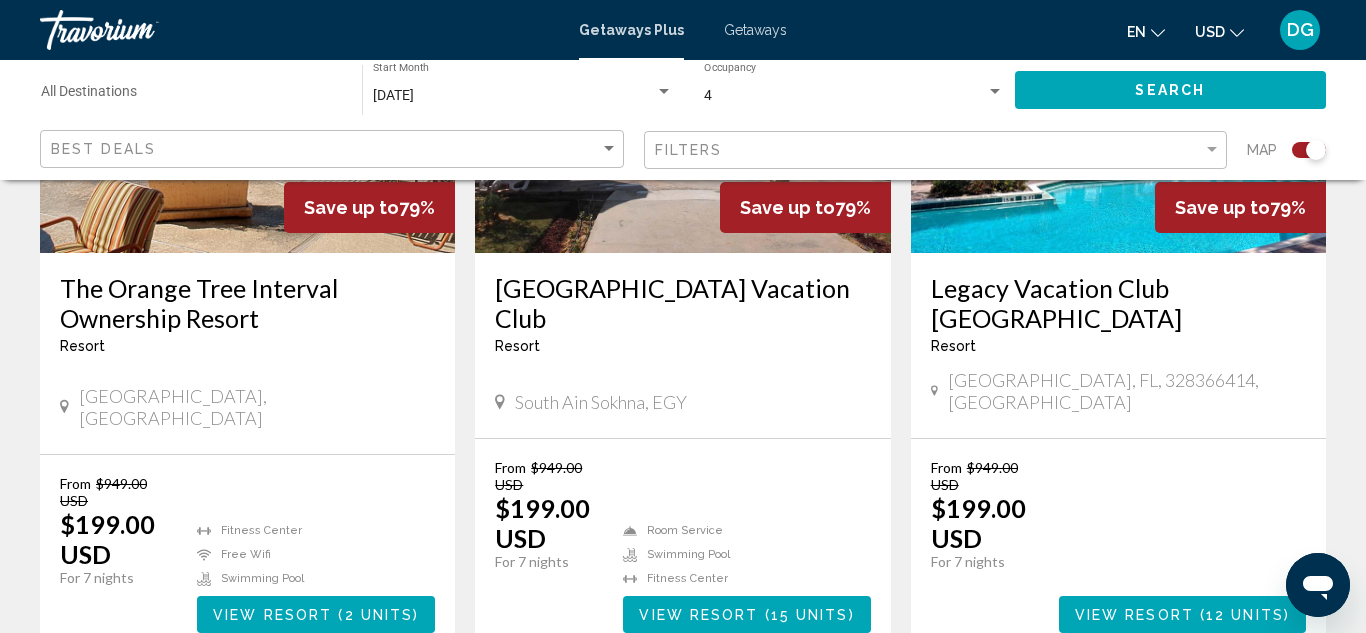 scroll, scrollTop: 963, scrollLeft: 0, axis: vertical 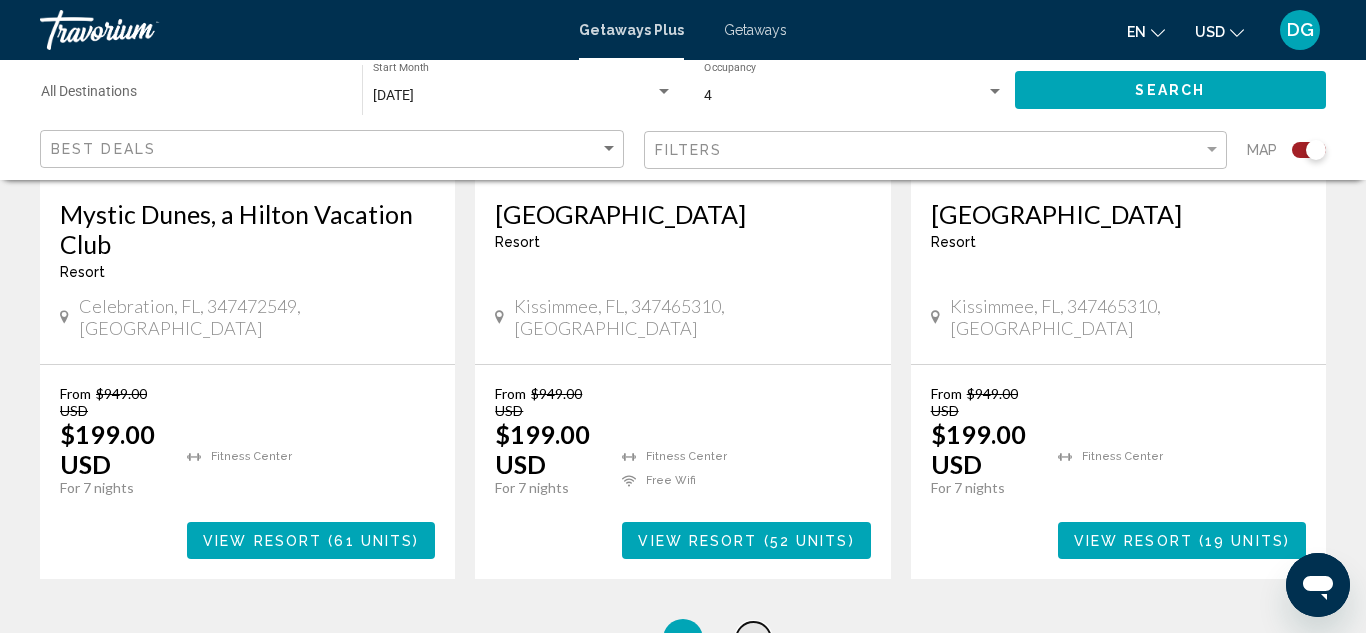 click on "26" at bounding box center [753, 639] 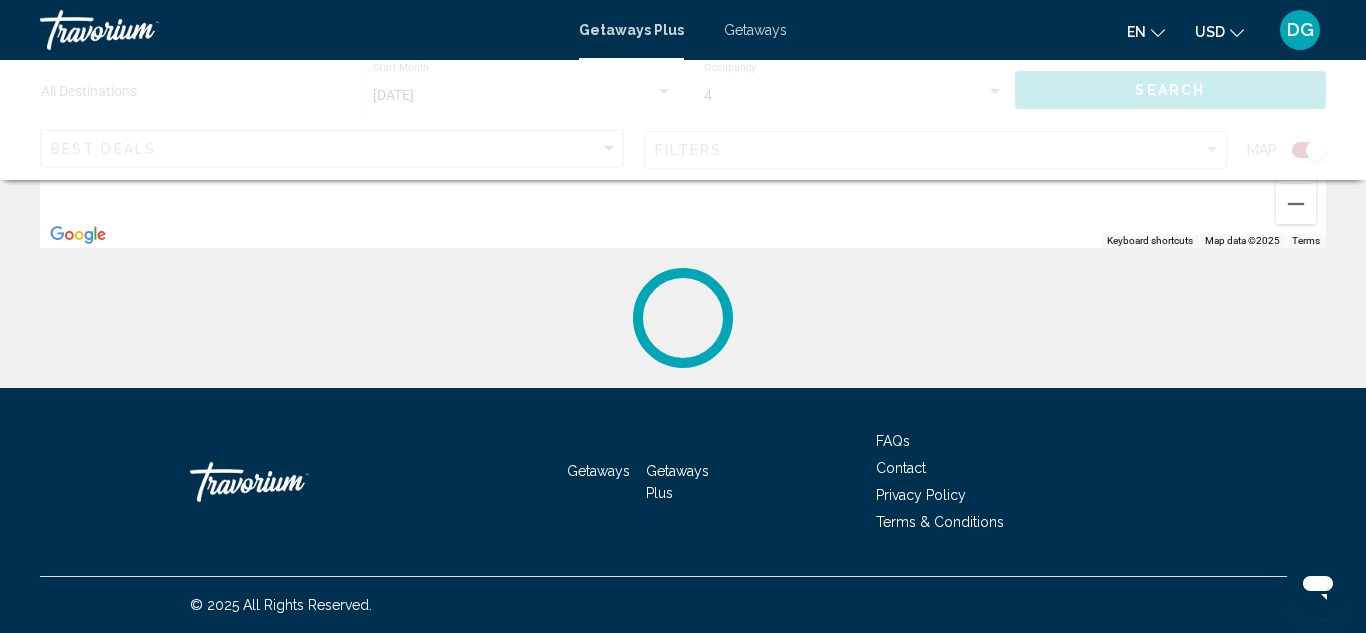 scroll, scrollTop: 0, scrollLeft: 0, axis: both 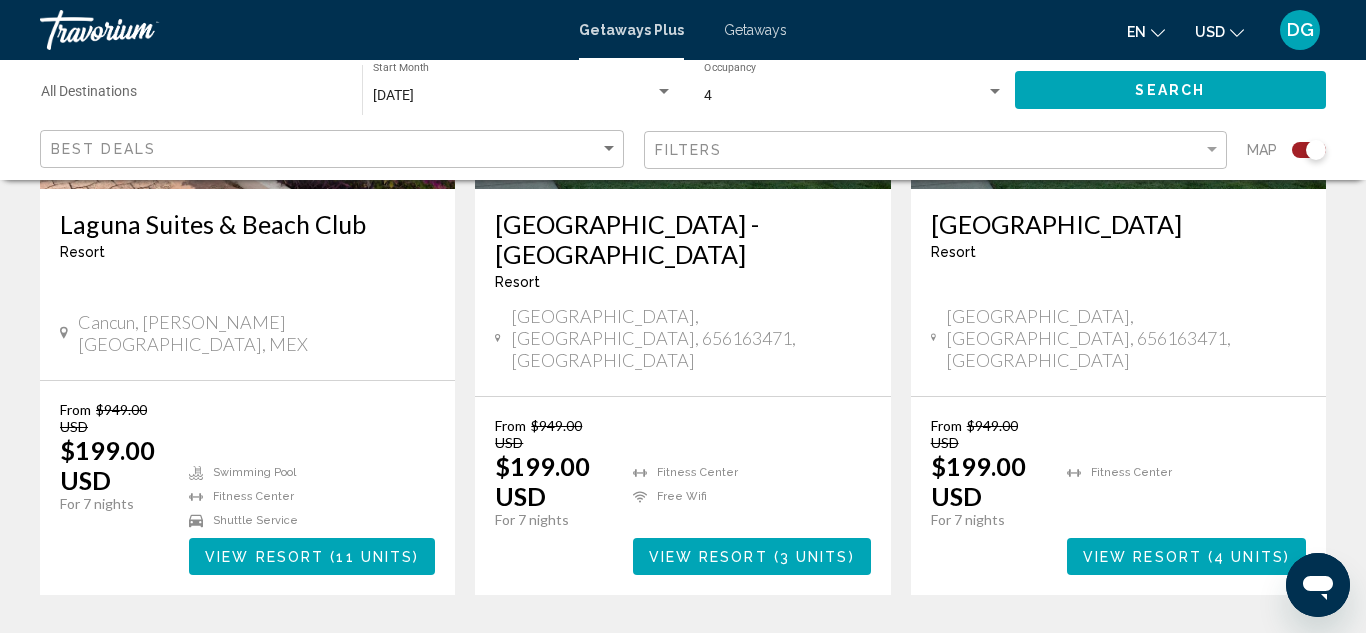 click on "27" at bounding box center (823, 655) 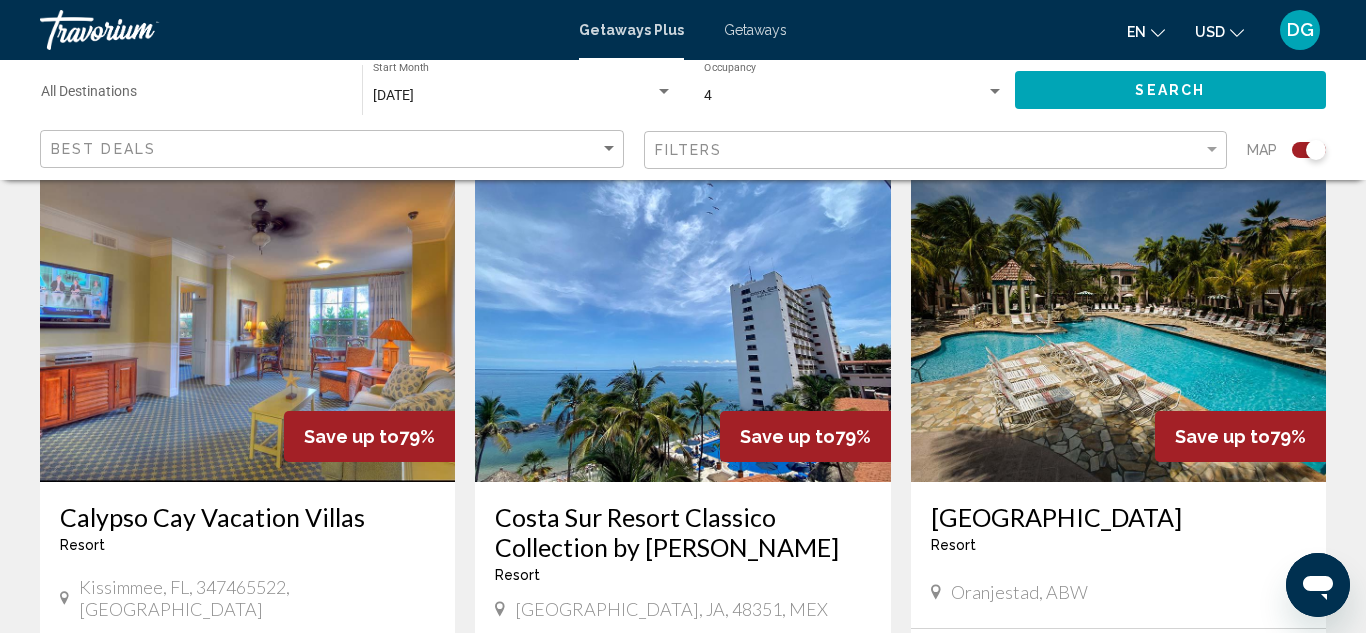 scroll, scrollTop: 2943, scrollLeft: 0, axis: vertical 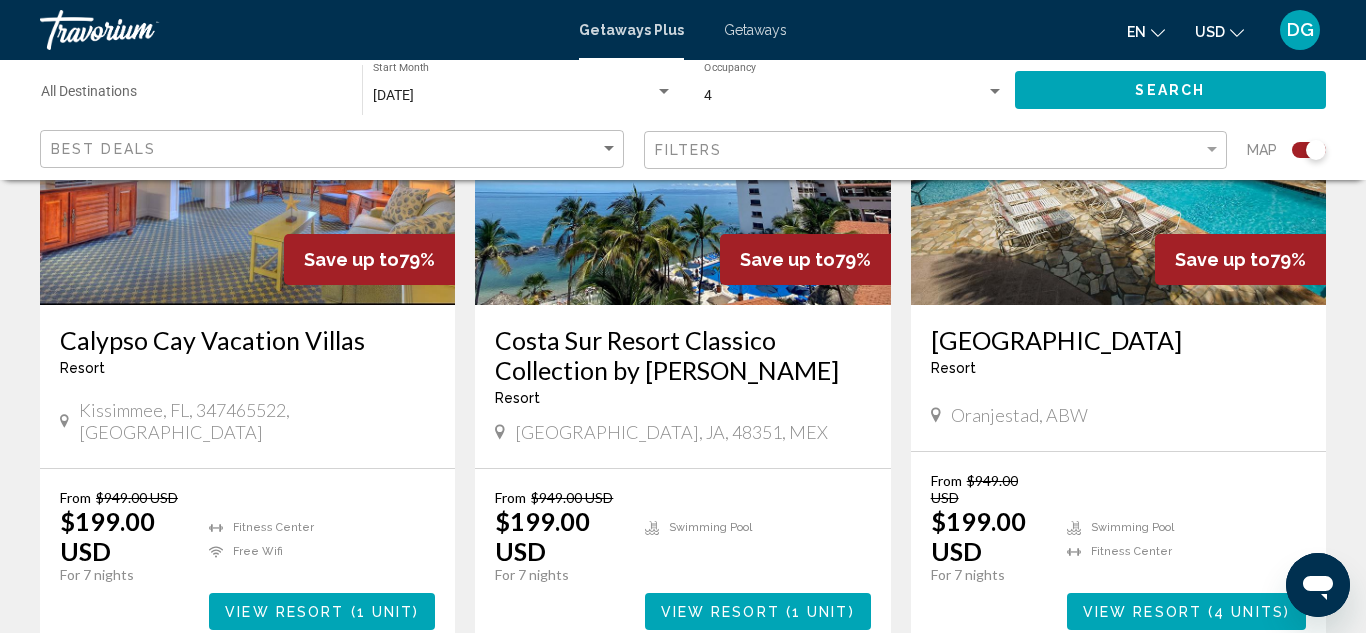 click on "28" at bounding box center (893, 710) 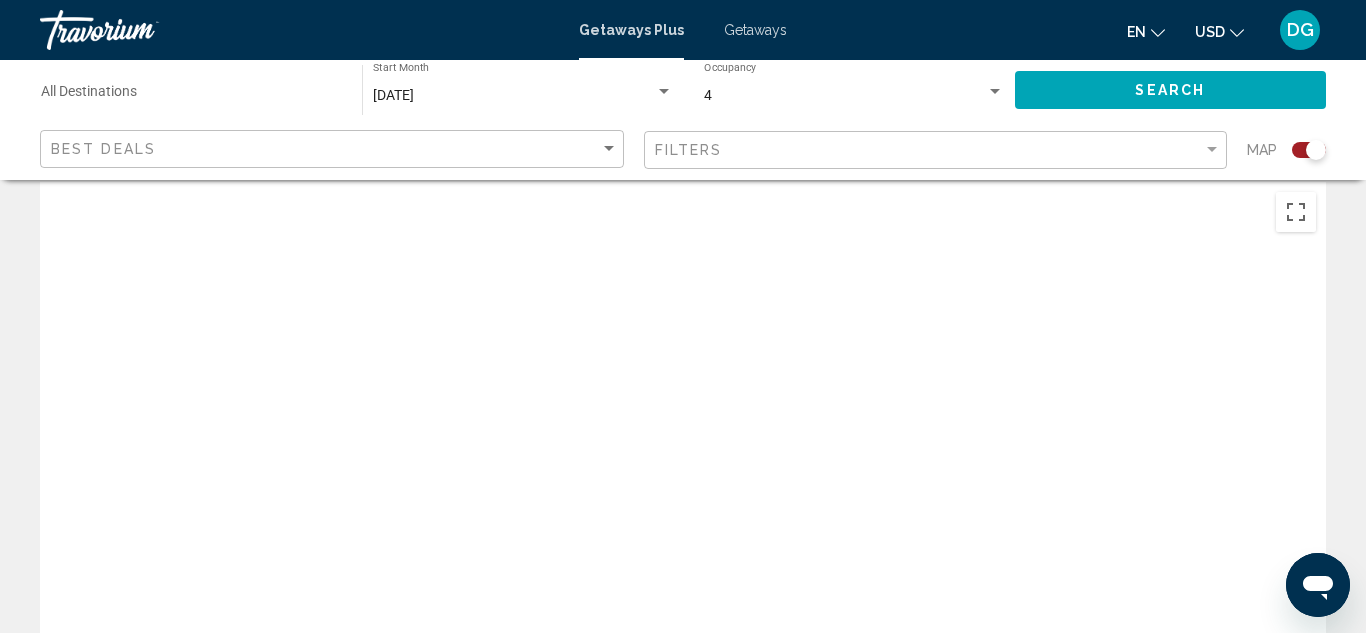 scroll, scrollTop: 0, scrollLeft: 0, axis: both 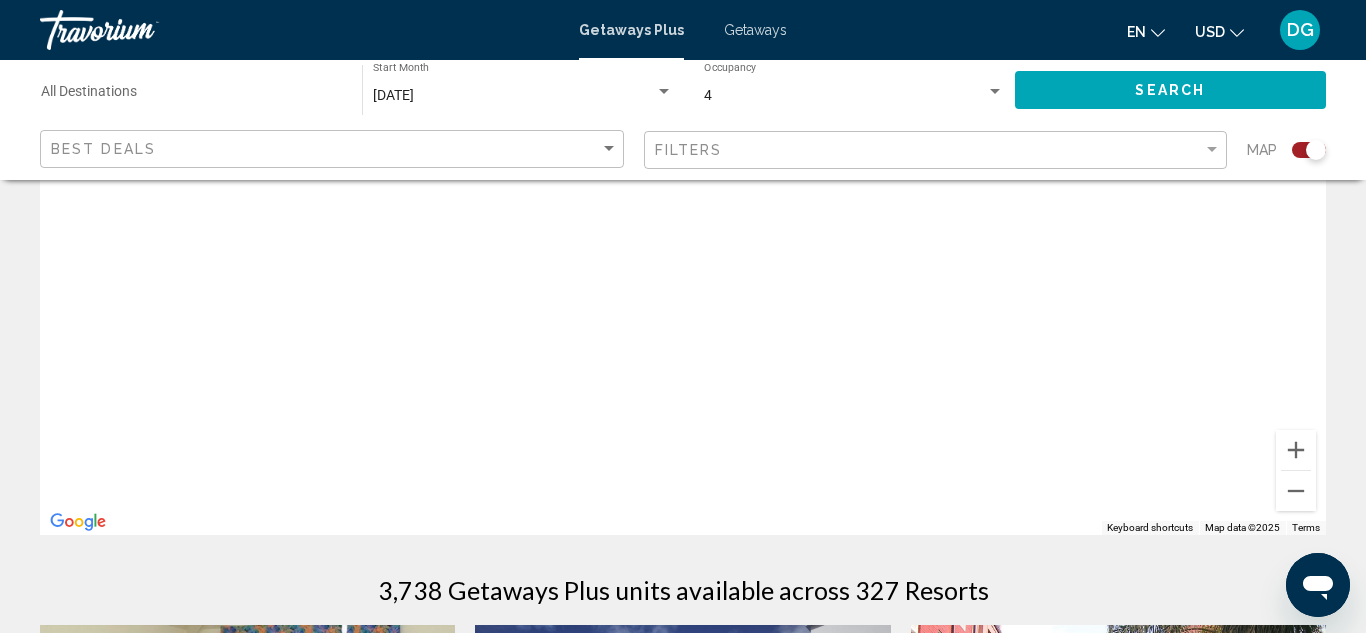click on "Getaways" at bounding box center [755, 30] 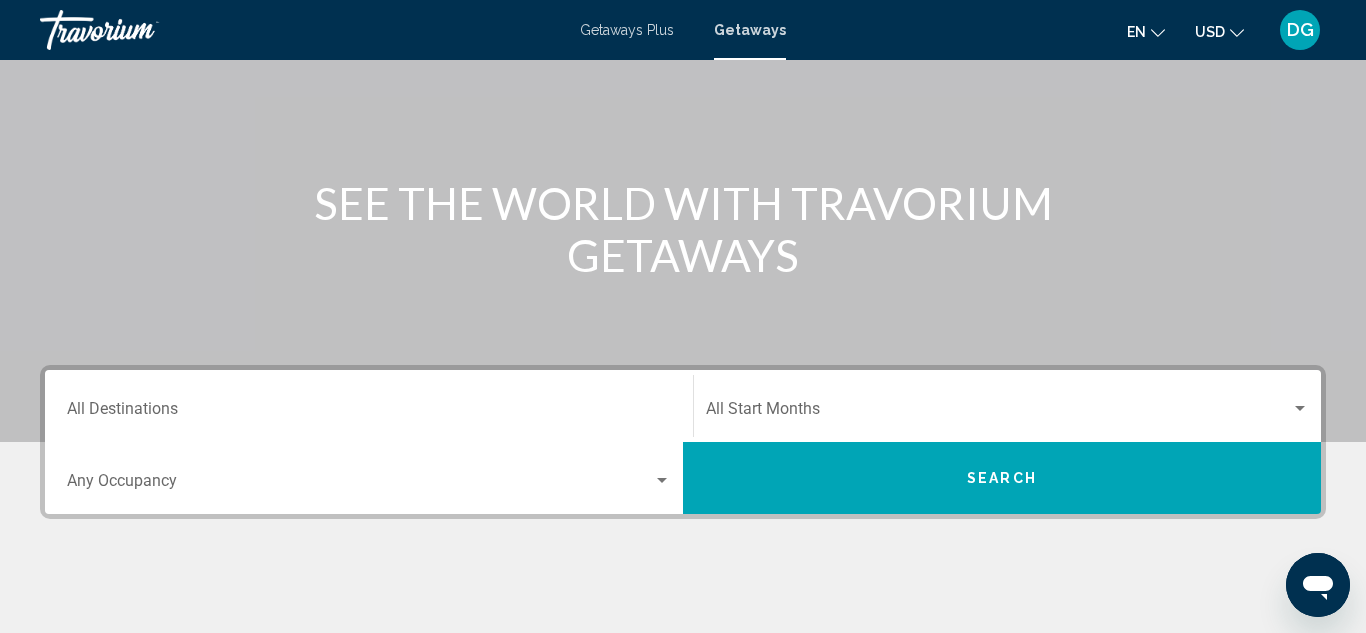 scroll, scrollTop: 160, scrollLeft: 0, axis: vertical 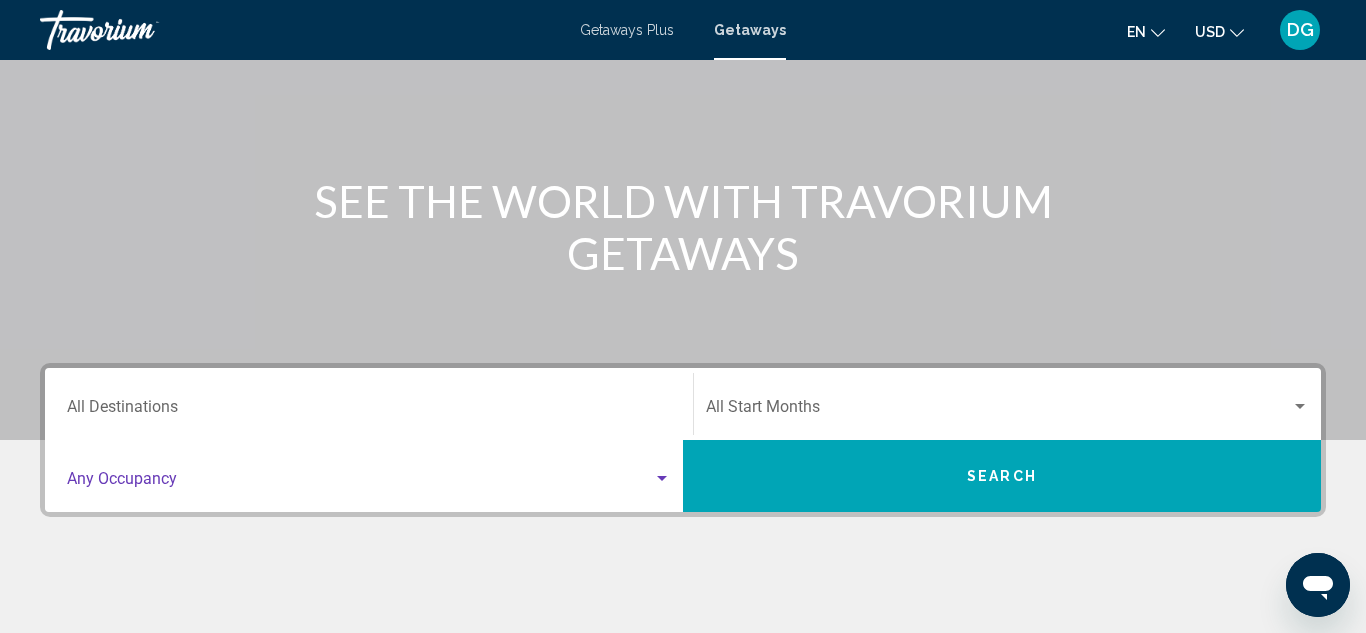 click at bounding box center (662, 478) 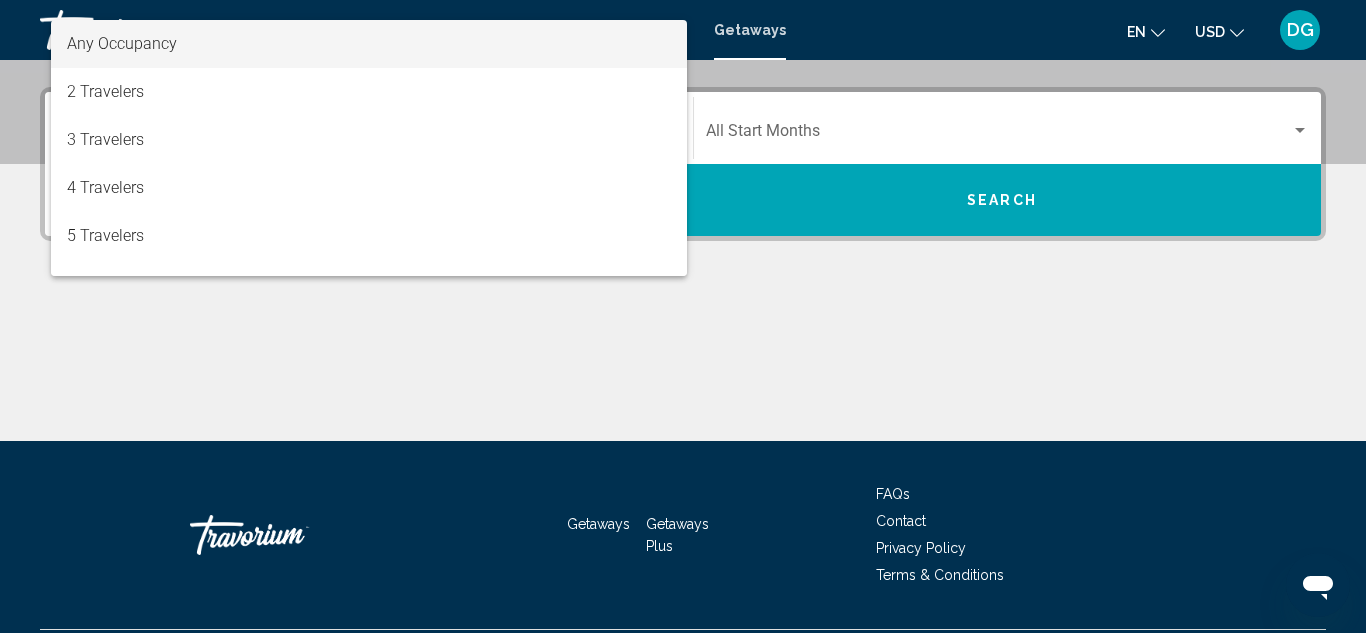 scroll, scrollTop: 458, scrollLeft: 0, axis: vertical 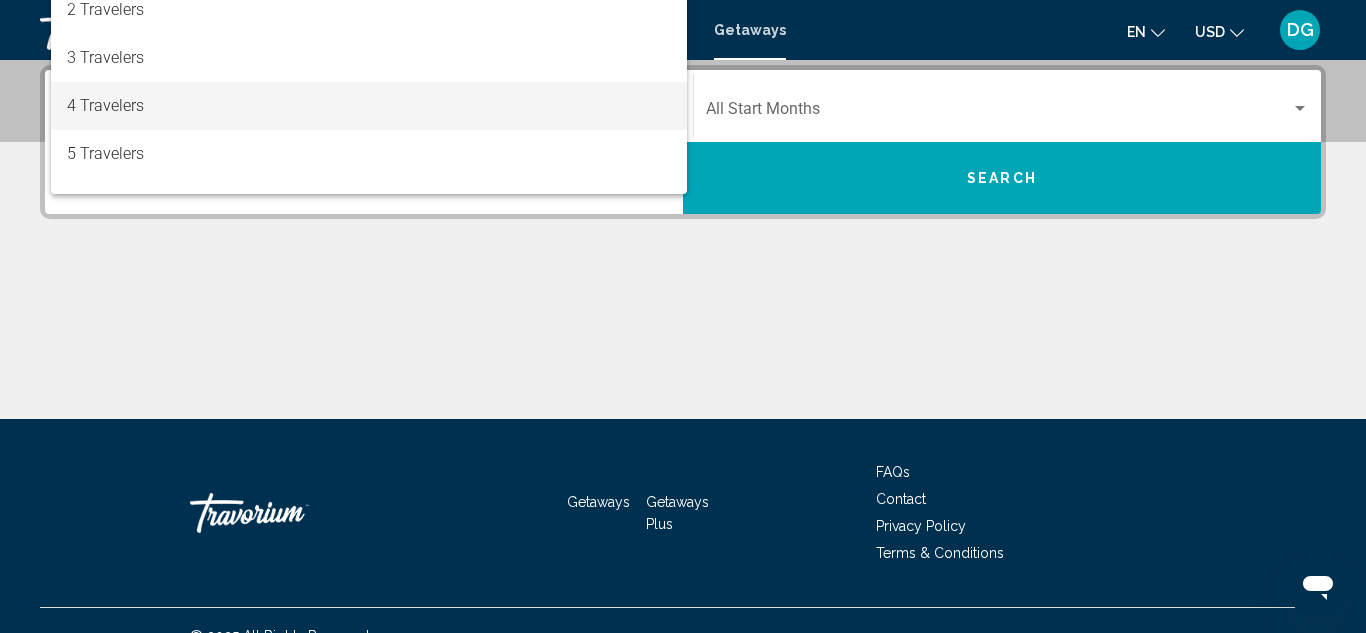 click on "4 Travelers" at bounding box center (369, 106) 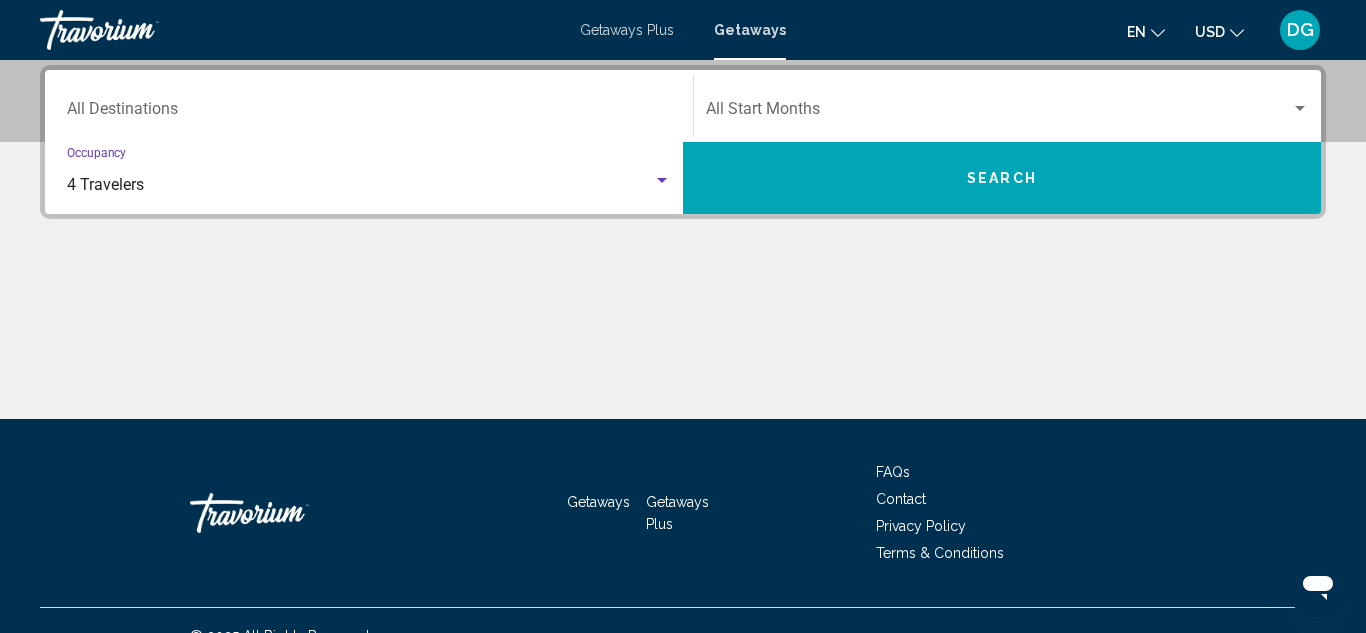 click at bounding box center (1300, 109) 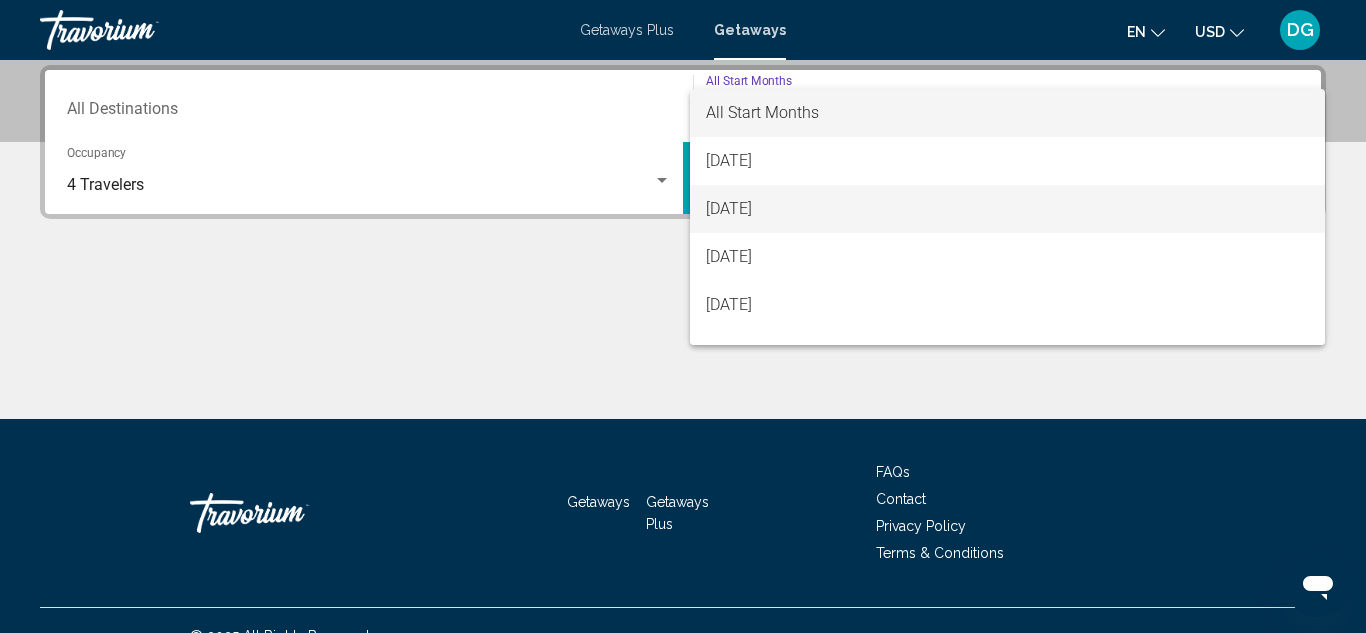click on "[DATE]" at bounding box center [1007, 209] 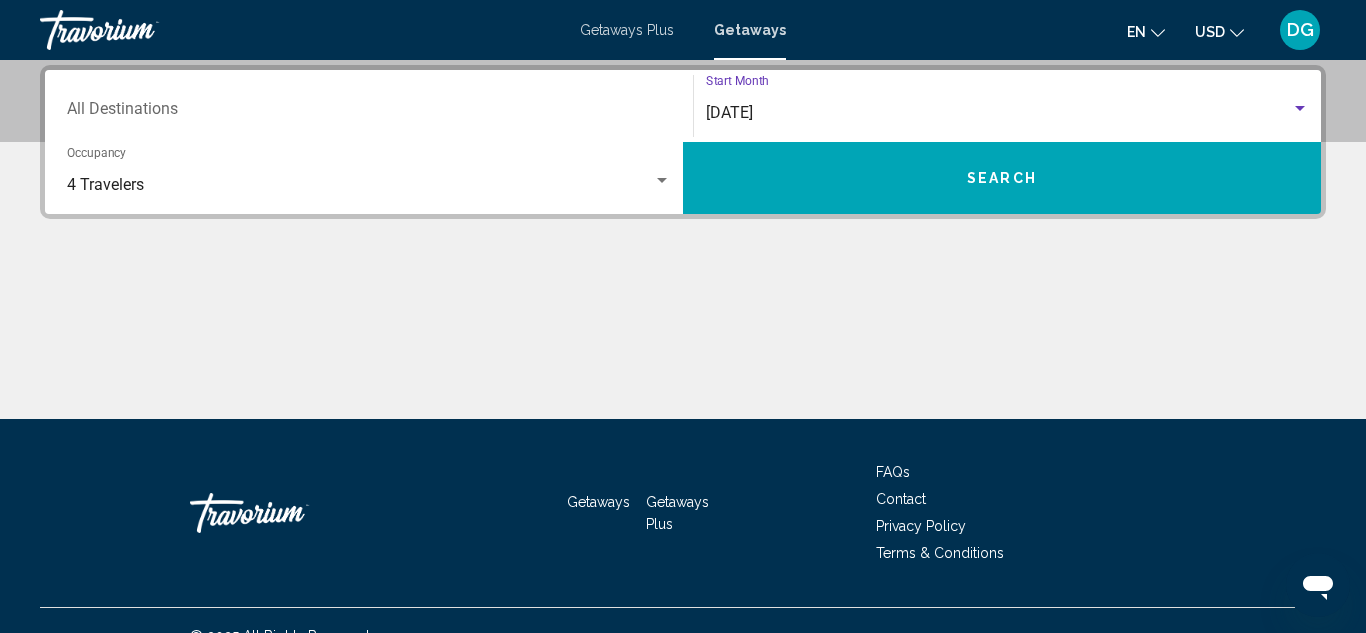 click on "Search" at bounding box center (1002, 179) 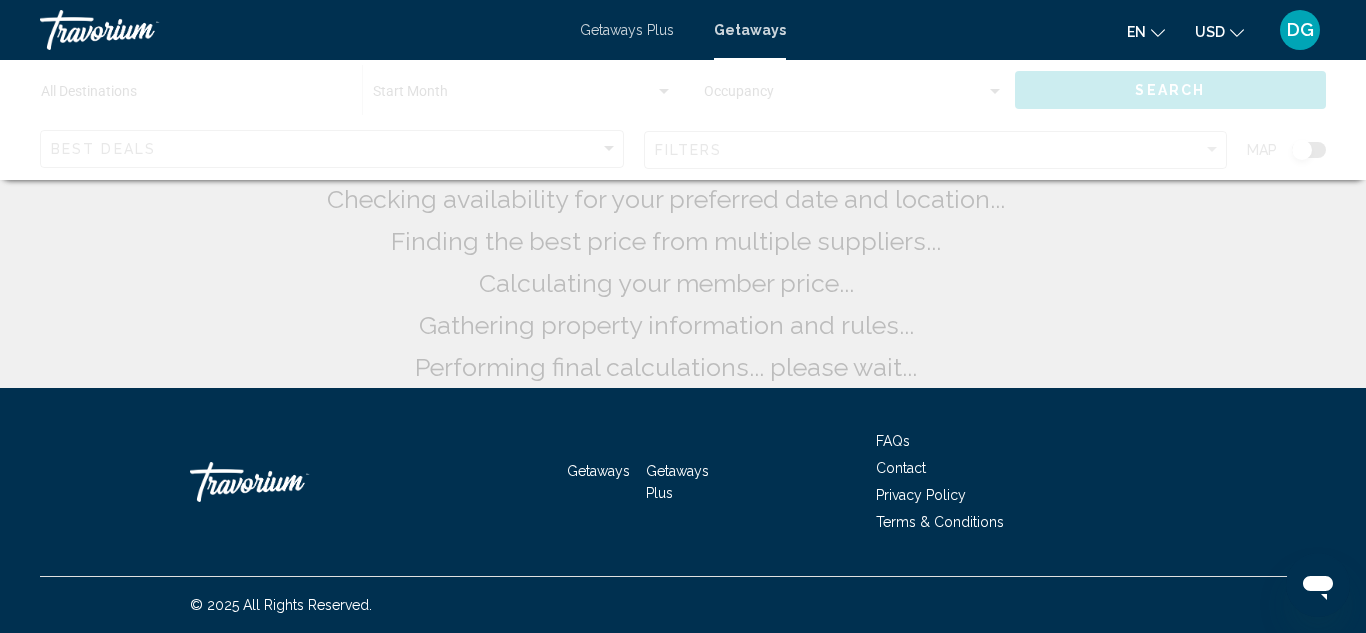 scroll, scrollTop: 0, scrollLeft: 0, axis: both 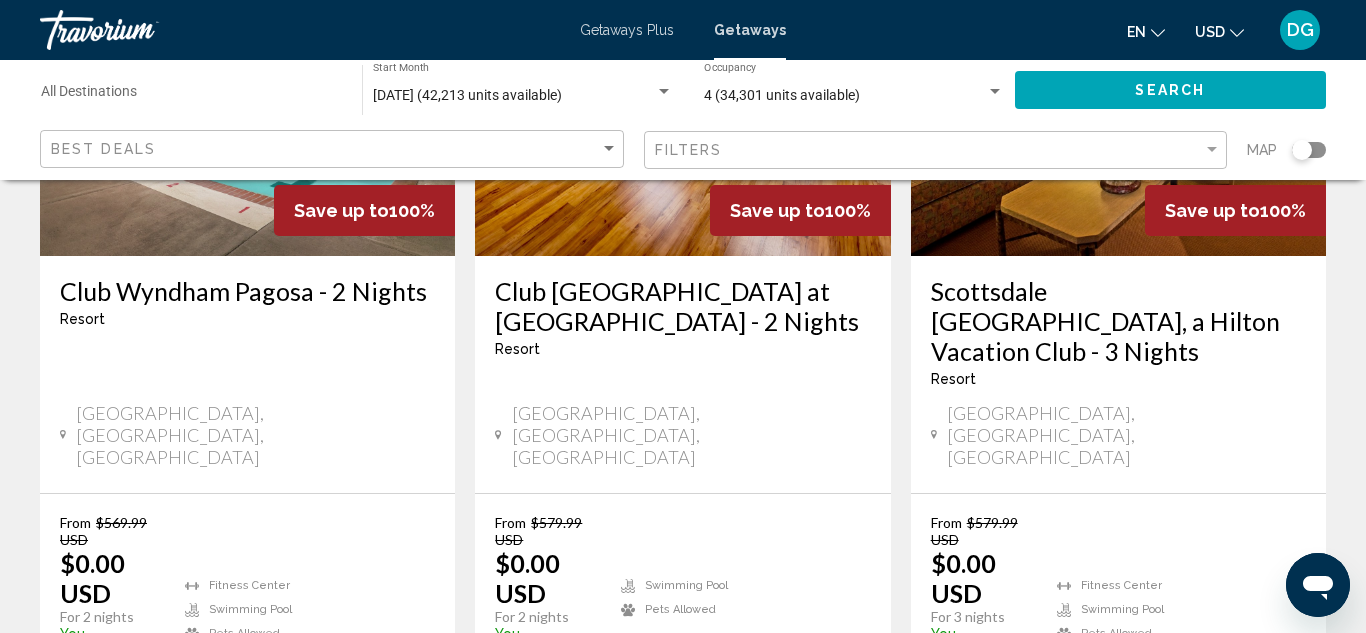 click on "2" at bounding box center (543, 768) 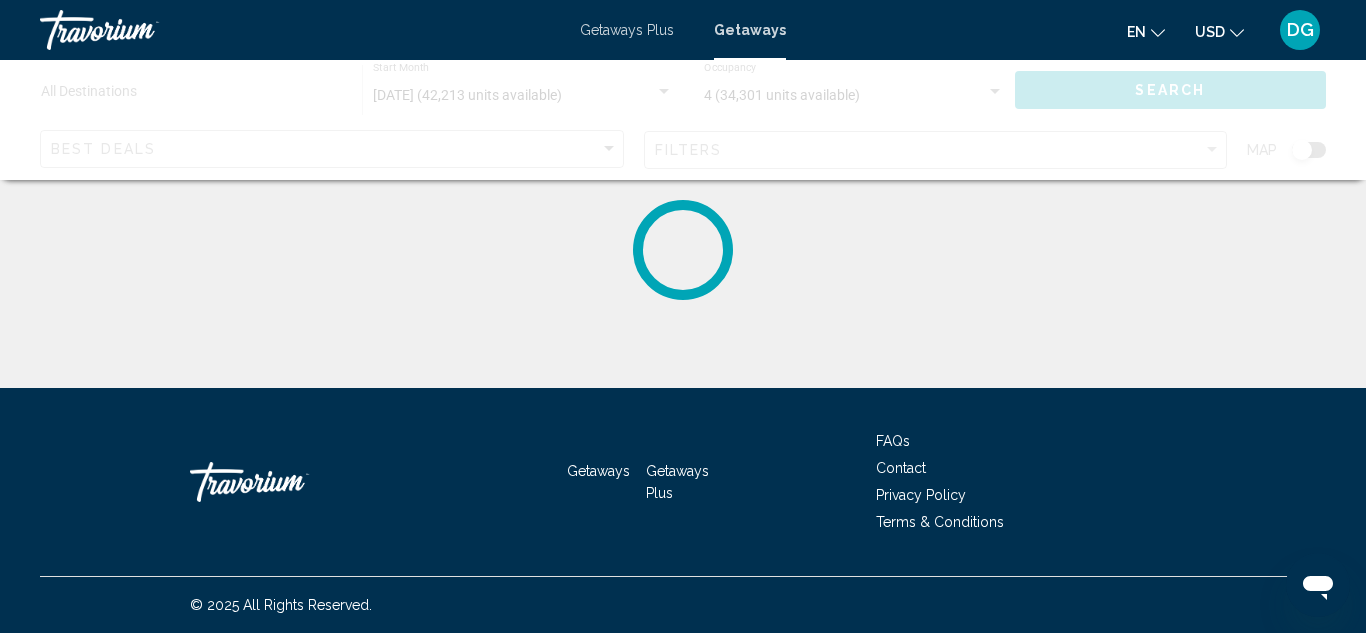 click on "Getaways Getaways Plus FAQs Contact Privacy Policy Terms & Conditions" at bounding box center (683, 482) 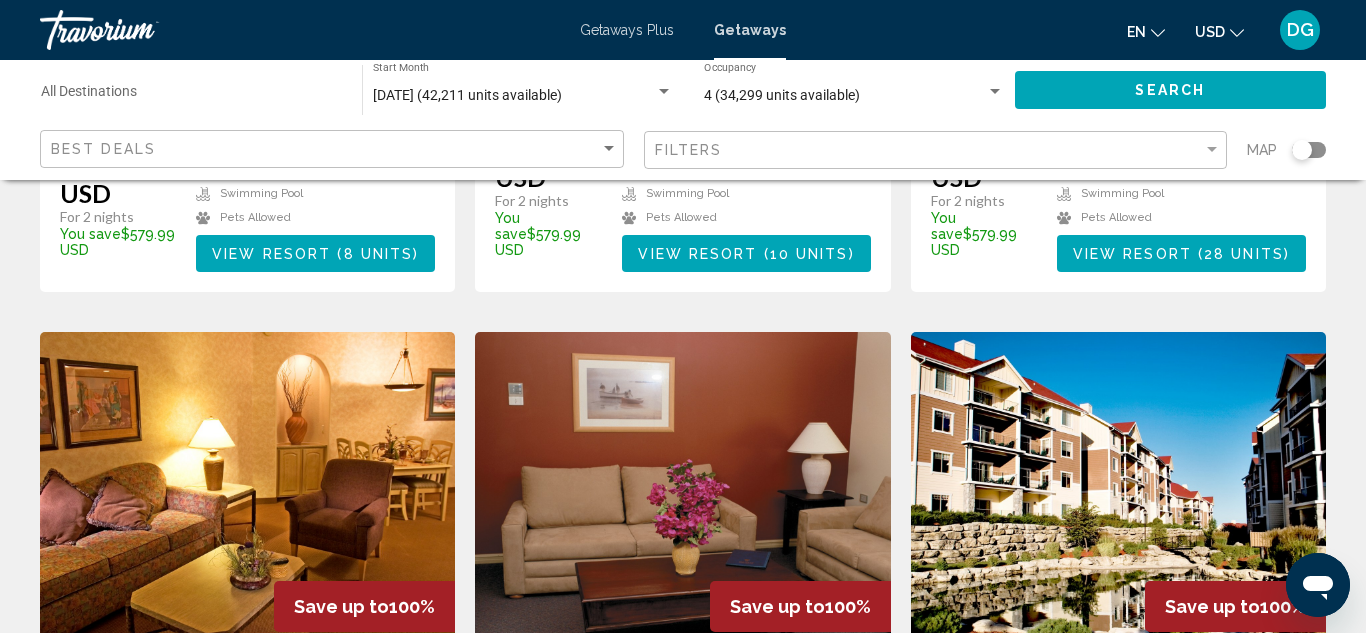 scroll, scrollTop: 2325, scrollLeft: 0, axis: vertical 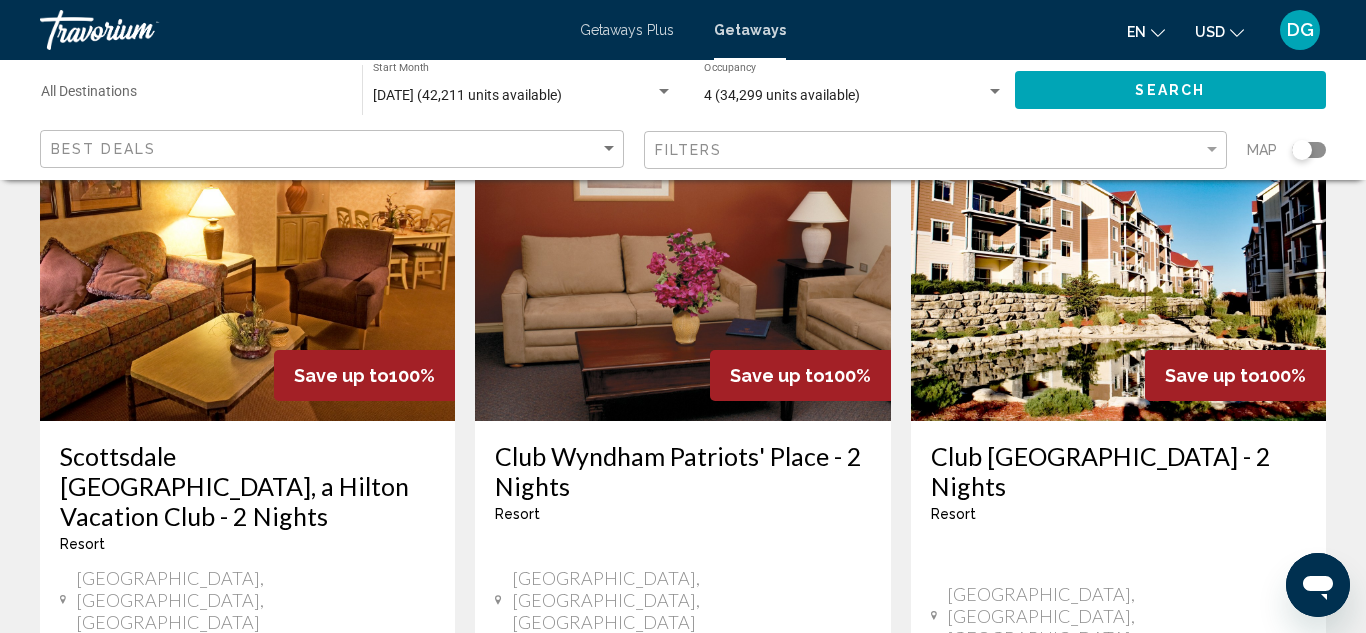 click on "View Resort    ( 2 units )" at bounding box center (1187, 834) 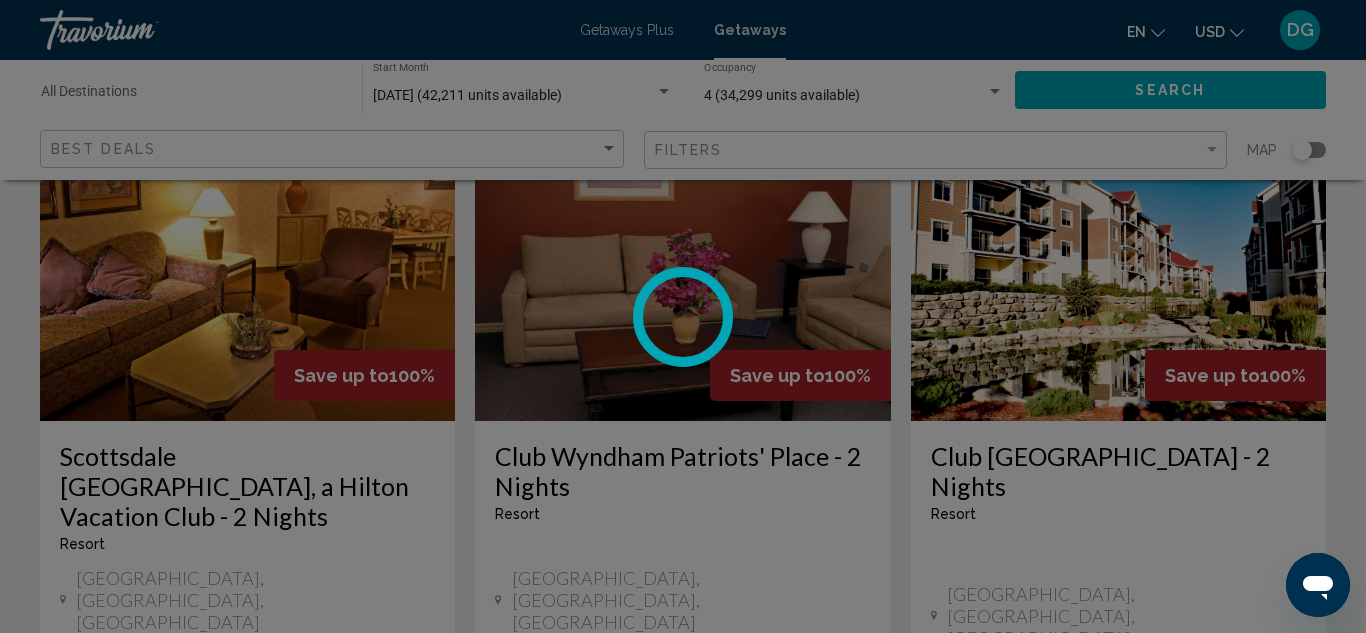 scroll, scrollTop: 219, scrollLeft: 0, axis: vertical 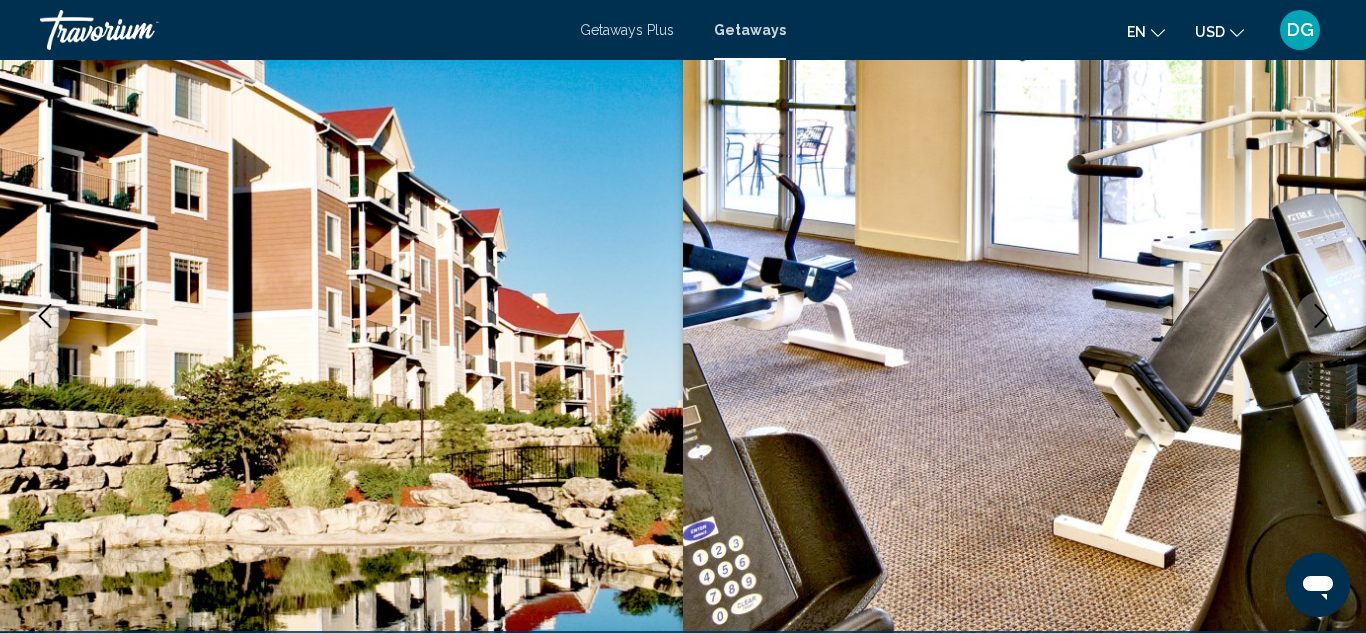 click 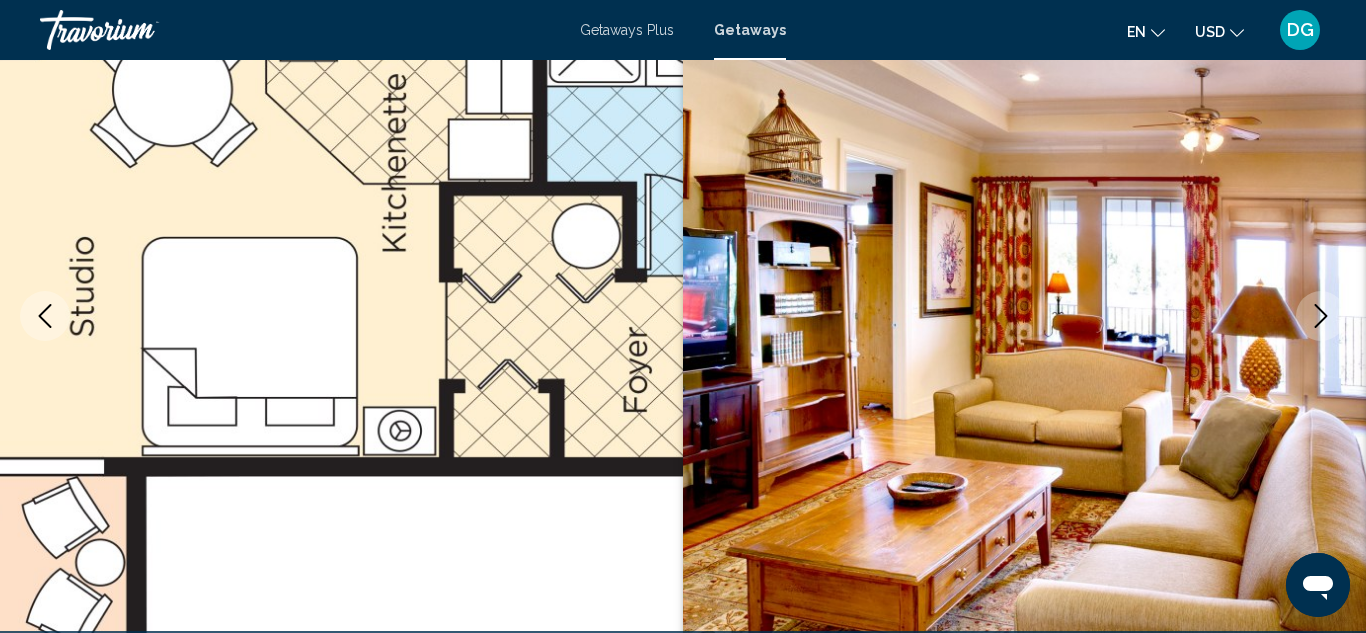 click 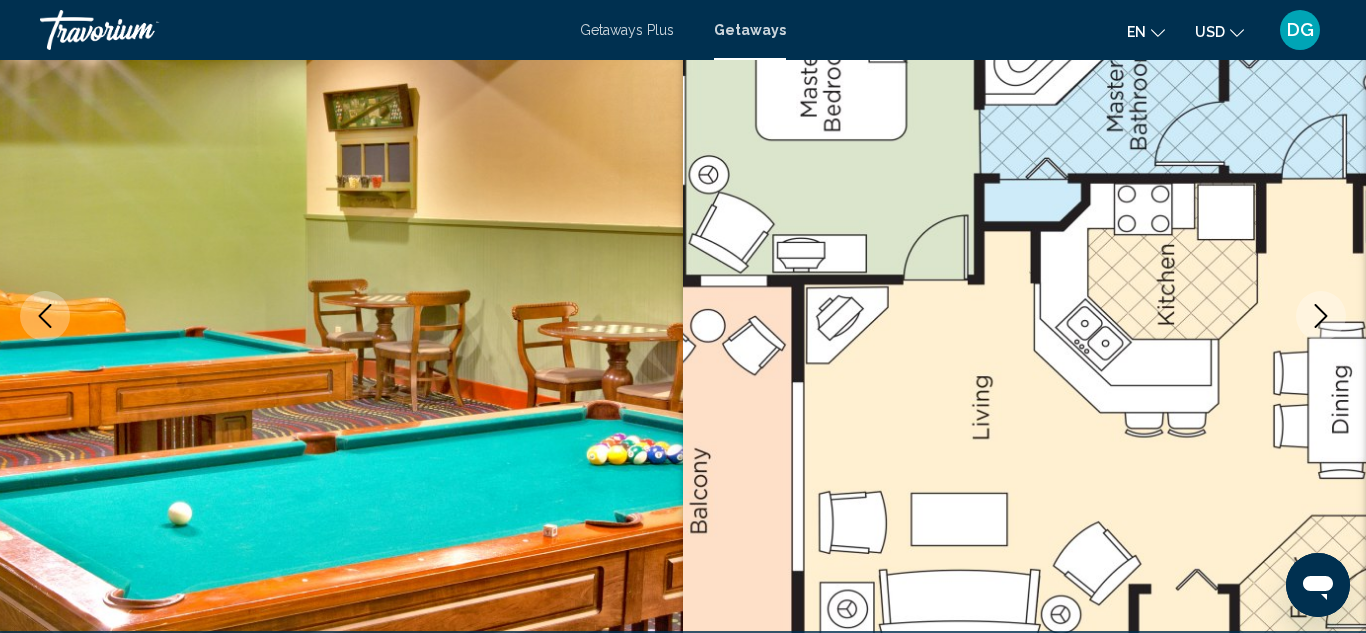 click 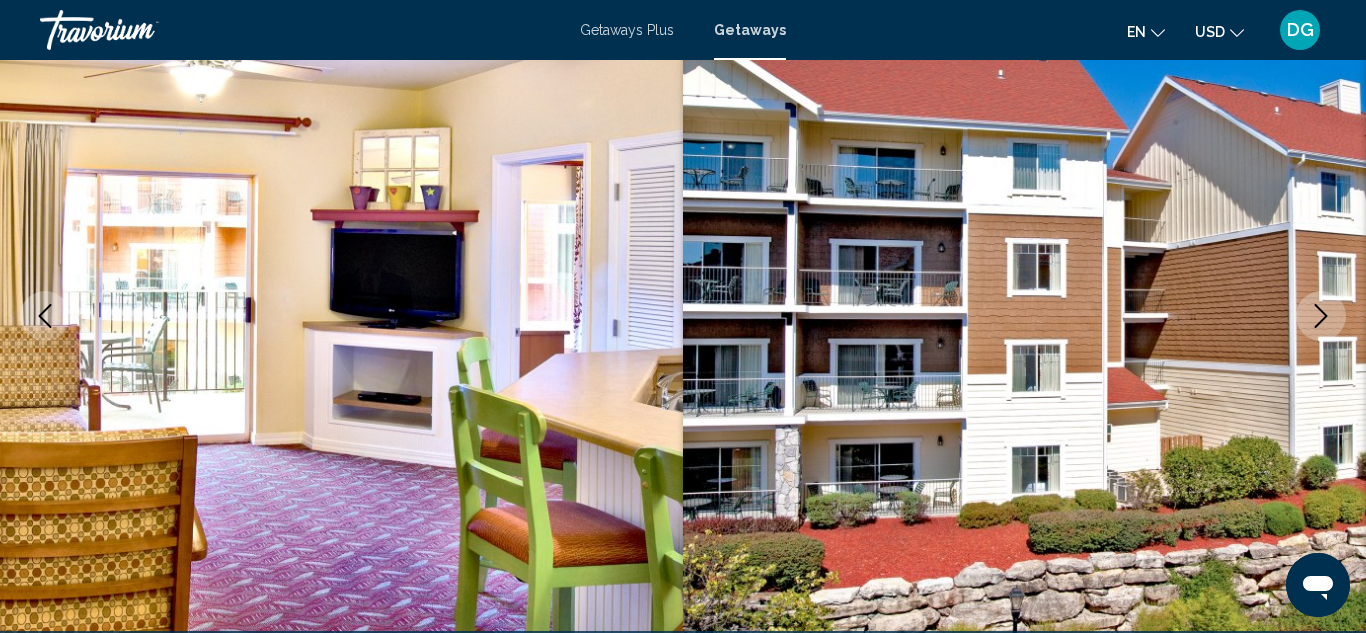 click 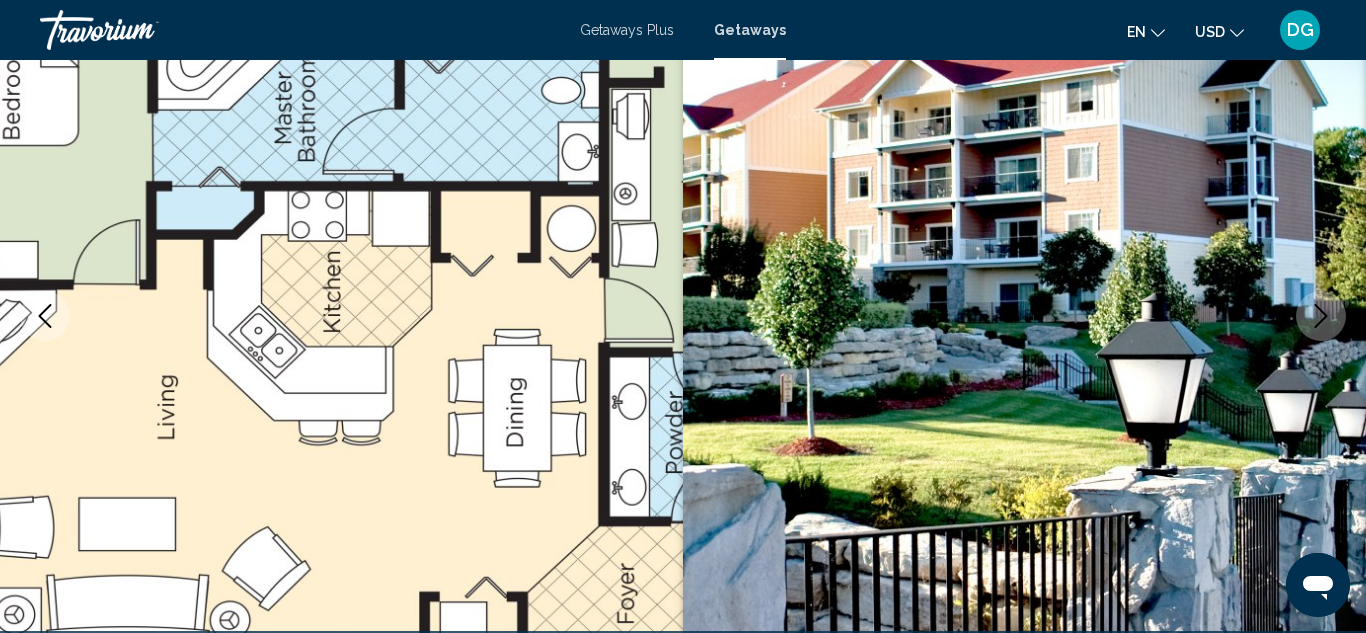 click 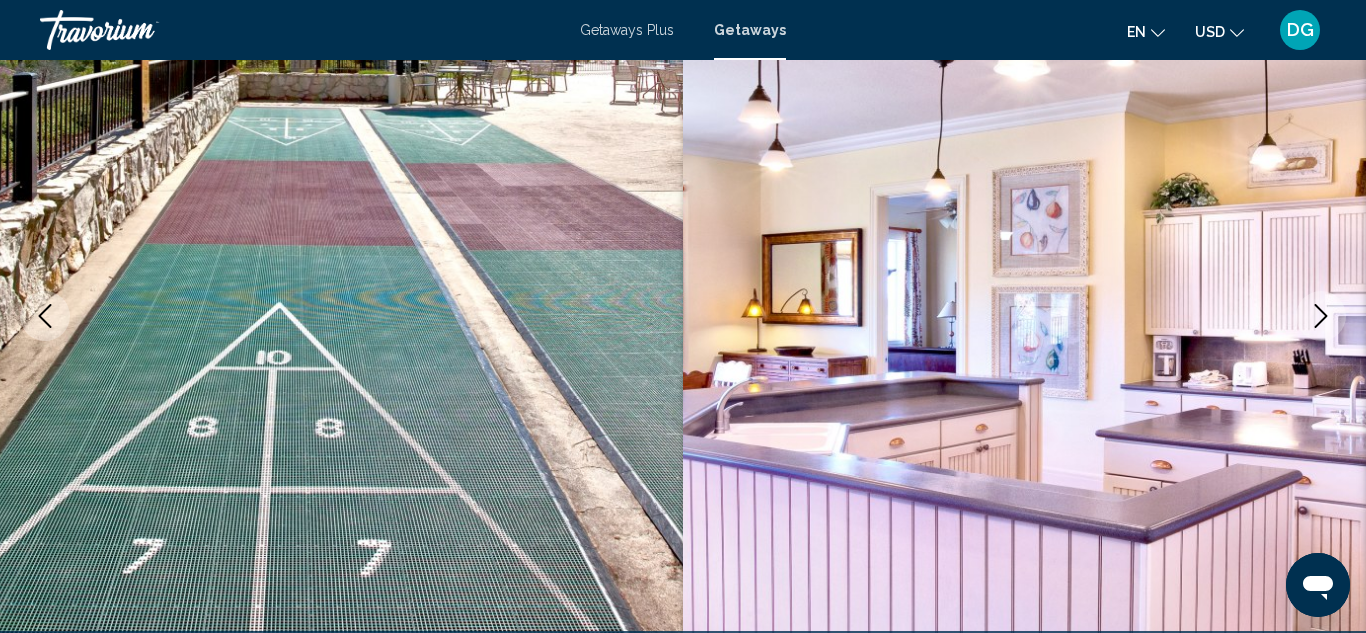 click 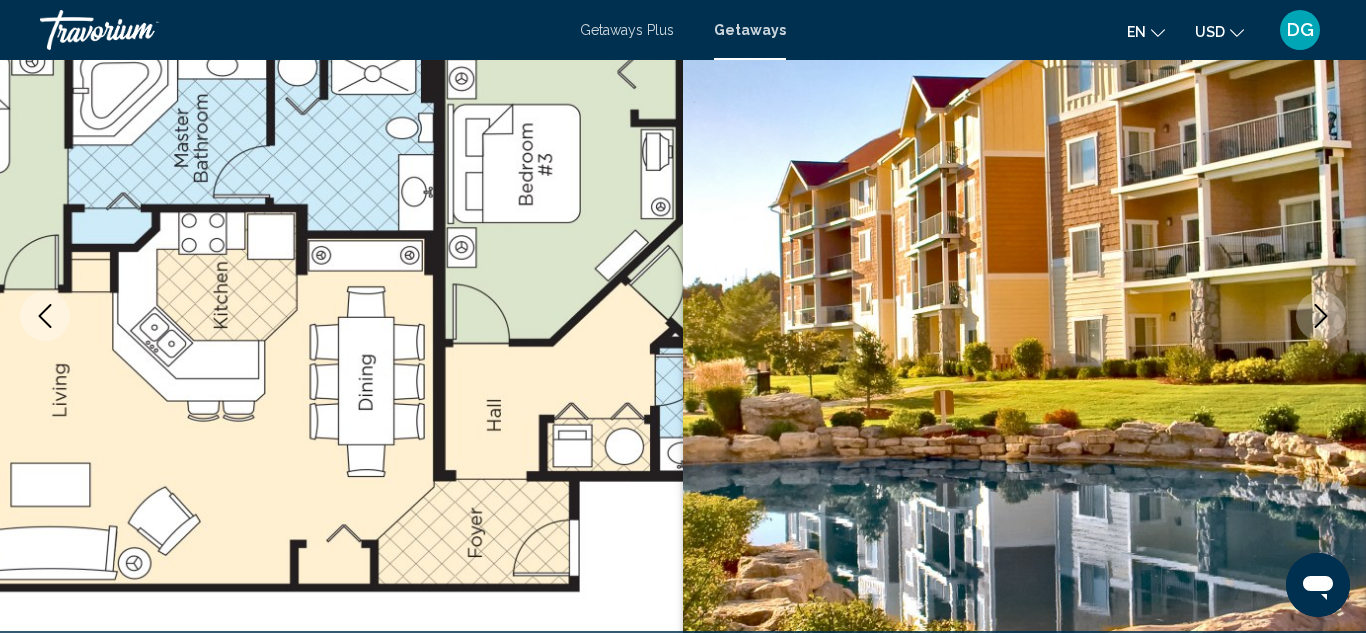 click 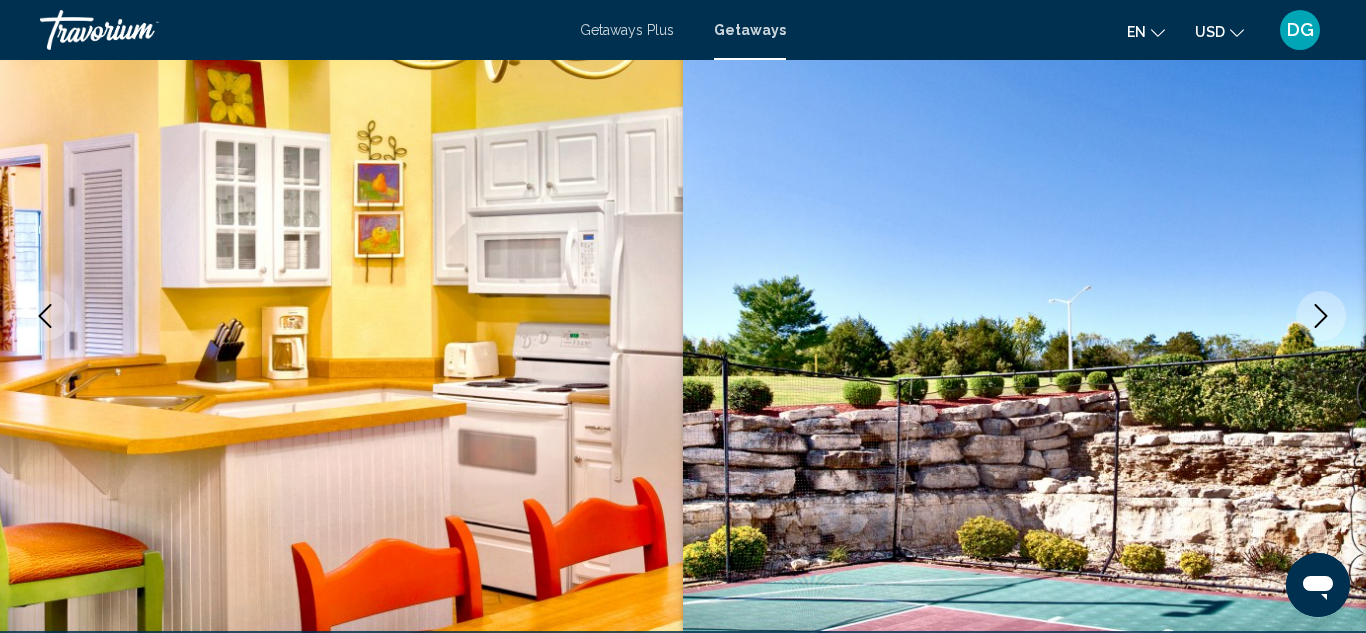 click 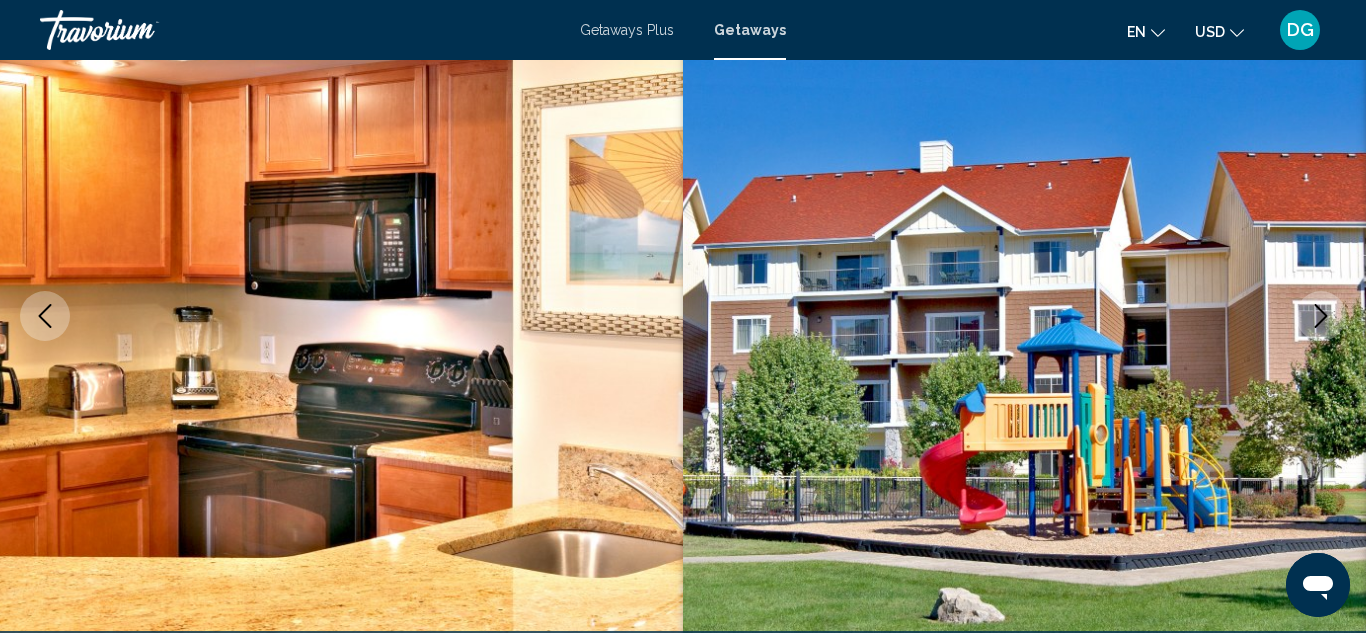 click 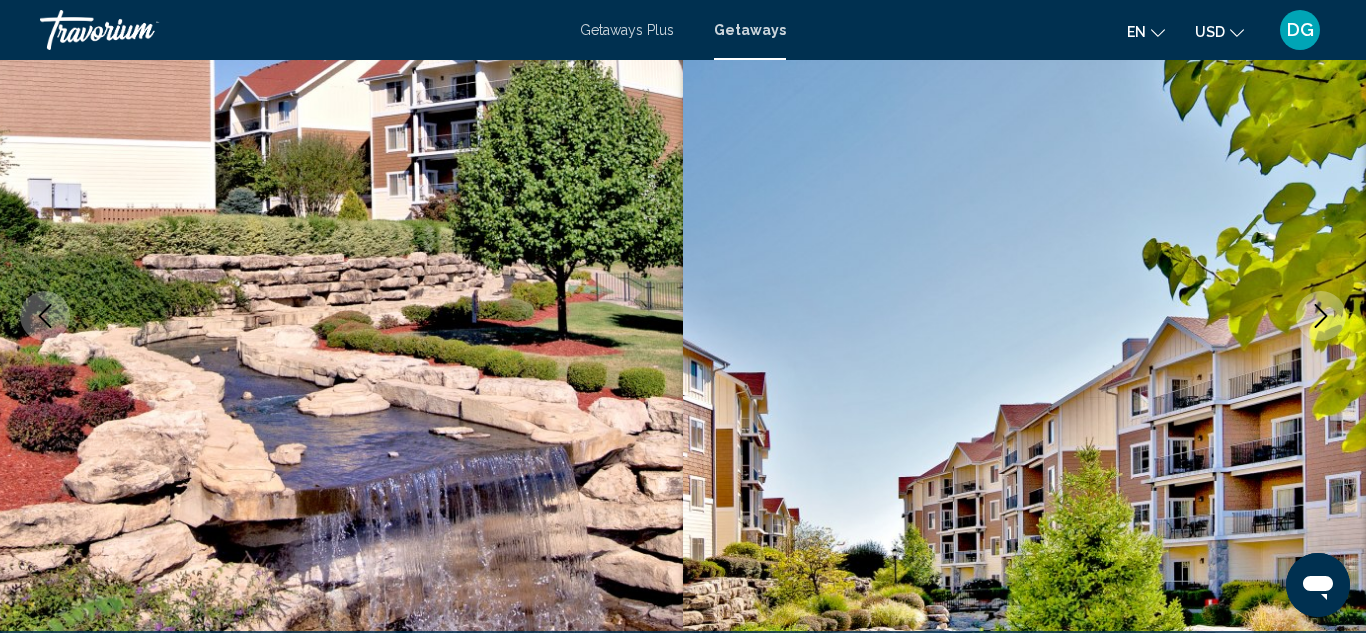 click 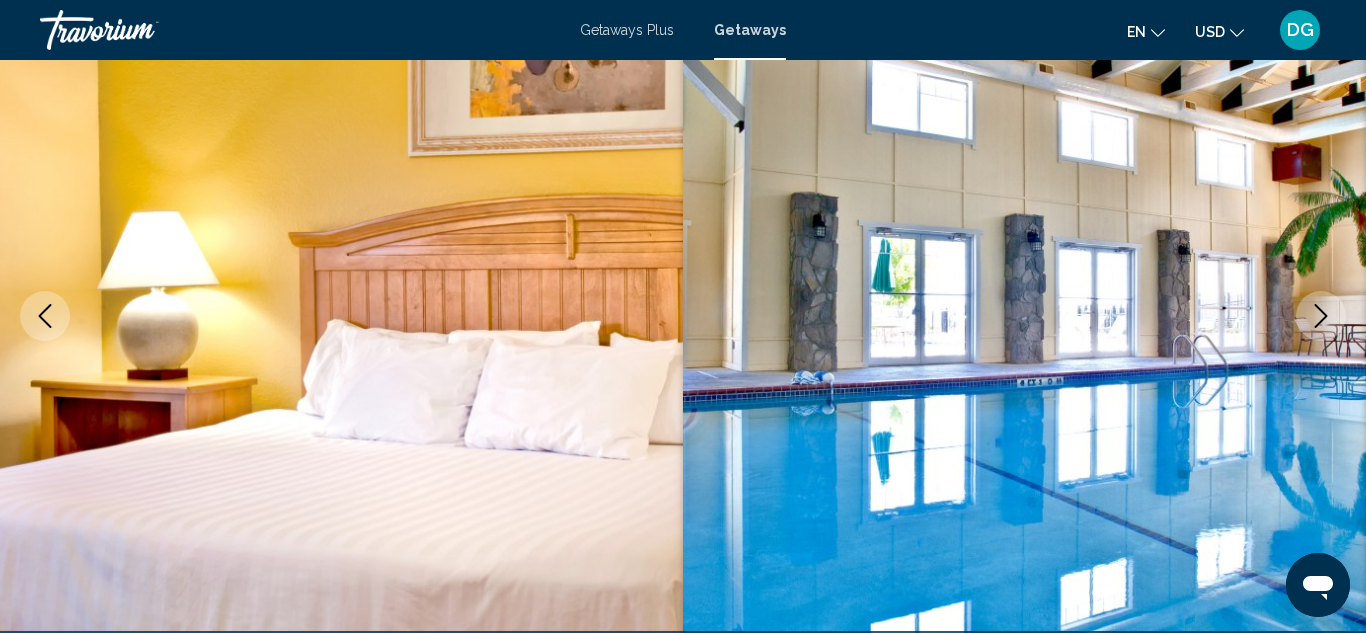 click 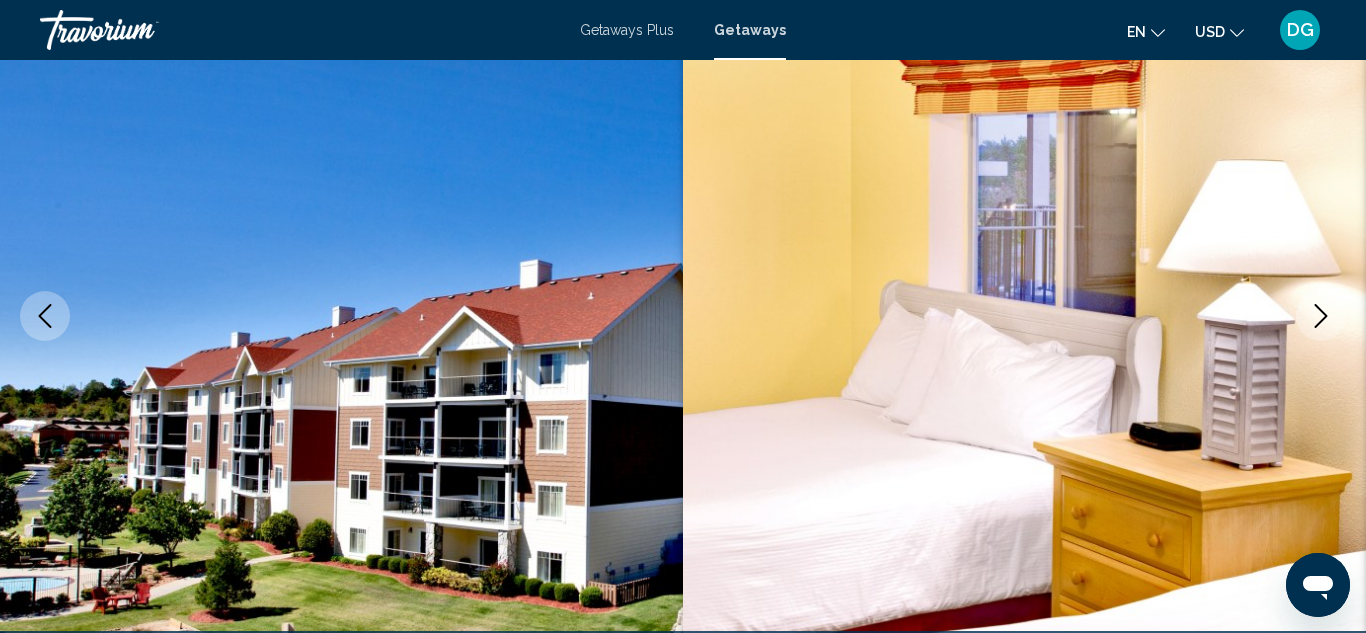 click 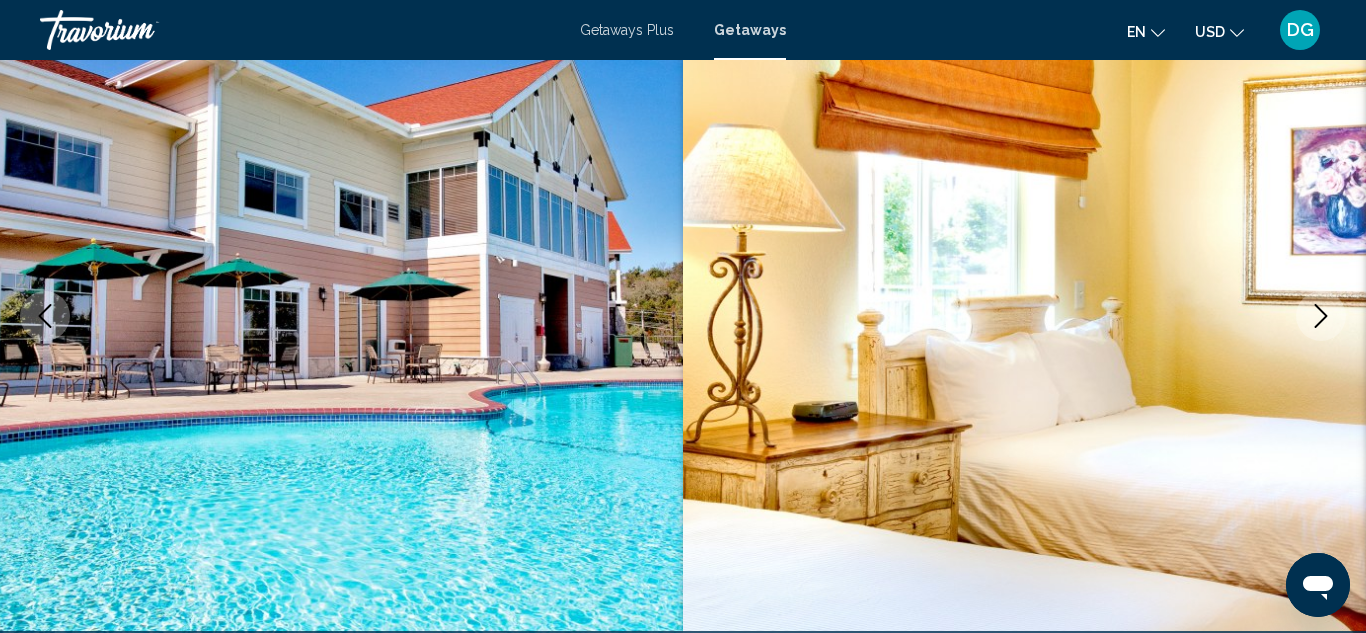 click 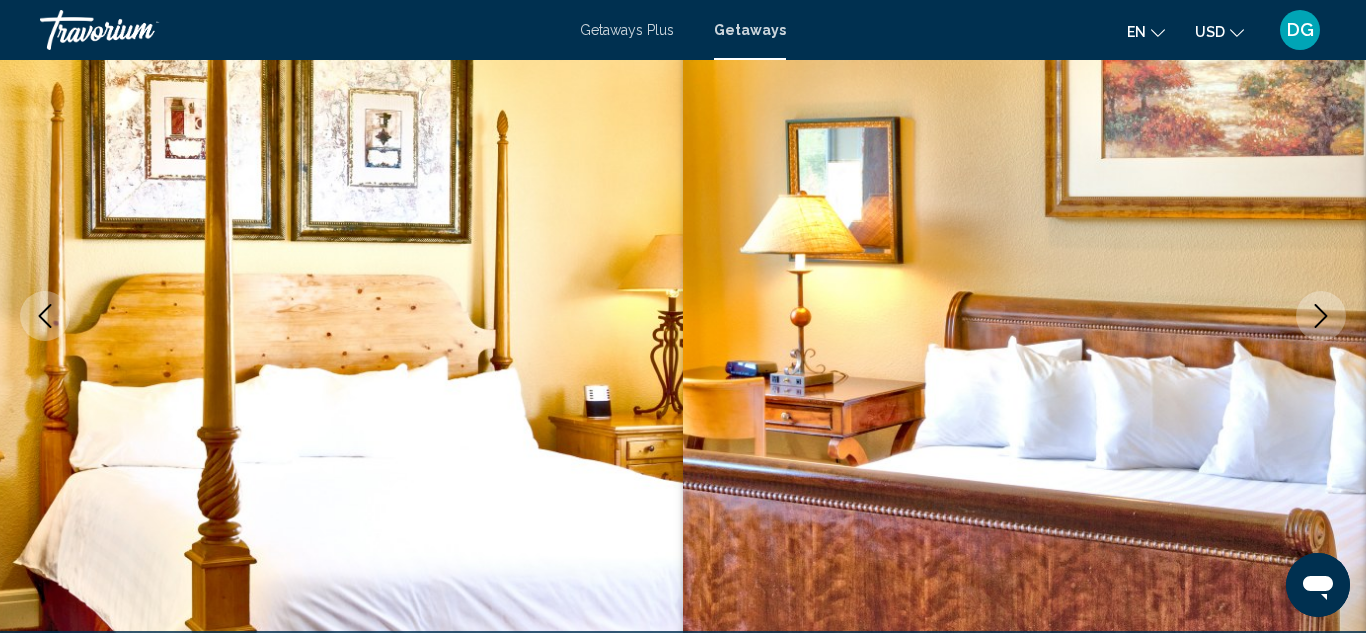 click 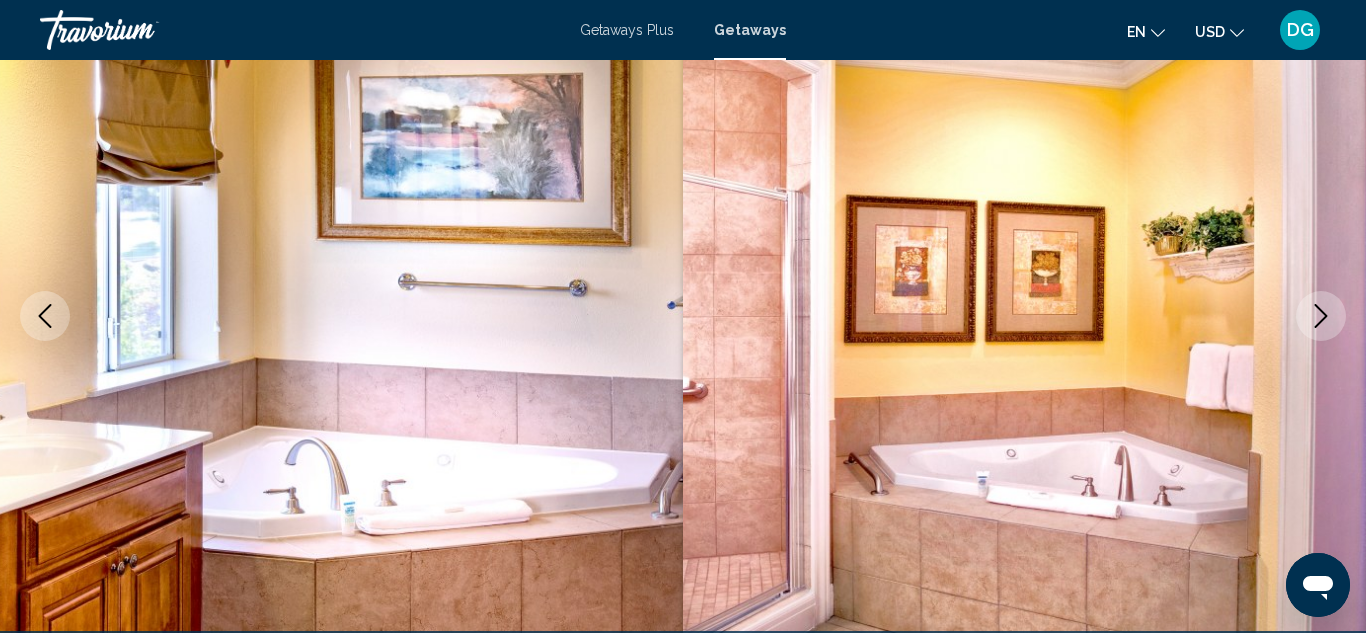 click 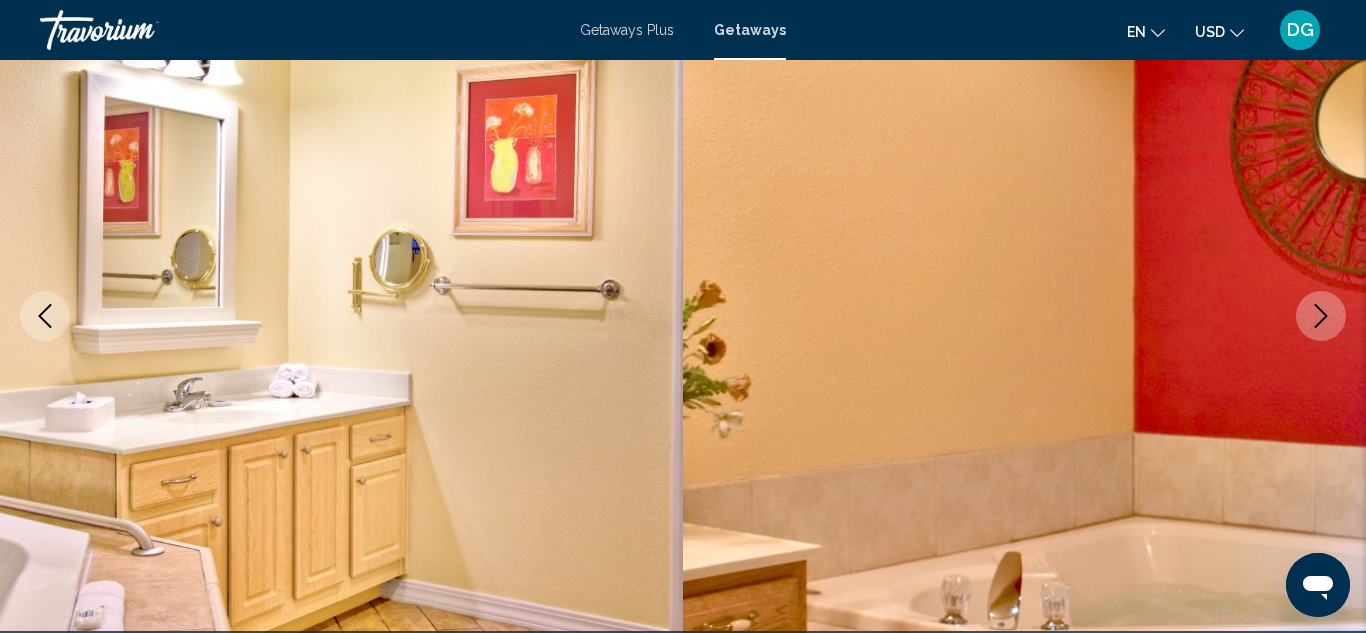 click 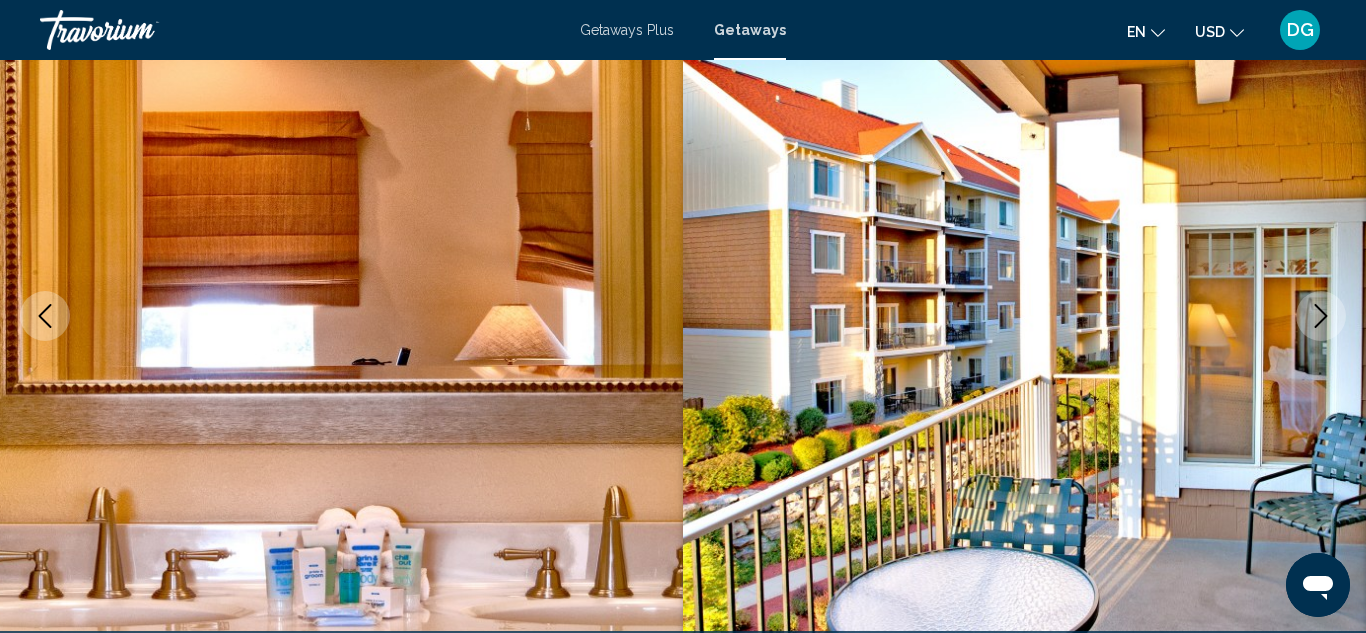 click 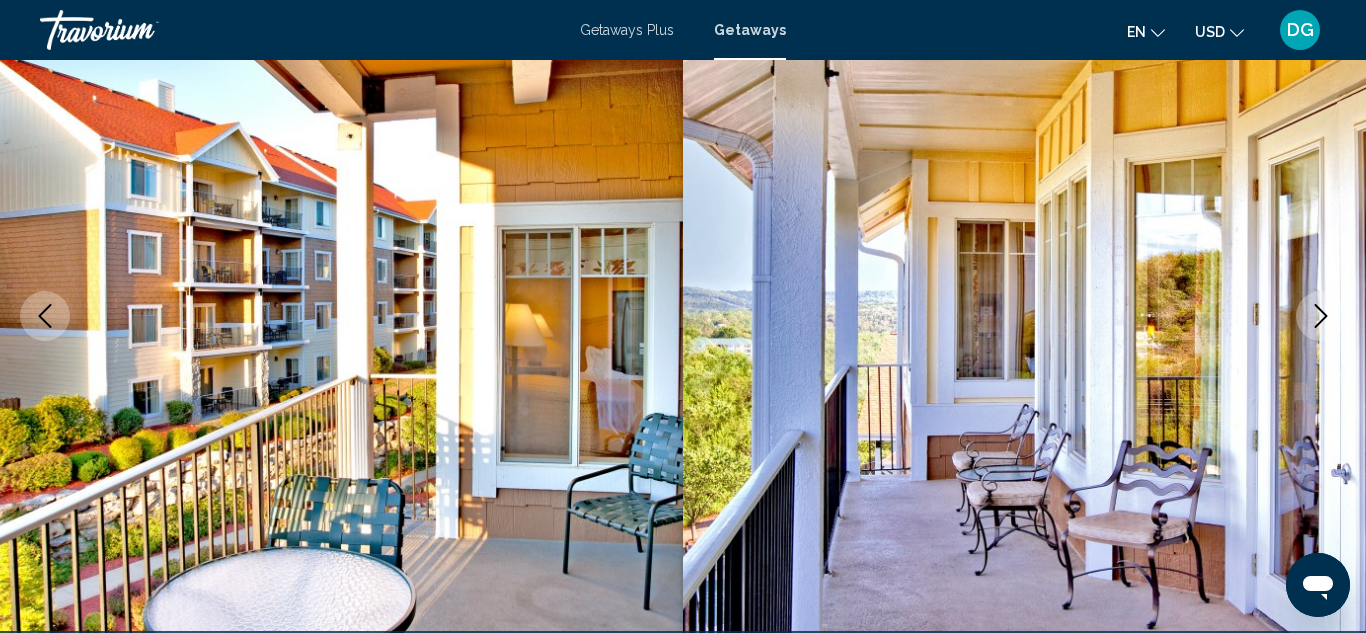 type 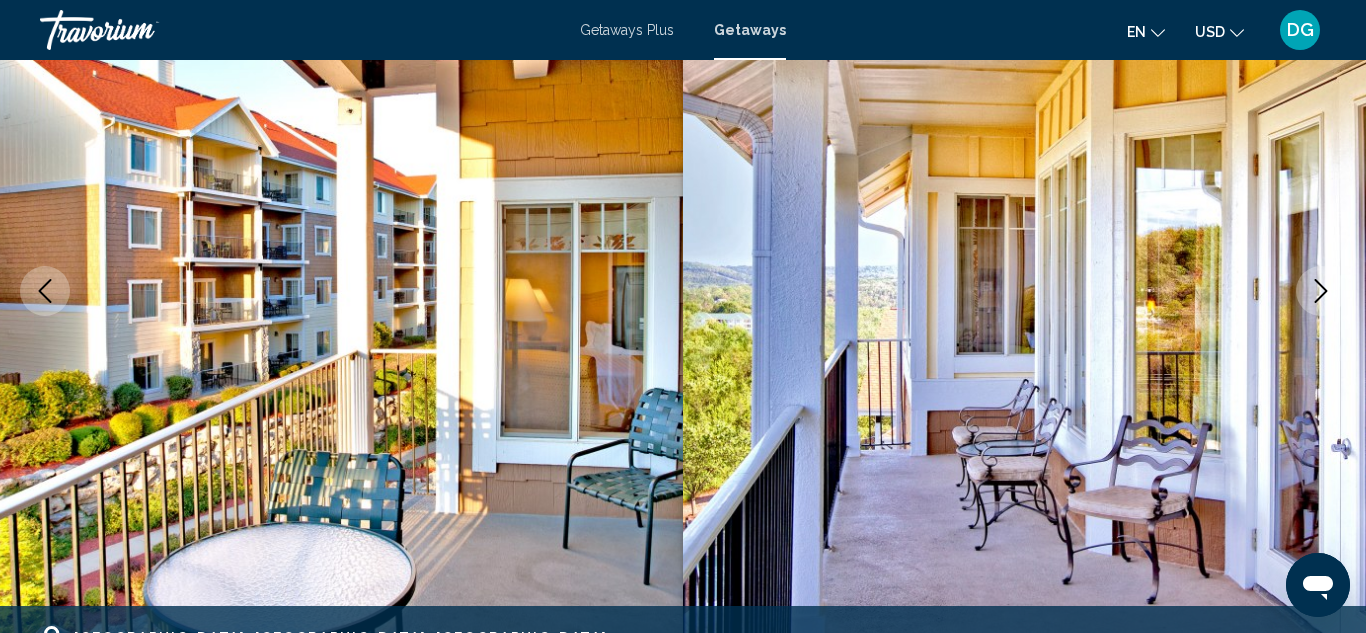 scroll, scrollTop: 280, scrollLeft: 0, axis: vertical 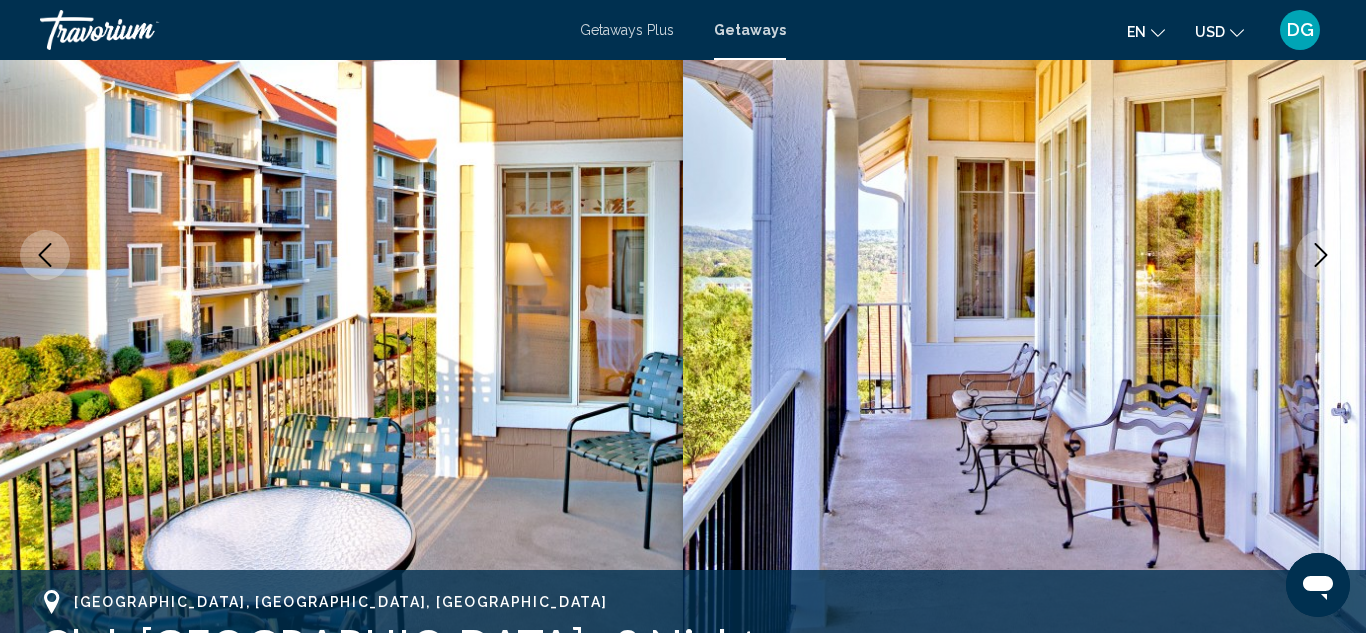 click 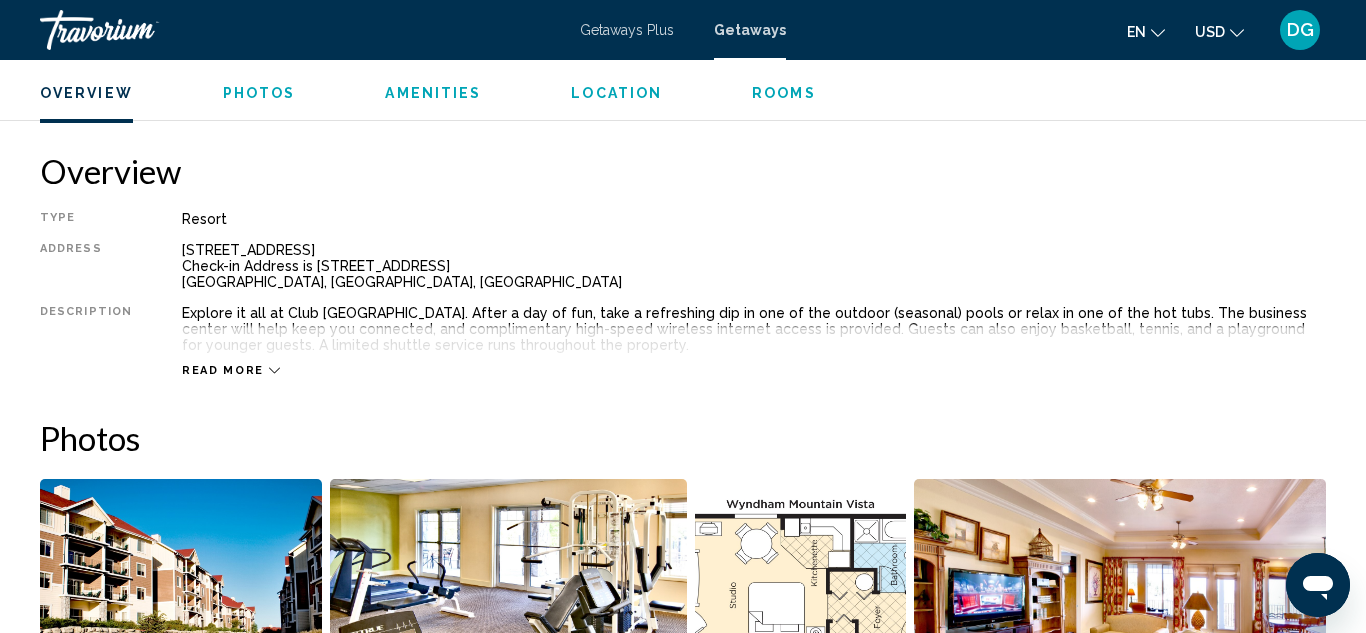 scroll, scrollTop: 1000, scrollLeft: 0, axis: vertical 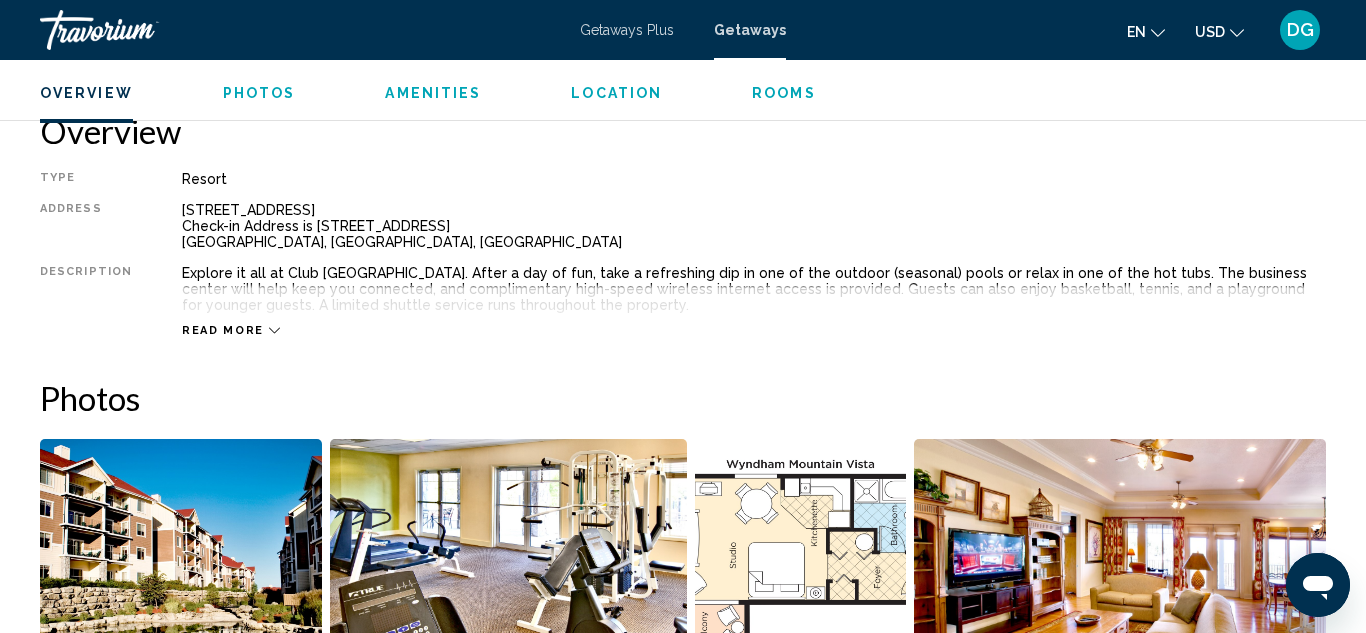 click on "Read more" at bounding box center [223, 330] 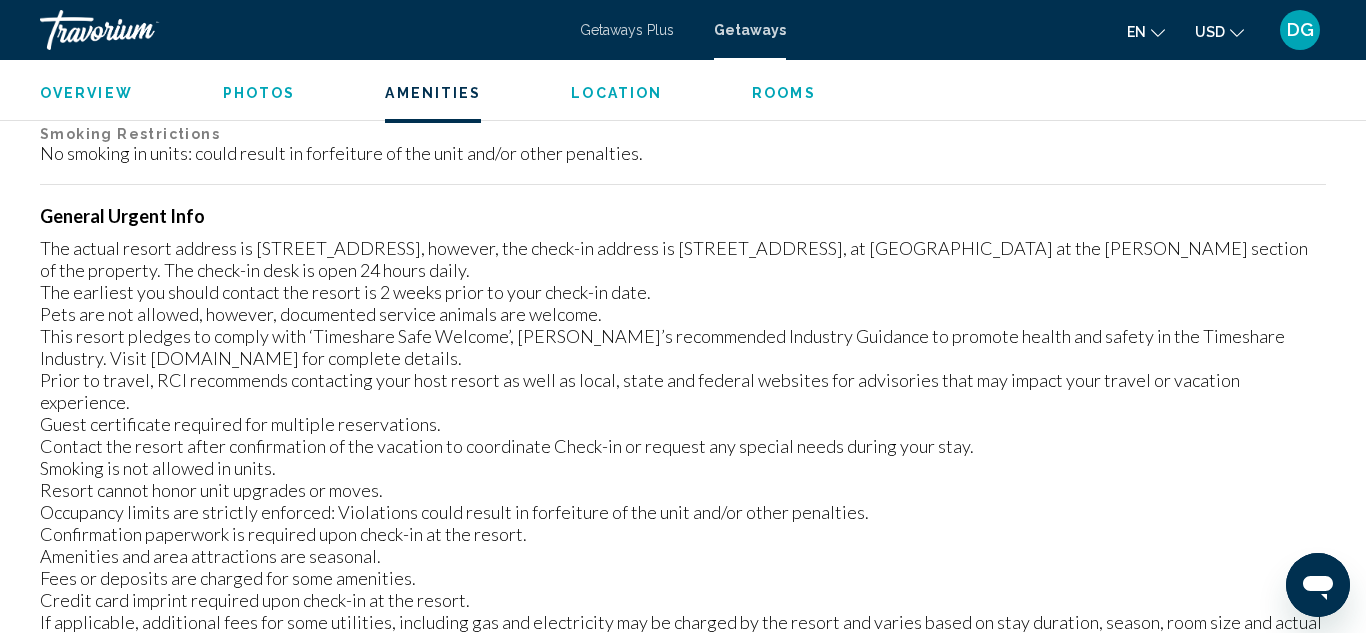 scroll, scrollTop: 2440, scrollLeft: 0, axis: vertical 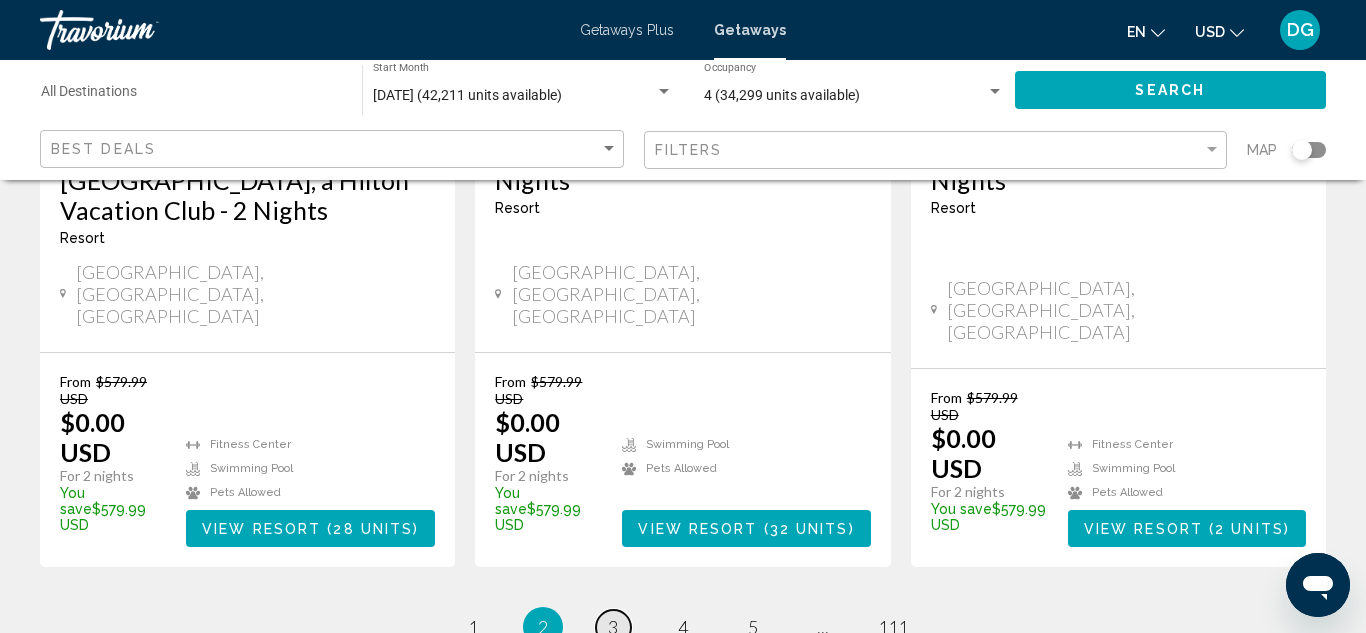 click on "3" at bounding box center (613, 627) 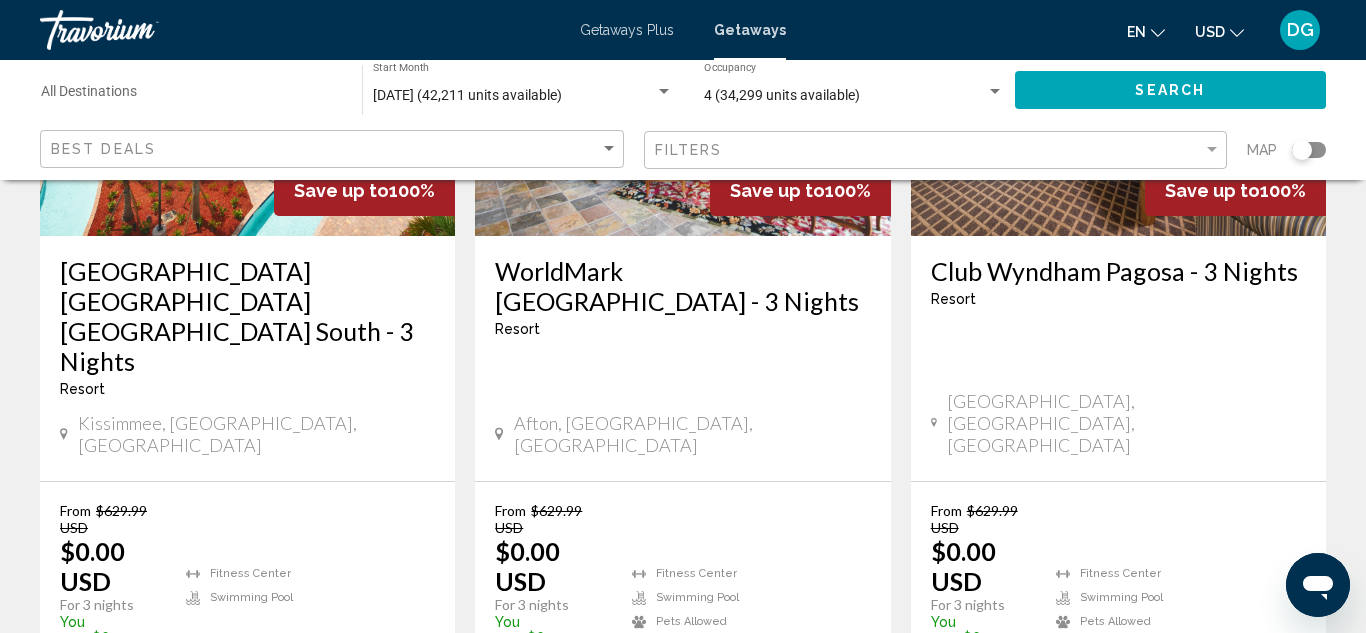 scroll, scrollTop: 2850, scrollLeft: 0, axis: vertical 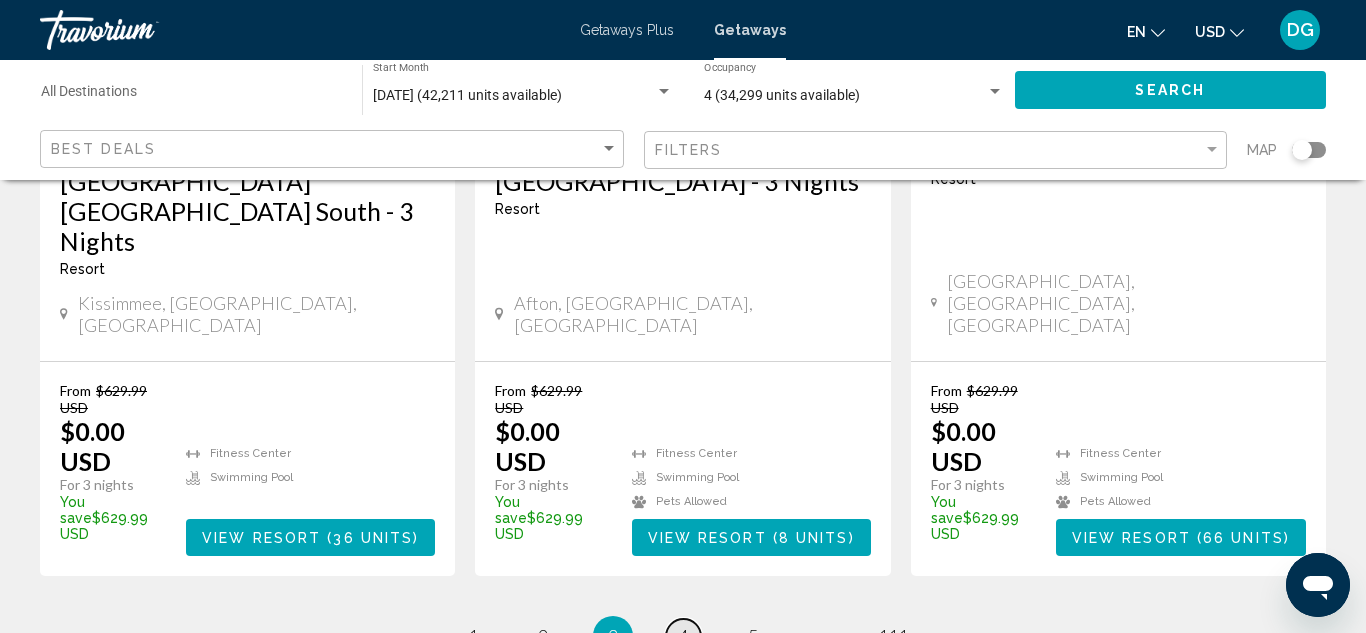 click on "4" at bounding box center (683, 636) 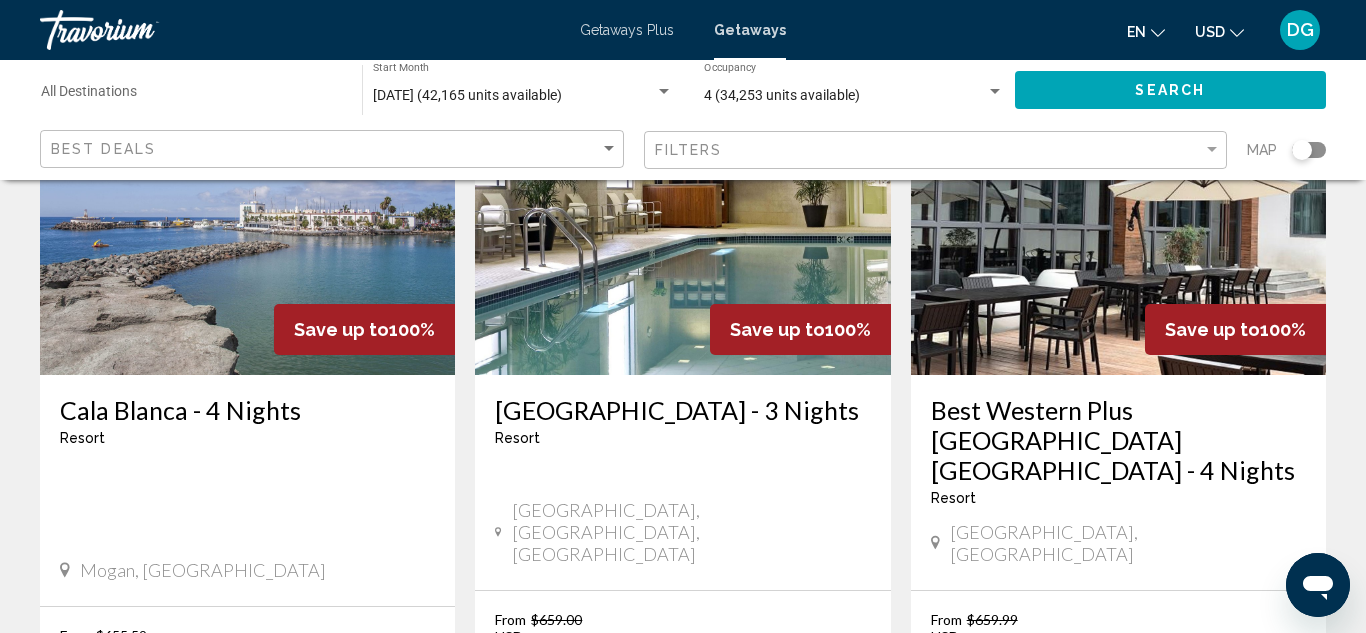 scroll, scrollTop: 2640, scrollLeft: 0, axis: vertical 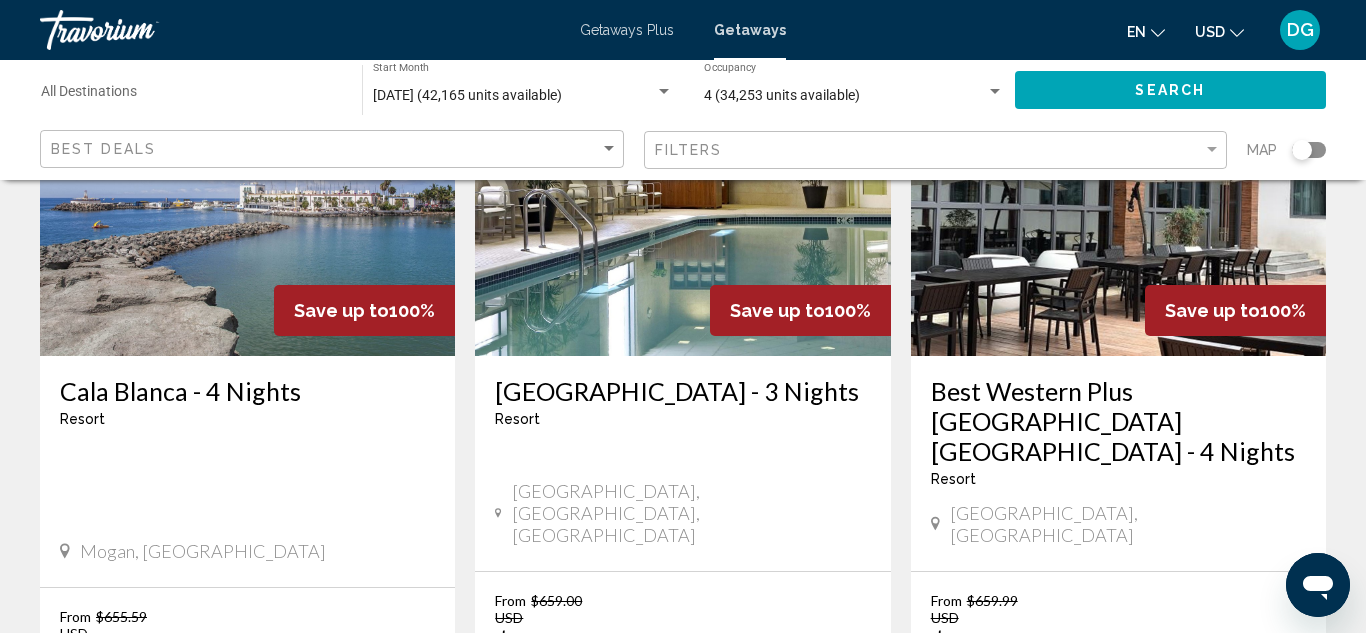 click on "5" at bounding box center (753, 846) 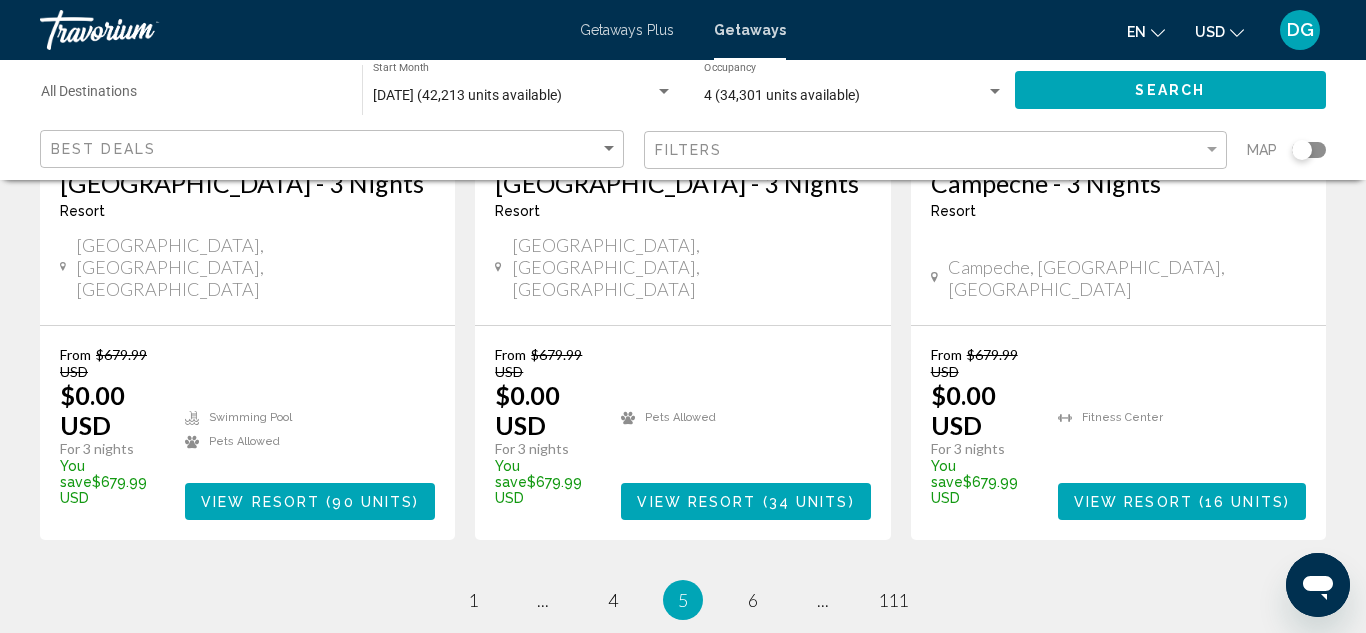 scroll, scrollTop: 2821, scrollLeft: 0, axis: vertical 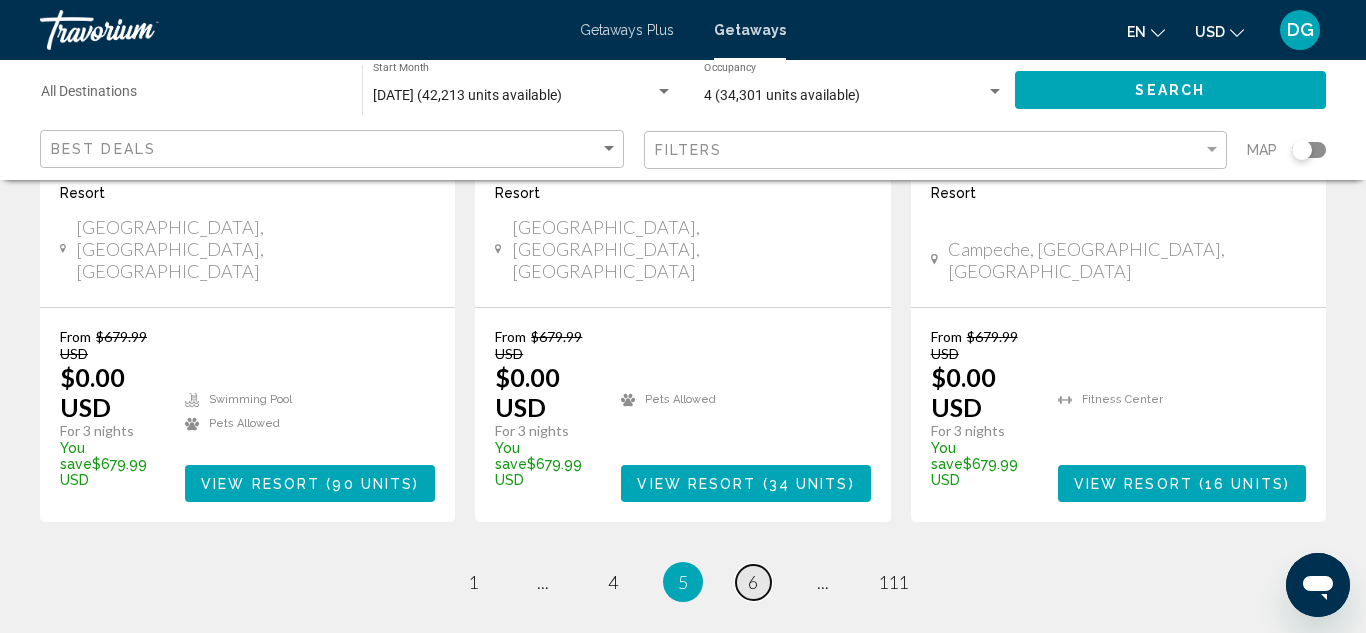 click on "6" at bounding box center (753, 582) 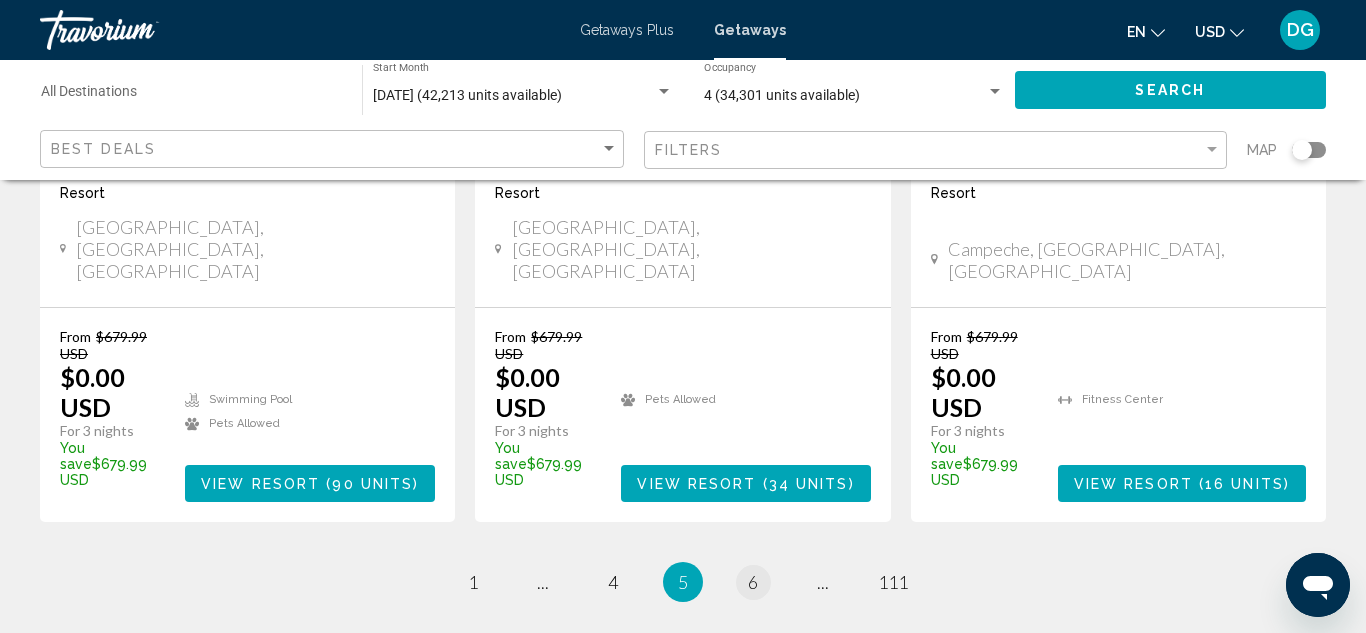 click on "Destination All Destinations [DATE] (42,213 units available) Start Month All Start Months 4 (34,301 units available) Occupancy Any Occupancy Search Best Deals Filters Map 42,213 Getaways units available across 1,321 Resorts Save up to  100%   City Express Plus by Marriott [GEOGRAPHIC_DATA] - 3 Nights  Resort  -  This is an adults only resort
[GEOGRAPHIC_DATA], [GEOGRAPHIC_DATA], [GEOGRAPHIC_DATA] From $659.99 USD $0.00 USD For 3 nights You save  $659.99 USD   temp
[GEOGRAPHIC_DATA]
[GEOGRAPHIC_DATA]    ( 16 units )  Save up to  100%   City Express by Marriott Manzanillo - 3 Nights  Resort  -  This is an adults only resort
[PERSON_NAME][GEOGRAPHIC_DATA], [GEOGRAPHIC_DATA] From $659.99 USD $0.00 USD For 3 nights You save  $659.99 USD   temp
[GEOGRAPHIC_DATA]" 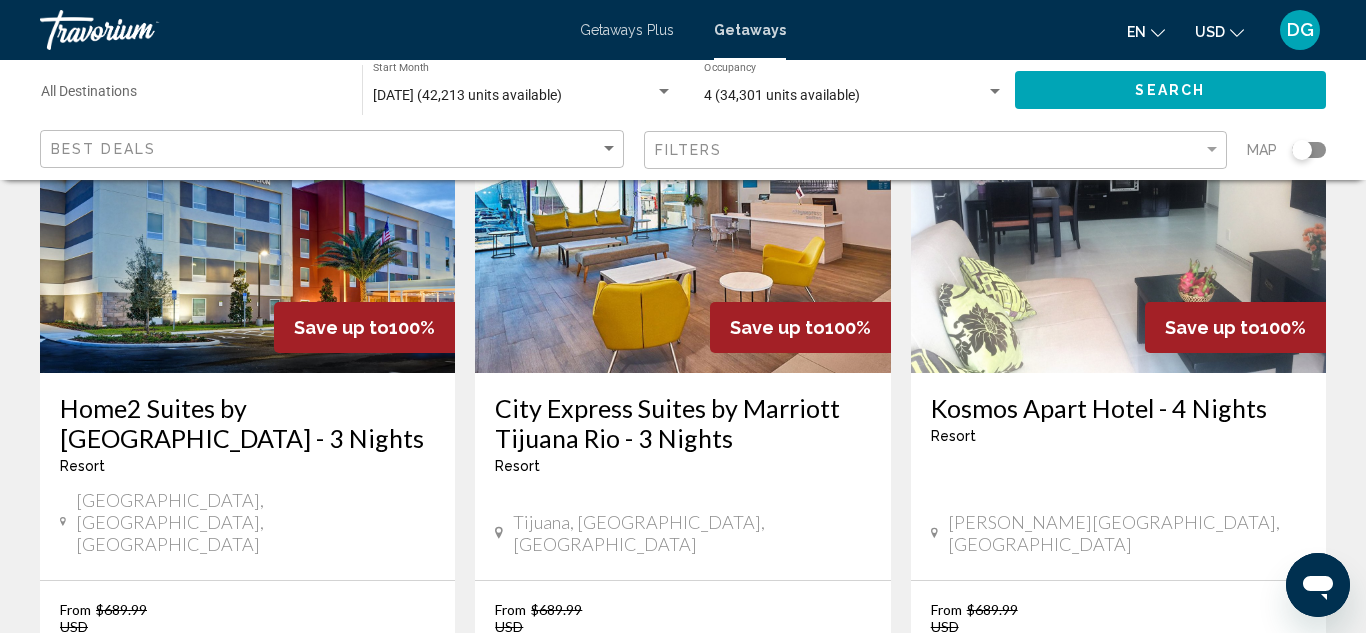scroll, scrollTop: 2600, scrollLeft: 0, axis: vertical 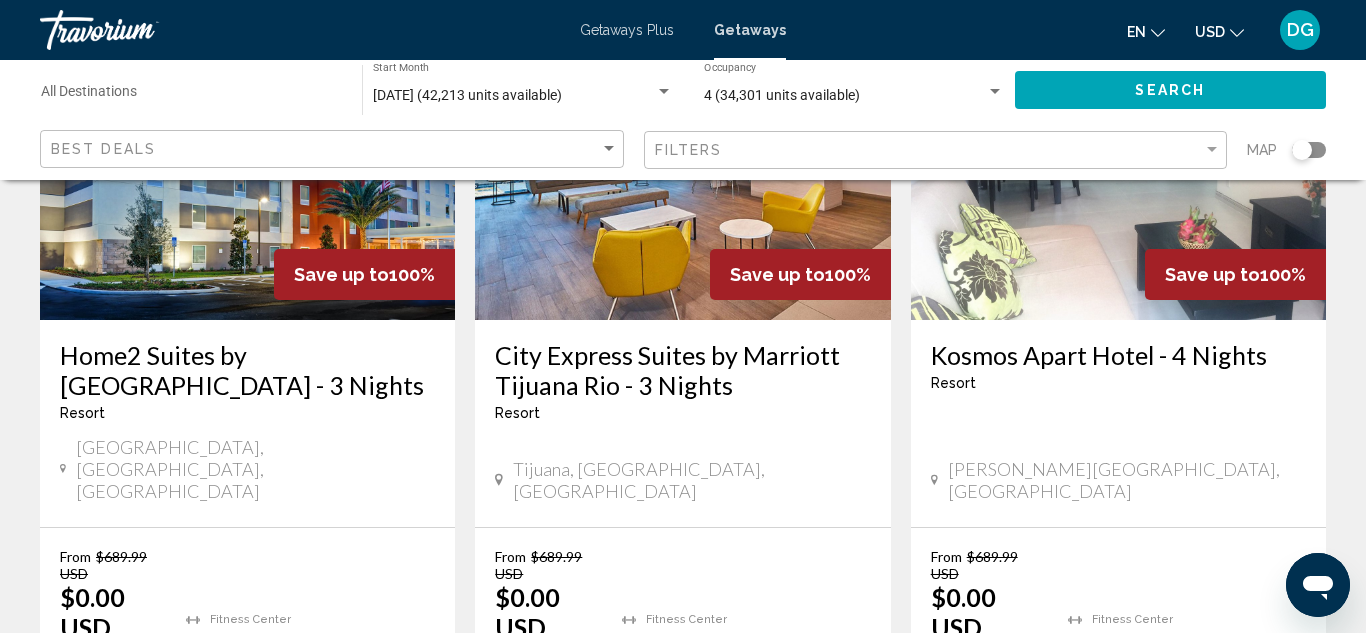 click on "7" at bounding box center [753, 802] 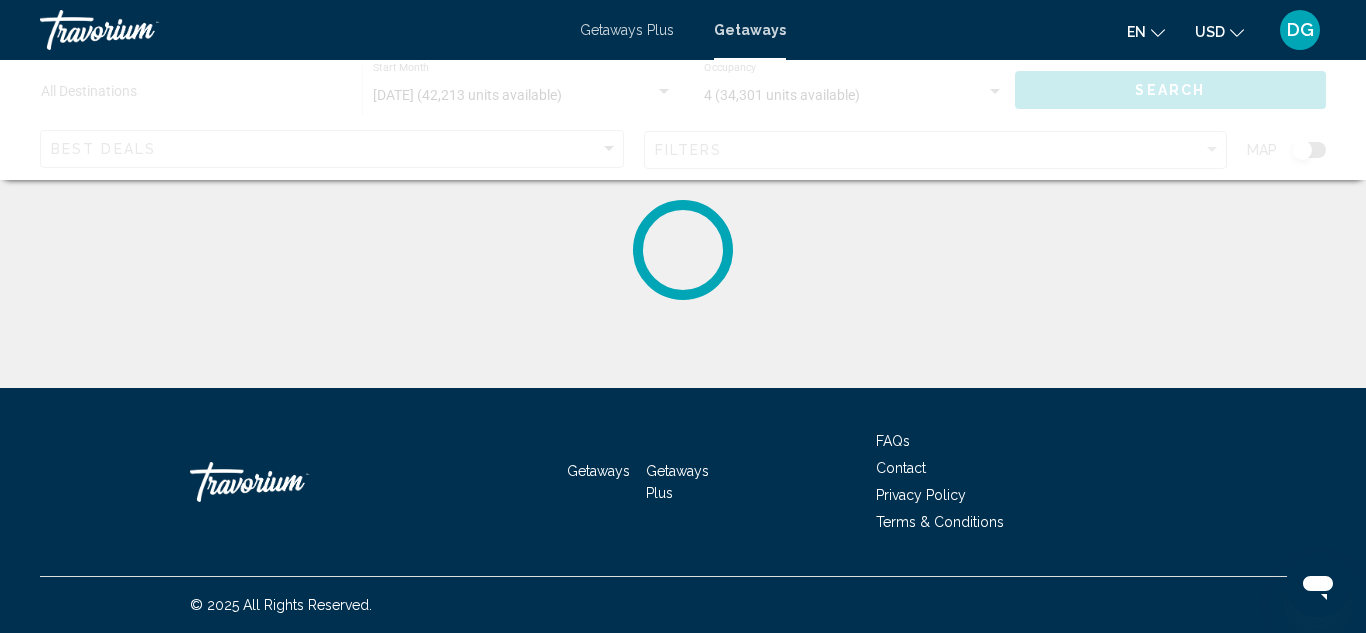 scroll, scrollTop: 0, scrollLeft: 0, axis: both 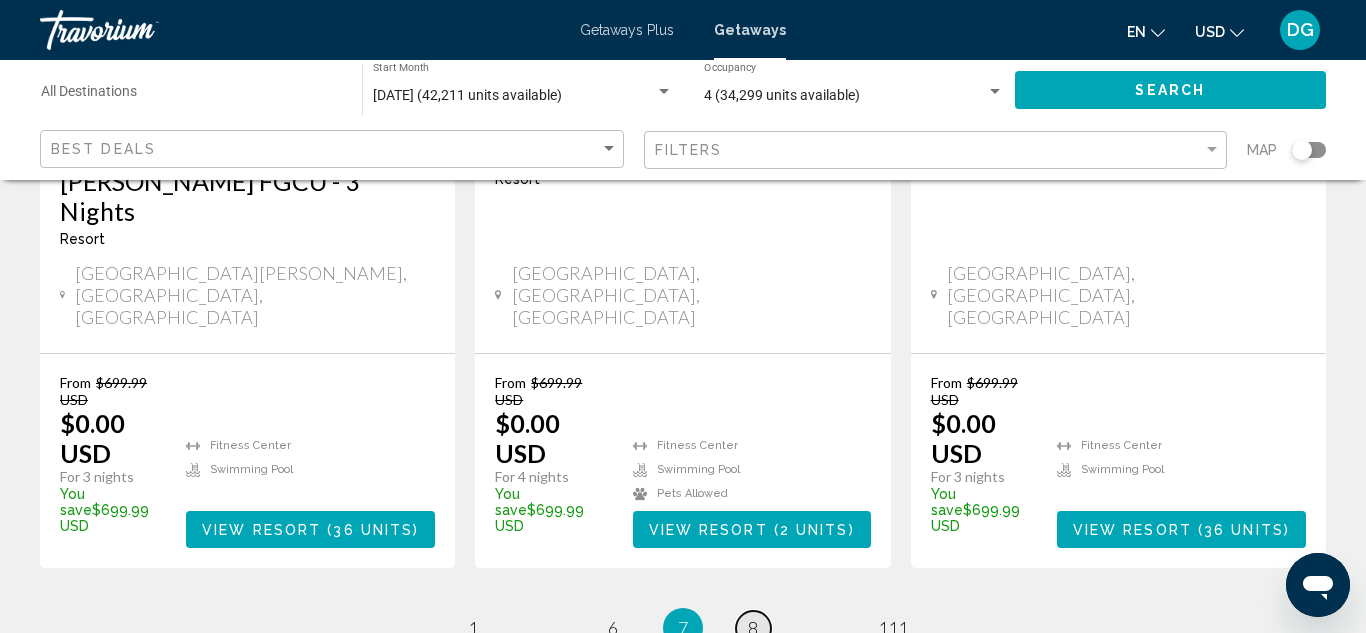 click on "8" at bounding box center [753, 628] 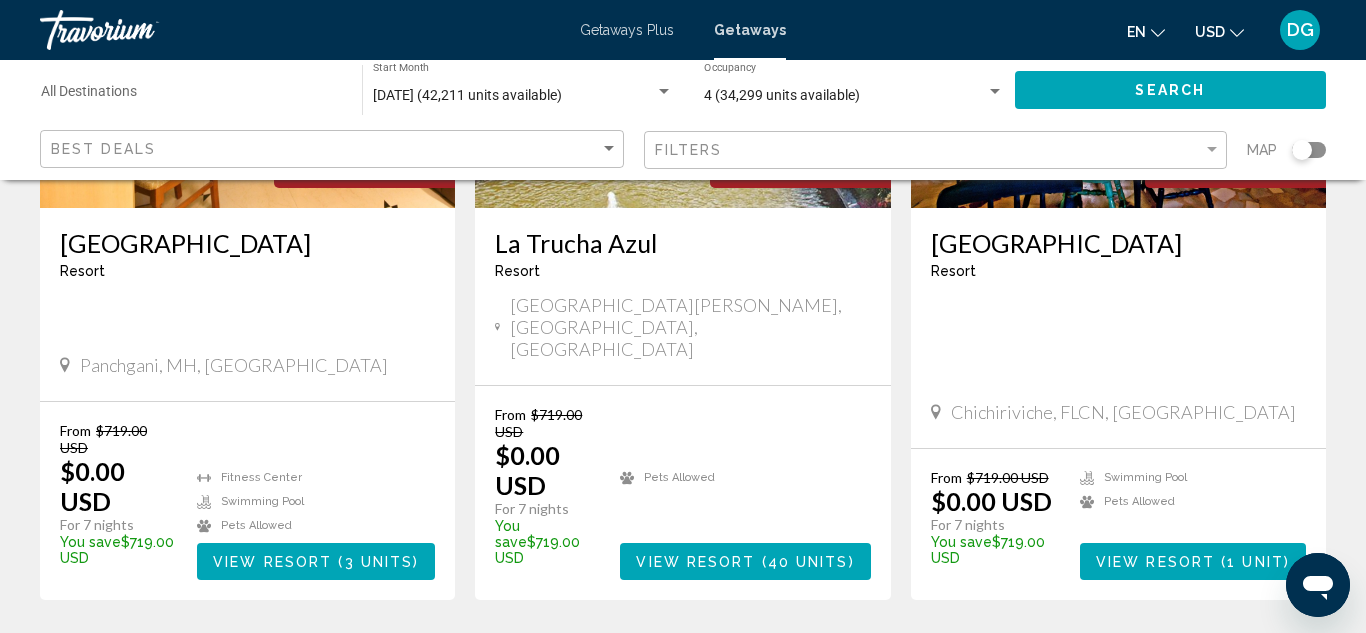 scroll, scrollTop: 2760, scrollLeft: 0, axis: vertical 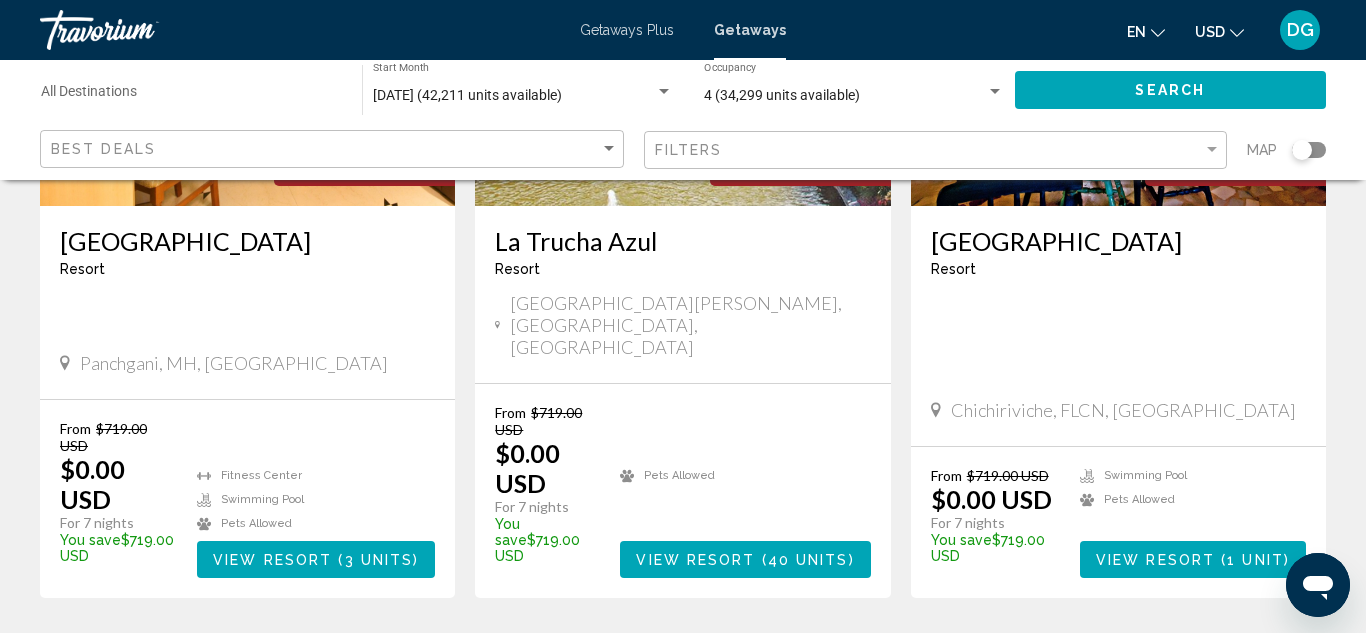 click on "9" at bounding box center (753, 658) 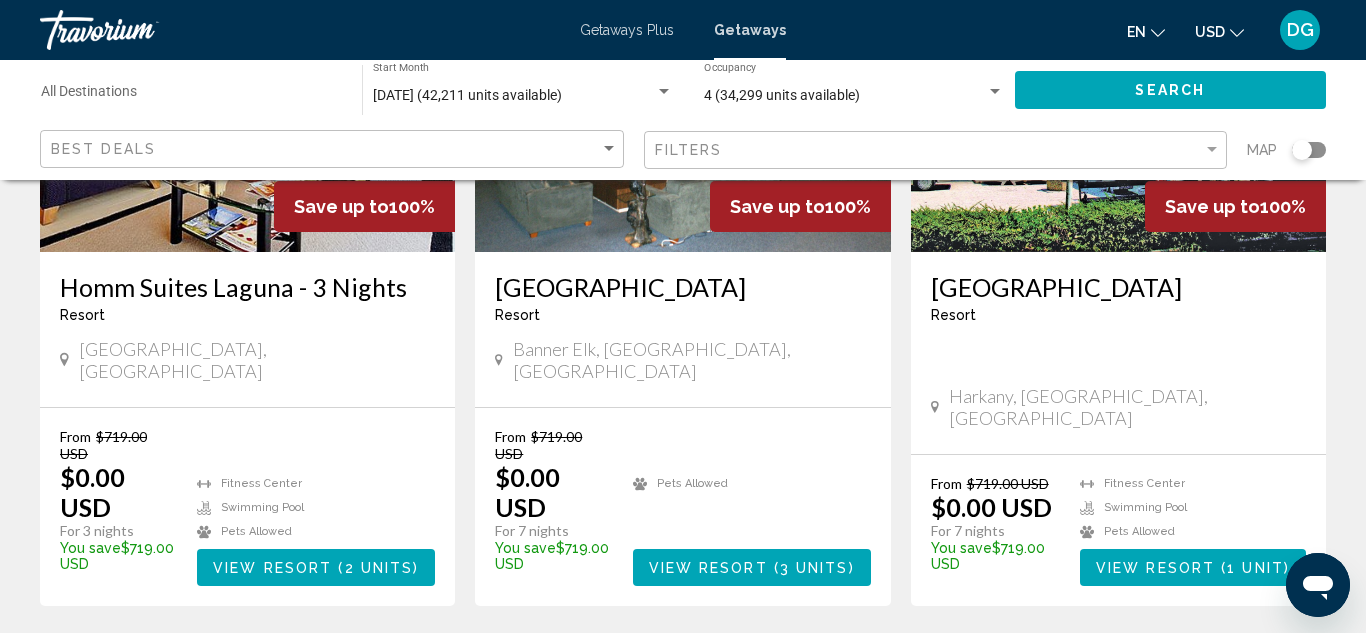 scroll, scrollTop: 2636, scrollLeft: 0, axis: vertical 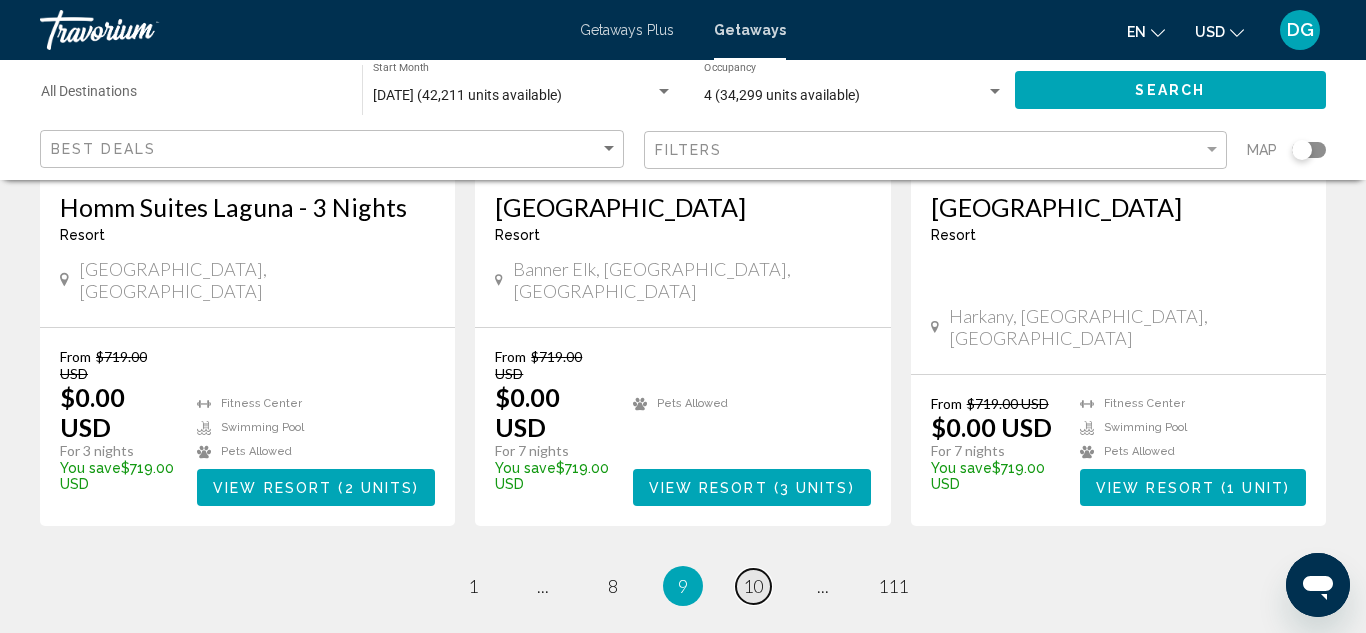 click on "10" at bounding box center (753, 586) 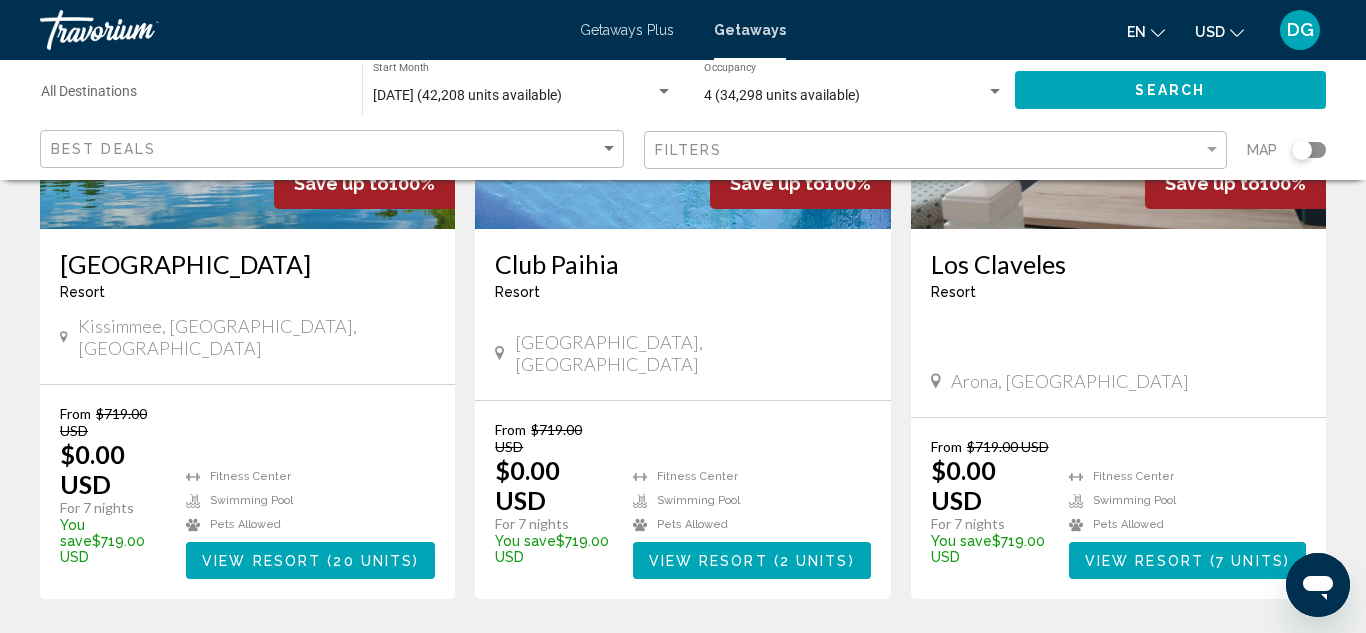 scroll, scrollTop: 2713, scrollLeft: 0, axis: vertical 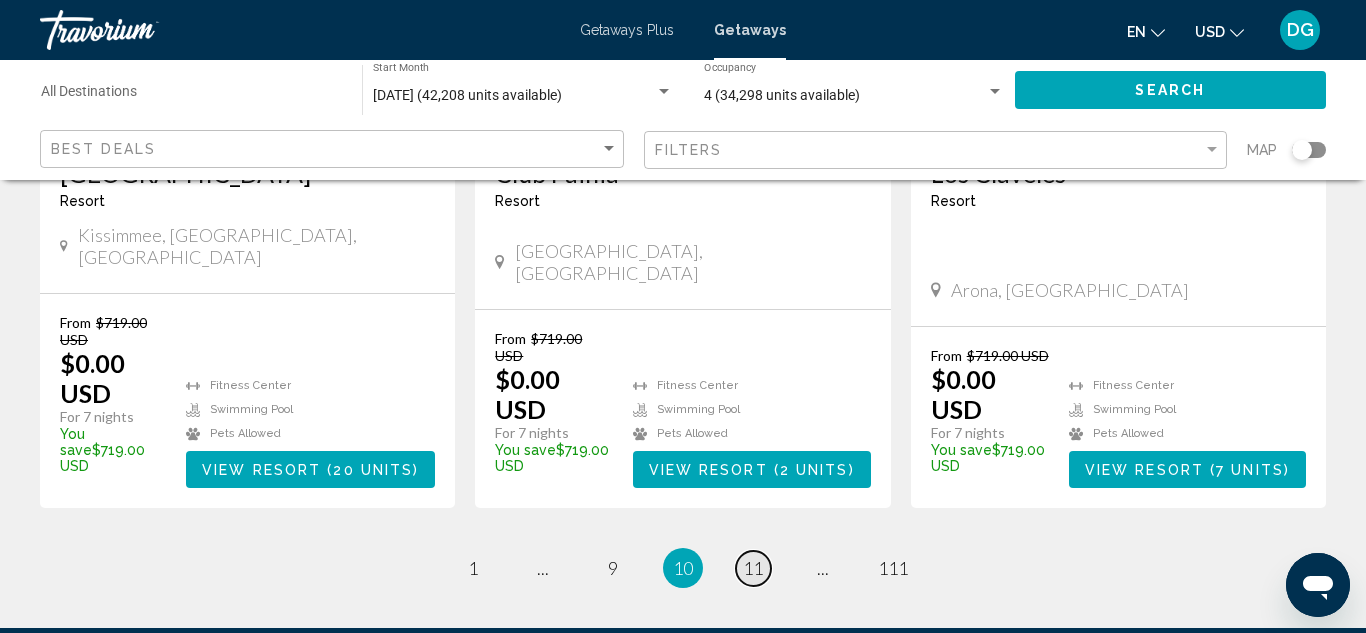 click on "11" at bounding box center [753, 568] 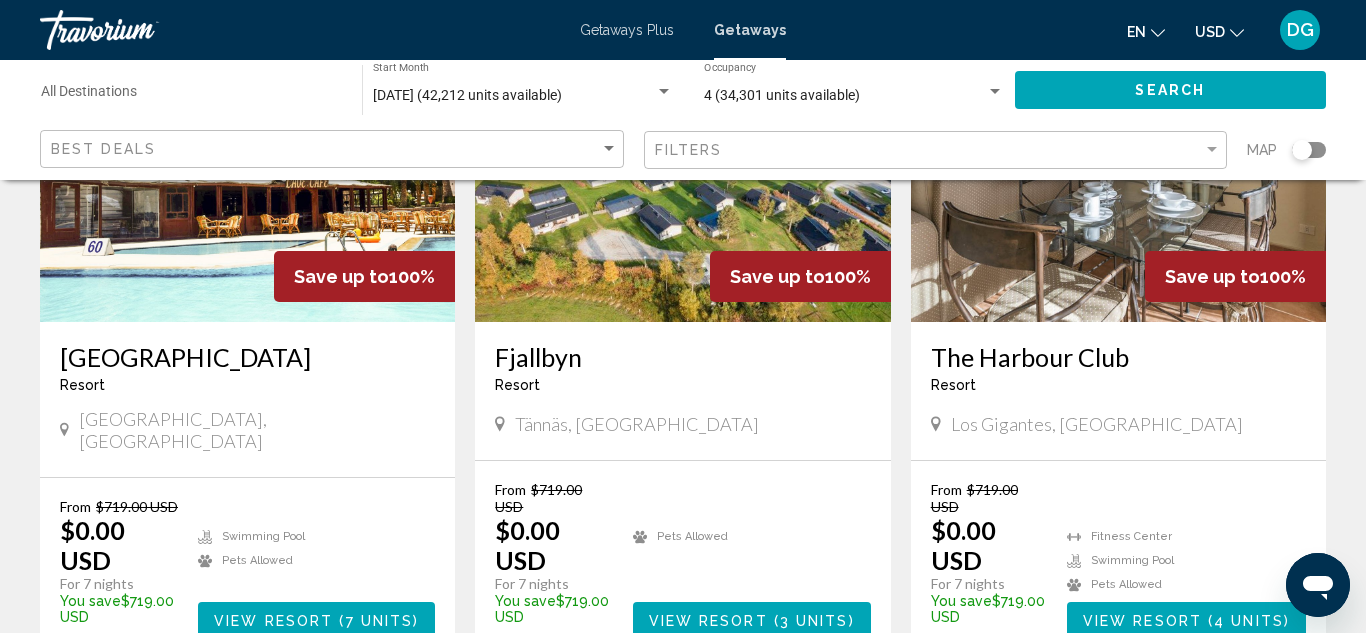 scroll, scrollTop: 2520, scrollLeft: 0, axis: vertical 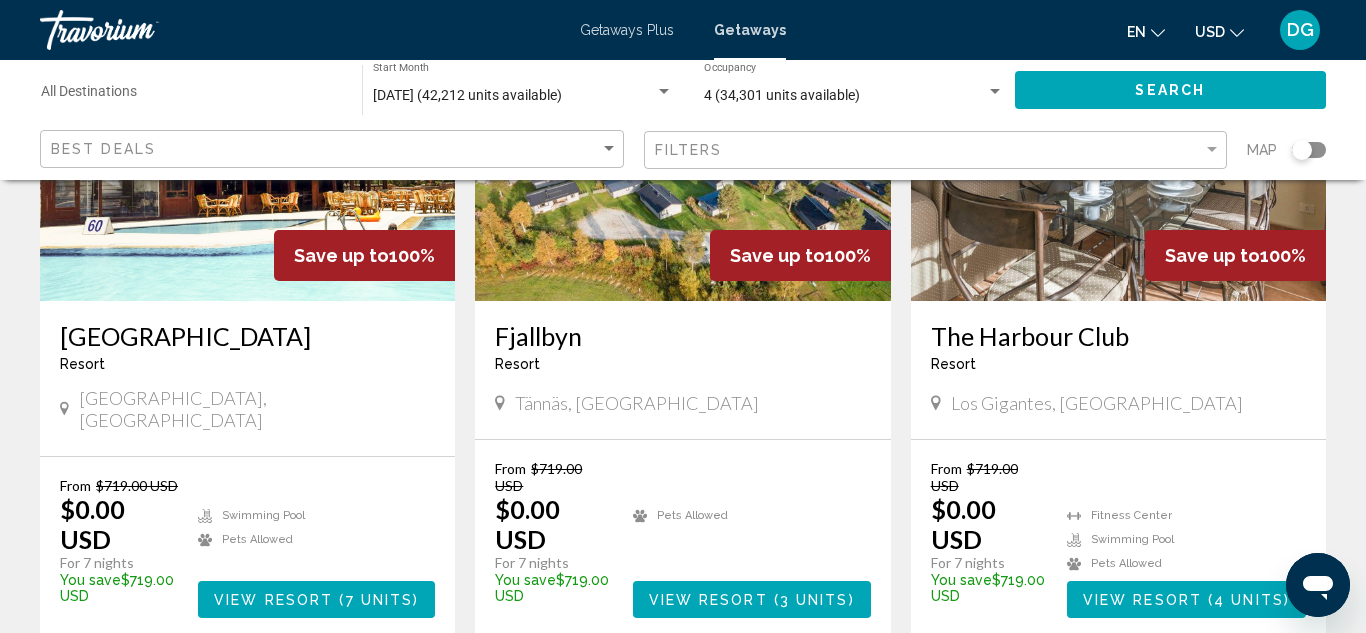 click on "12" at bounding box center [753, 698] 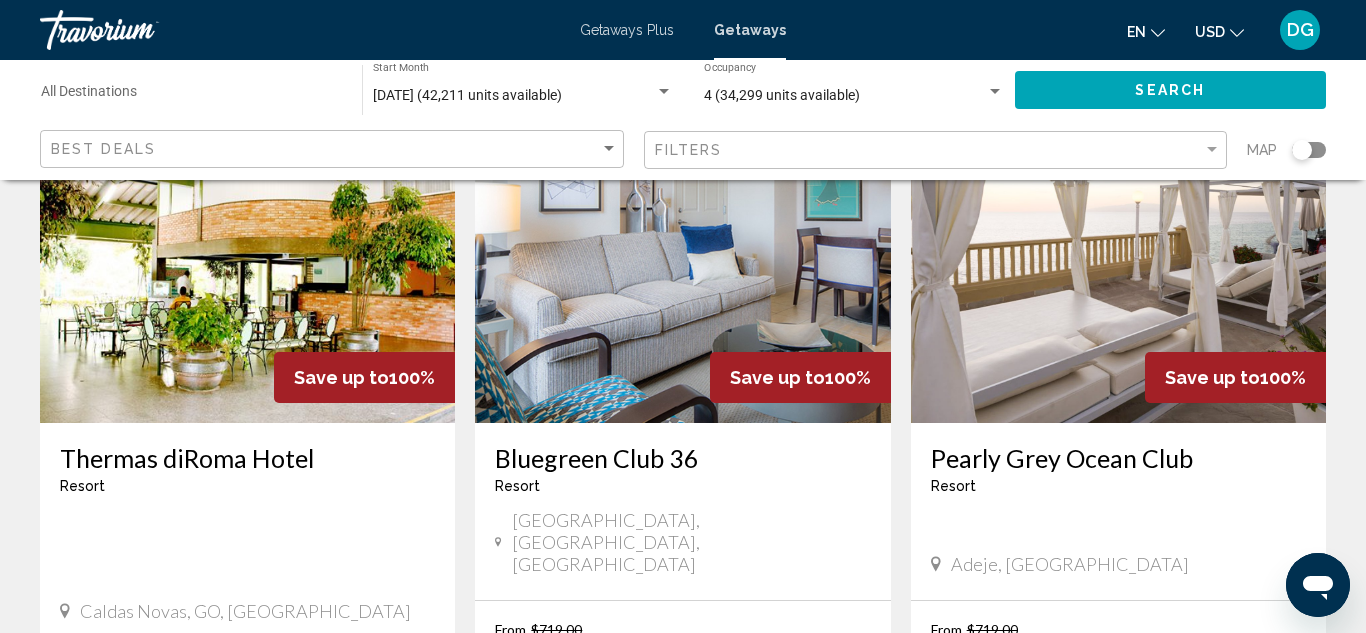 scroll, scrollTop: 2440, scrollLeft: 0, axis: vertical 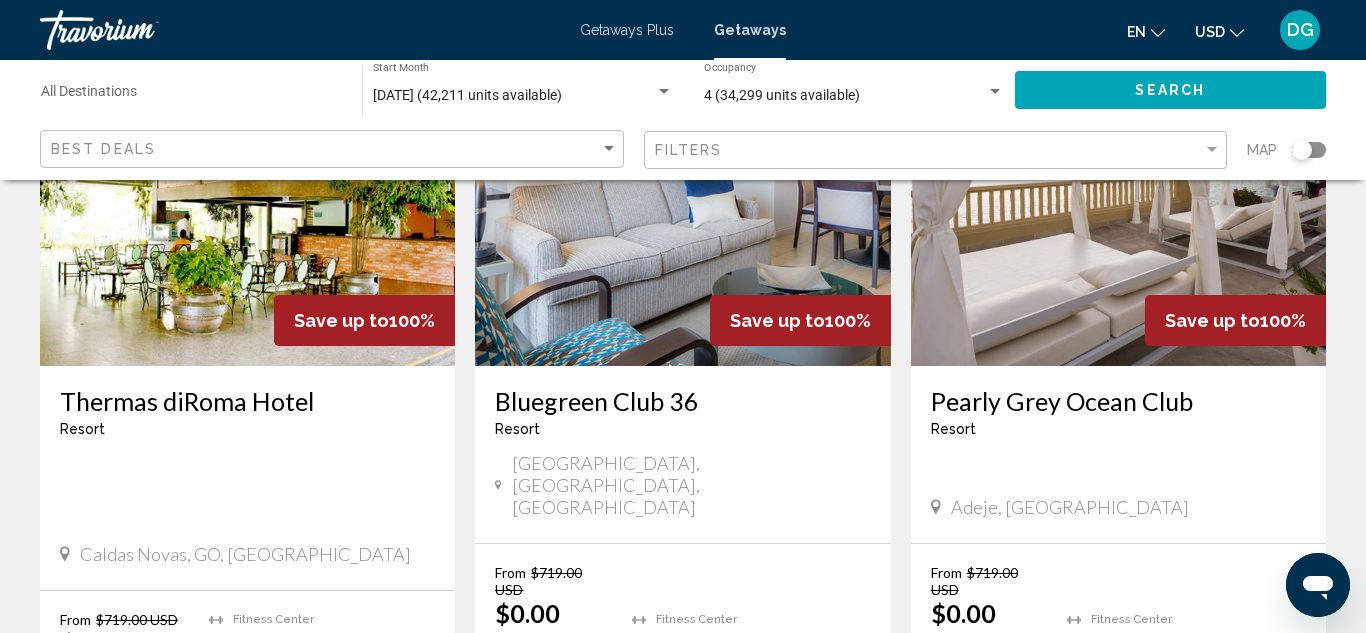 click on "13" at bounding box center (753, 802) 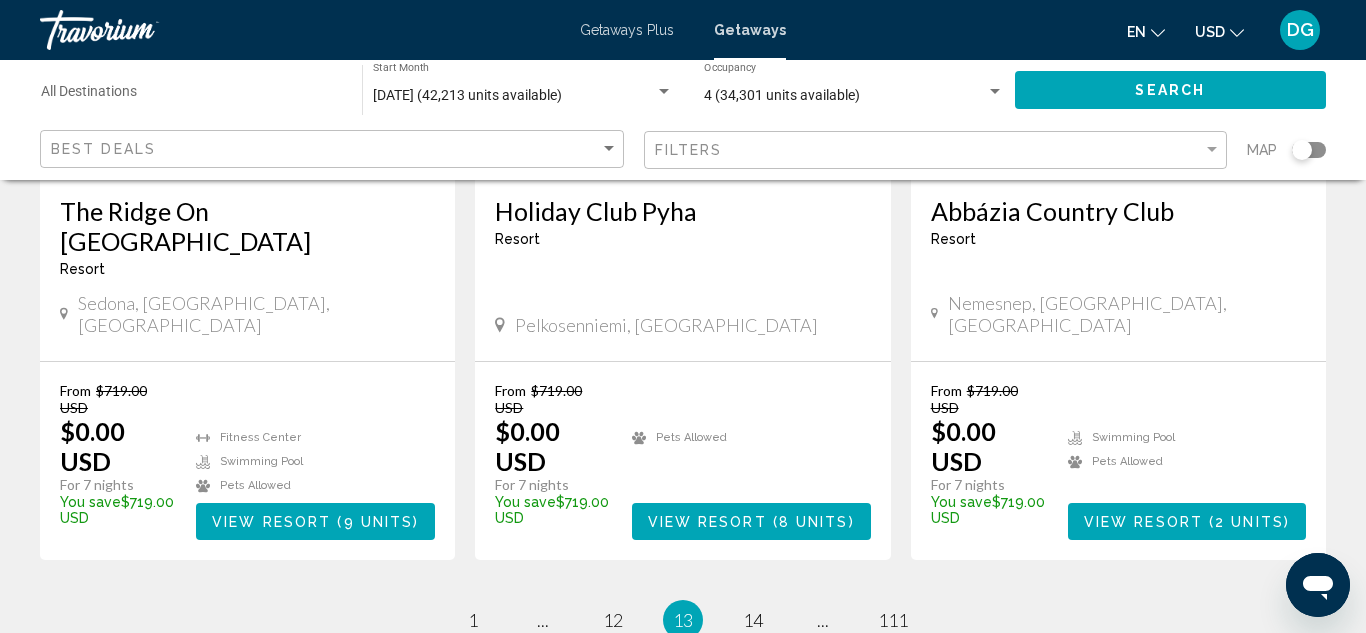 scroll, scrollTop: 2606, scrollLeft: 0, axis: vertical 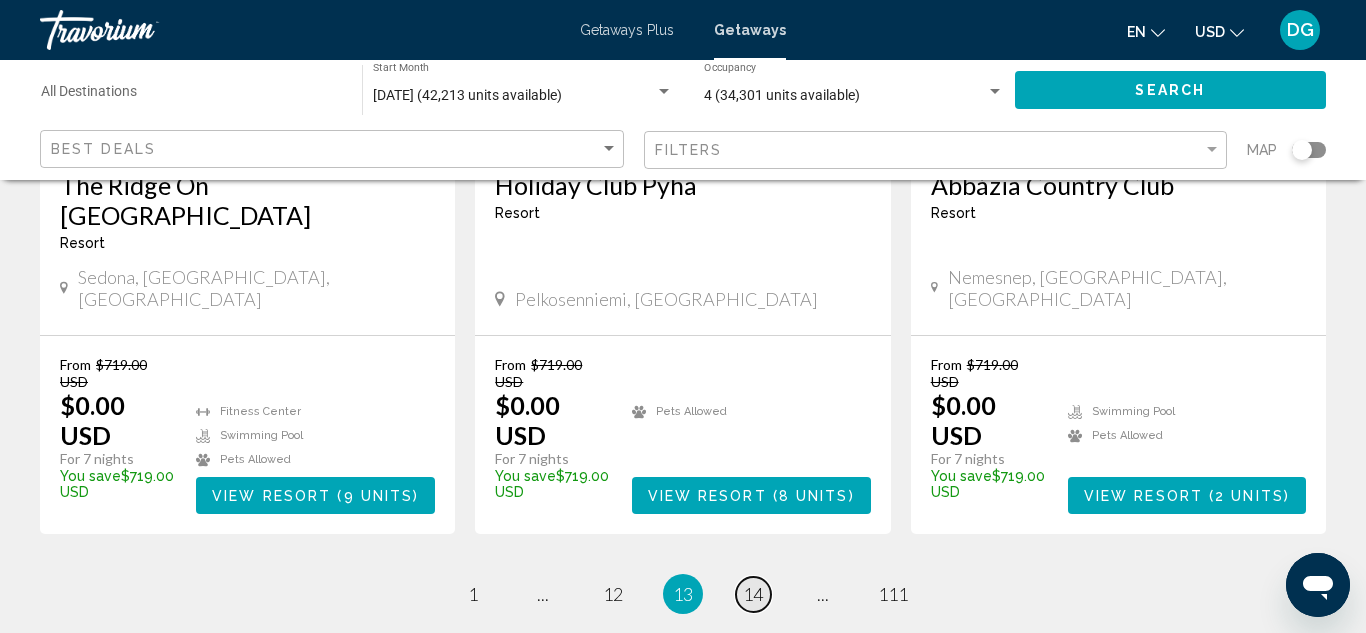 click on "14" at bounding box center (753, 594) 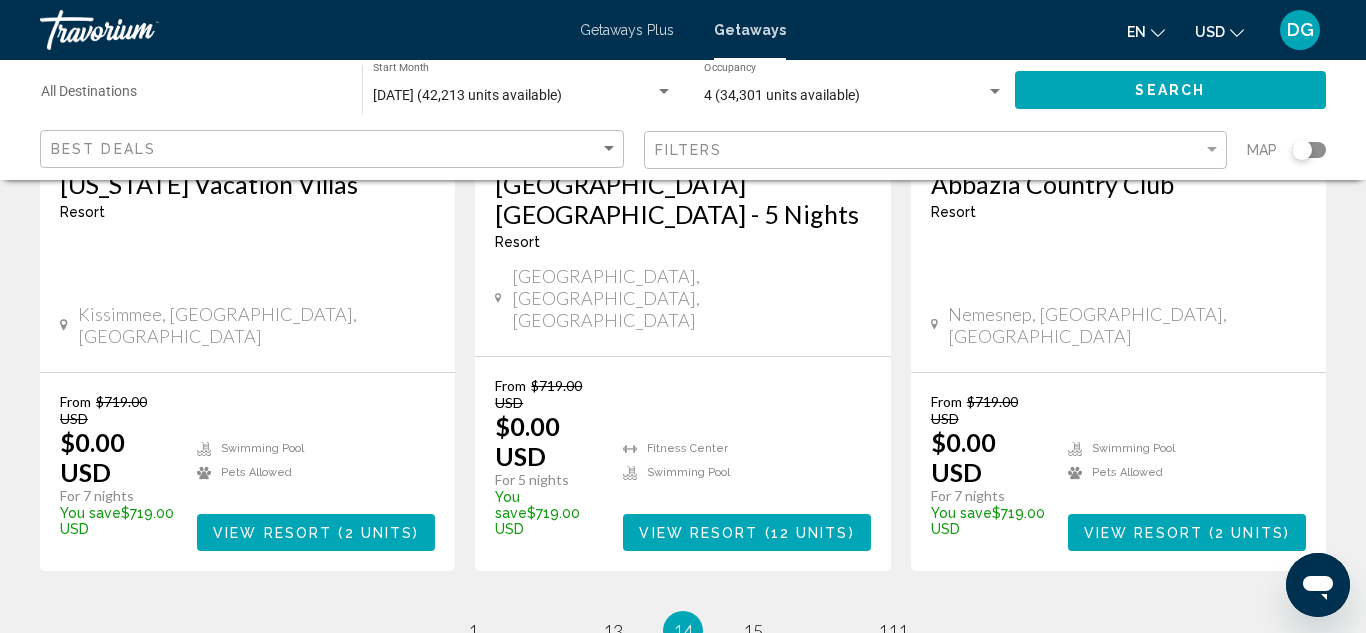scroll, scrollTop: 2726, scrollLeft: 0, axis: vertical 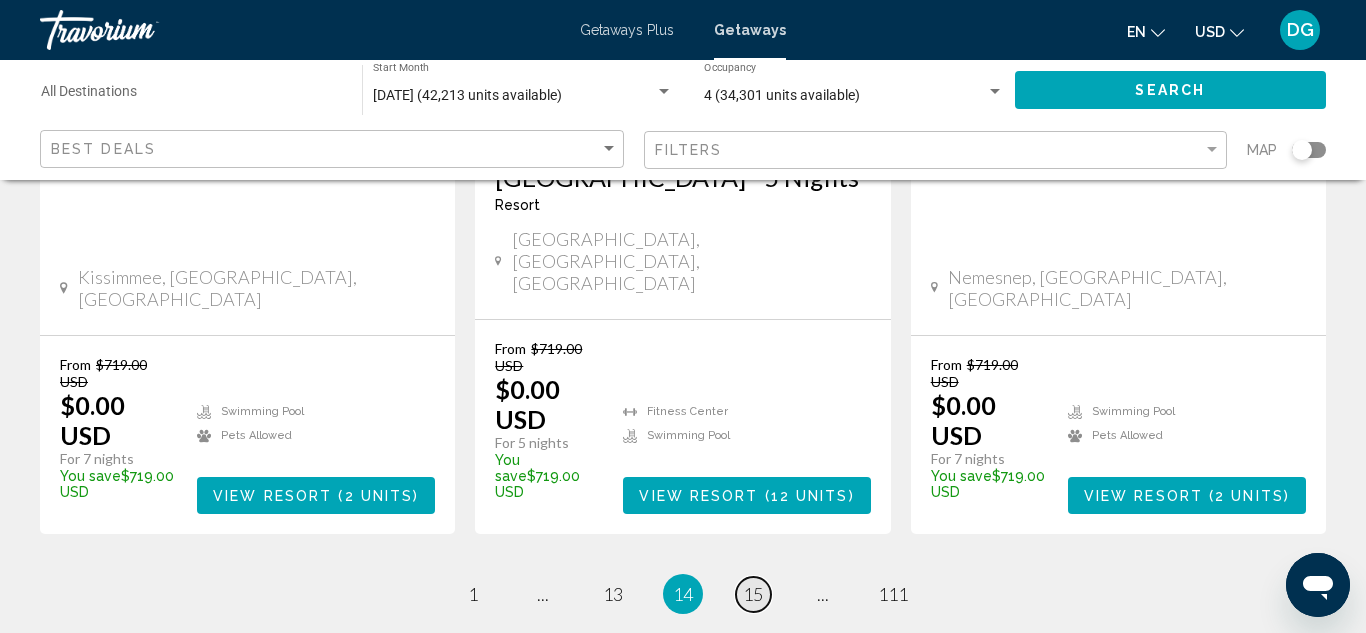 click on "15" at bounding box center [753, 594] 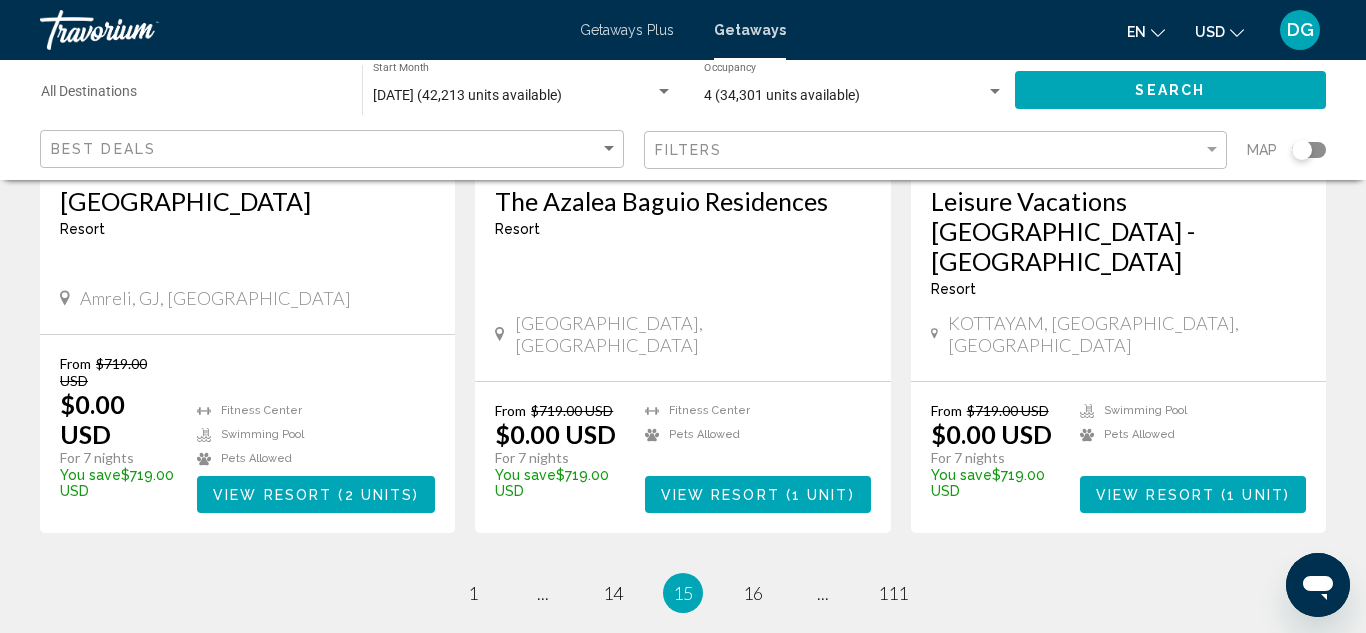 scroll, scrollTop: 2773, scrollLeft: 0, axis: vertical 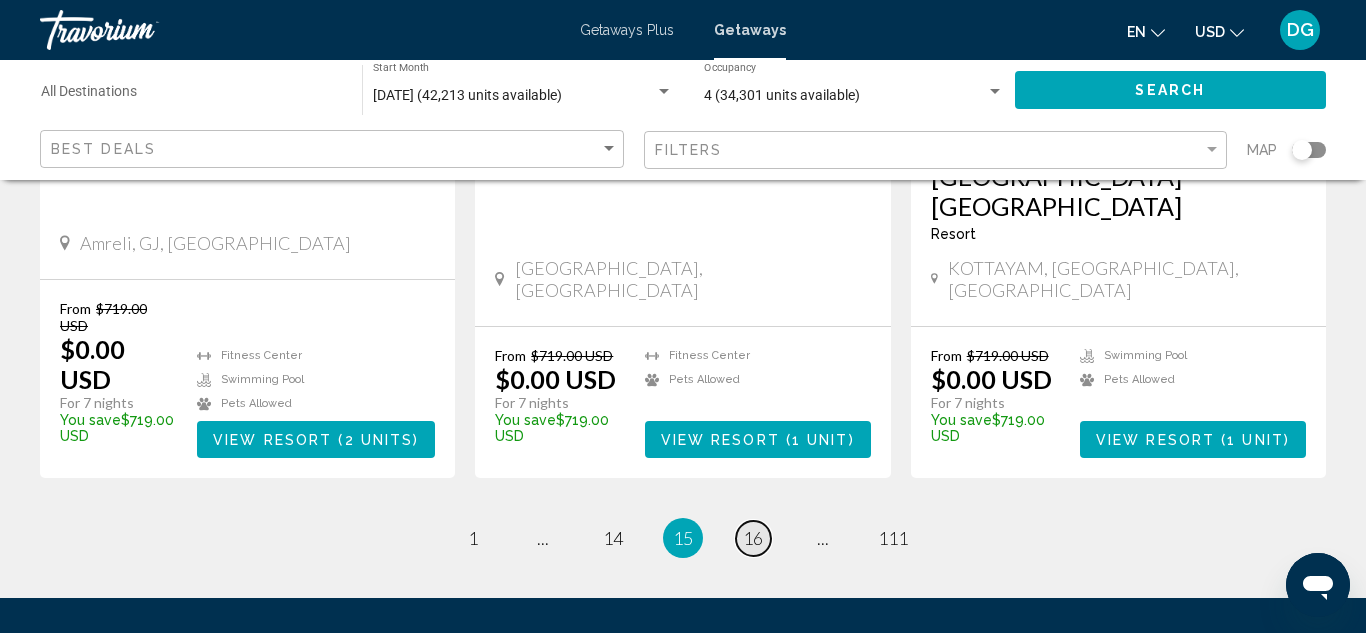 click on "16" at bounding box center [753, 538] 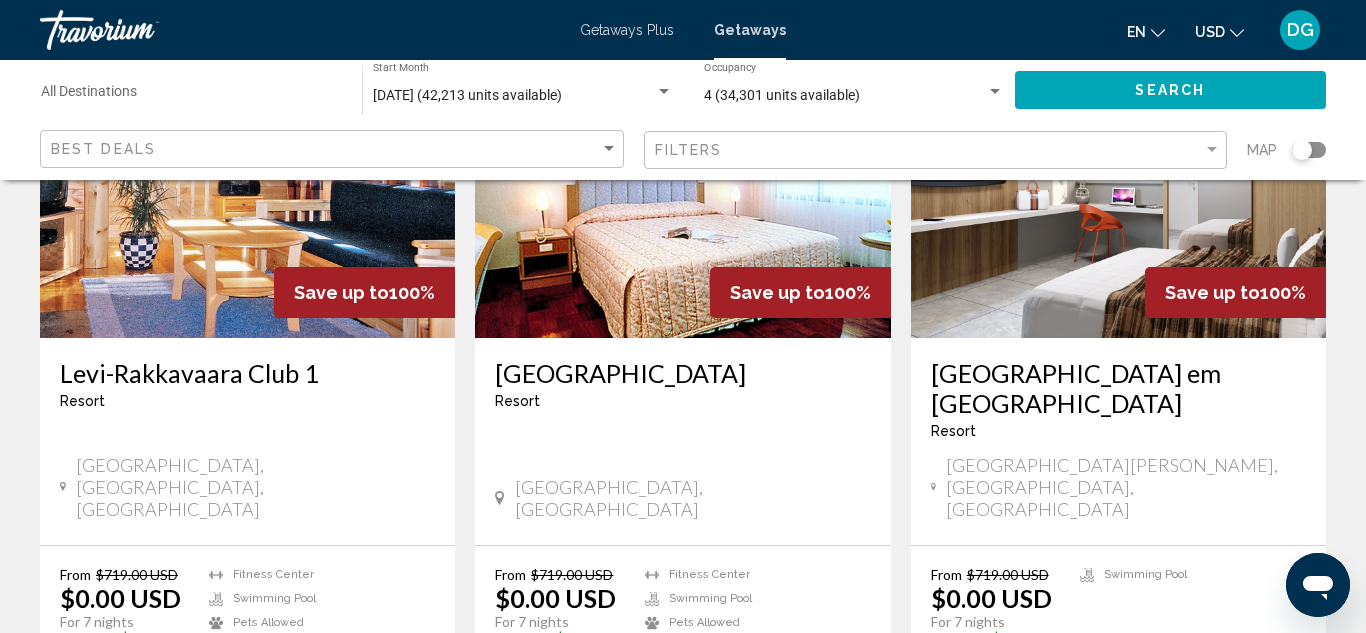 scroll, scrollTop: 2560, scrollLeft: 0, axis: vertical 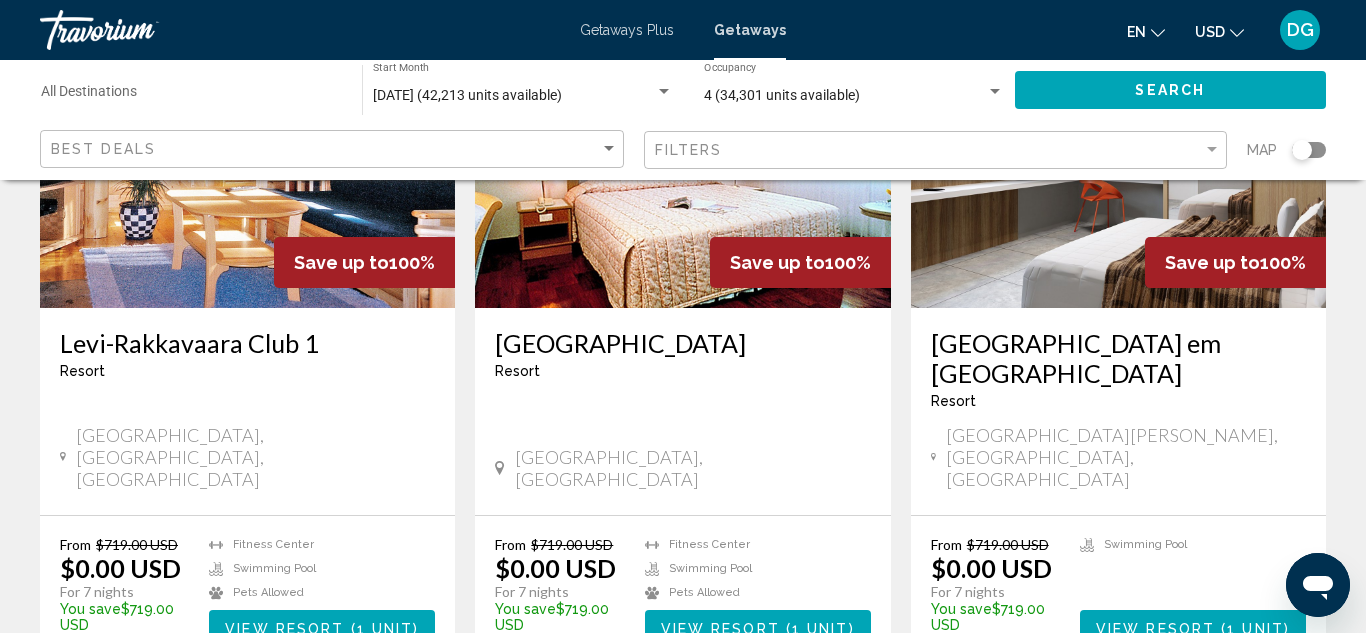 click on "17" at bounding box center (753, 727) 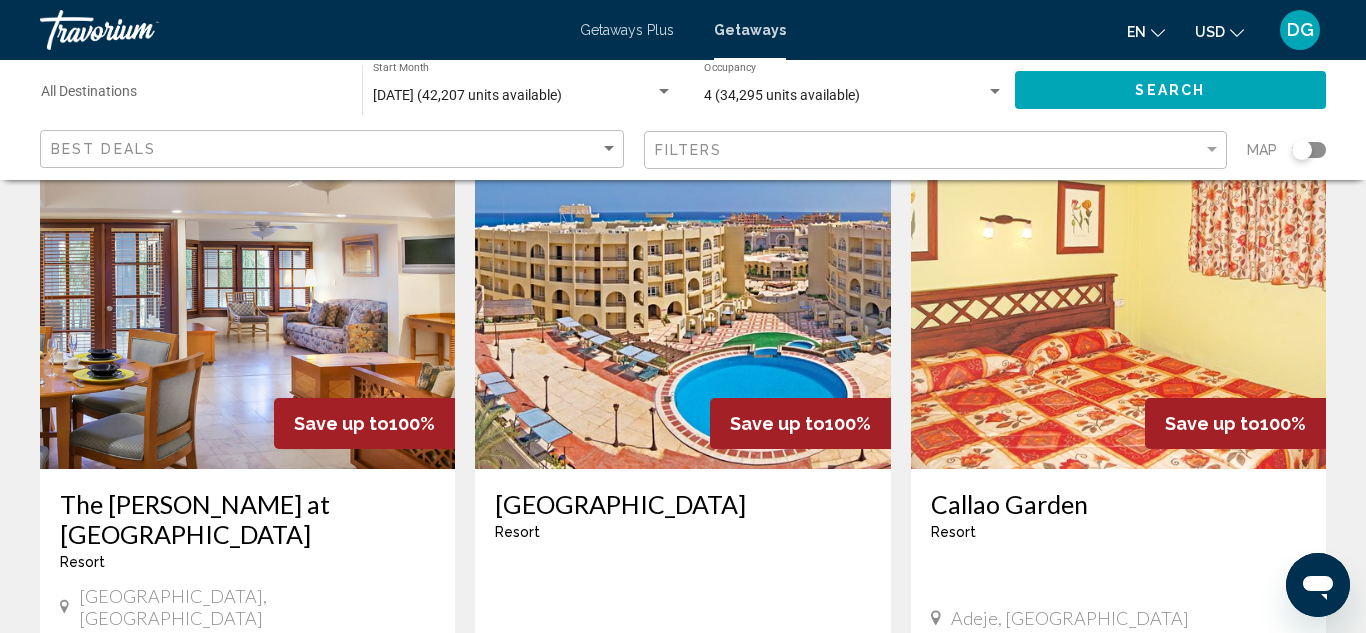 scroll, scrollTop: 2360, scrollLeft: 0, axis: vertical 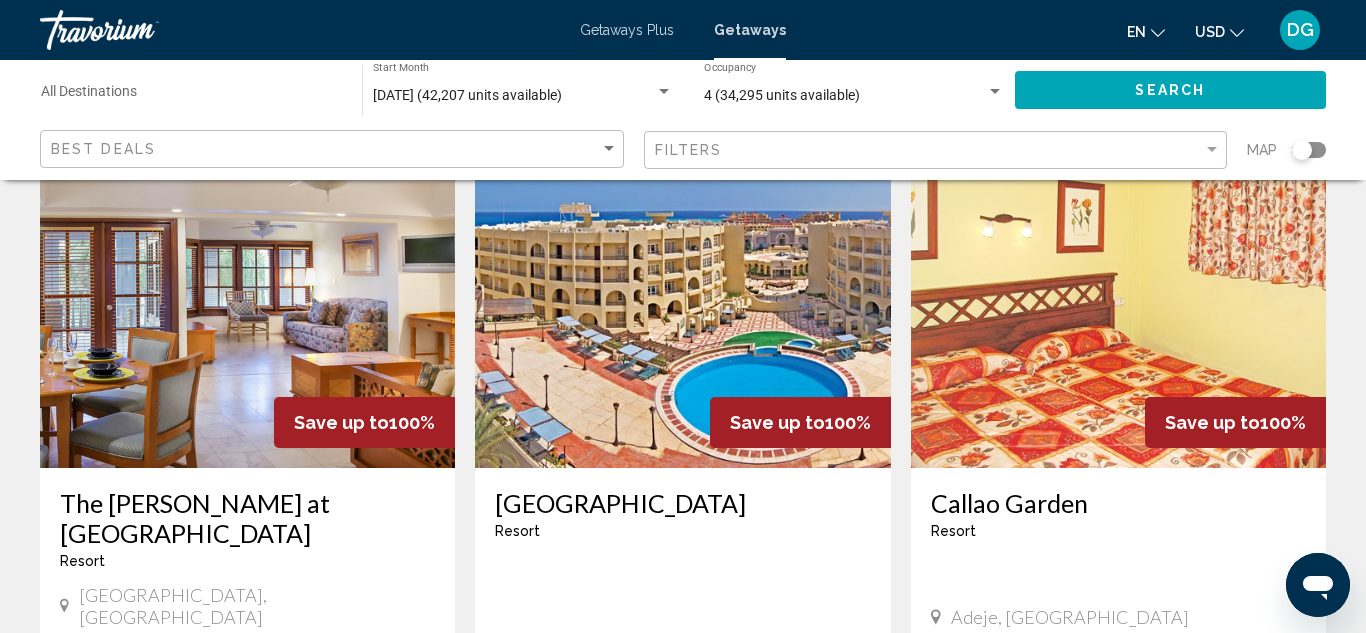 click on "18" at bounding box center [753, 912] 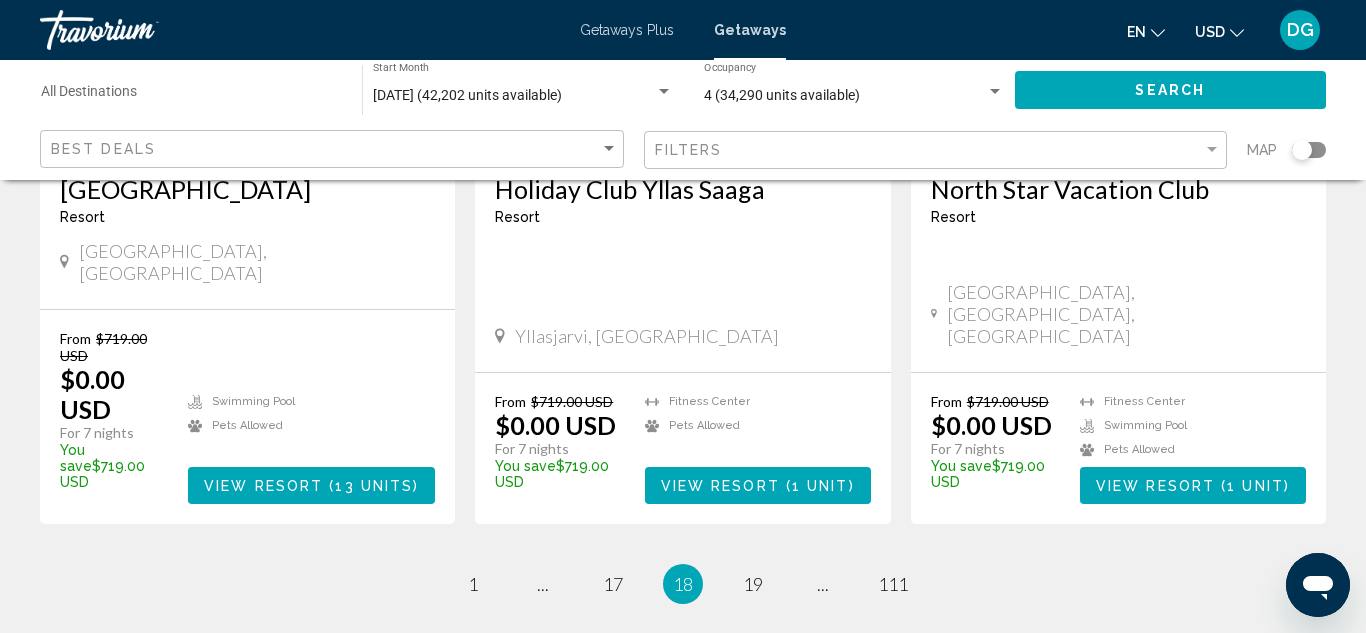 scroll, scrollTop: 2696, scrollLeft: 0, axis: vertical 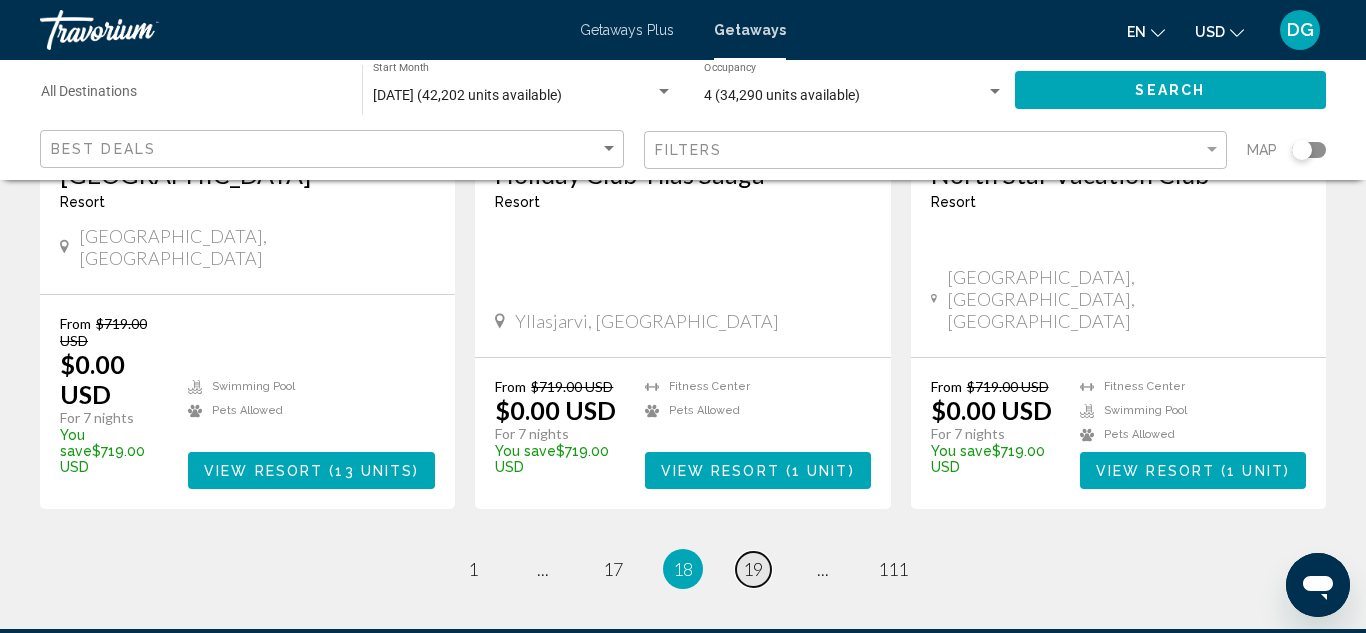 click on "19" at bounding box center [753, 569] 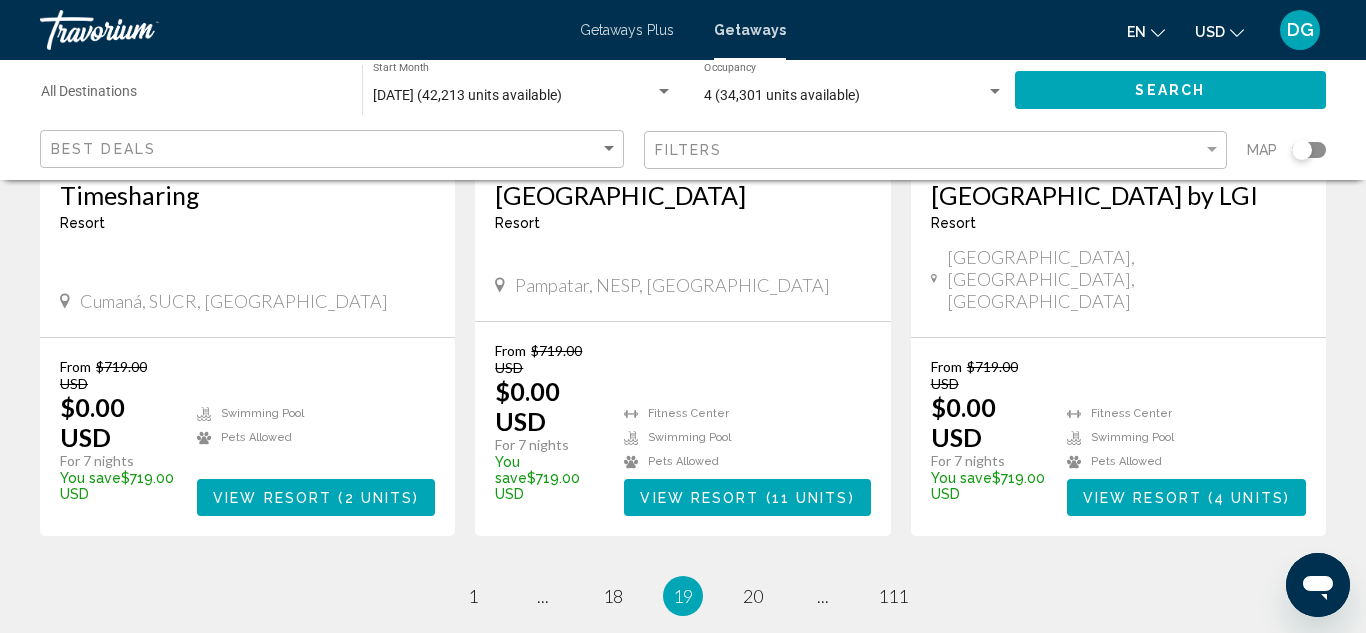 scroll, scrollTop: 2696, scrollLeft: 0, axis: vertical 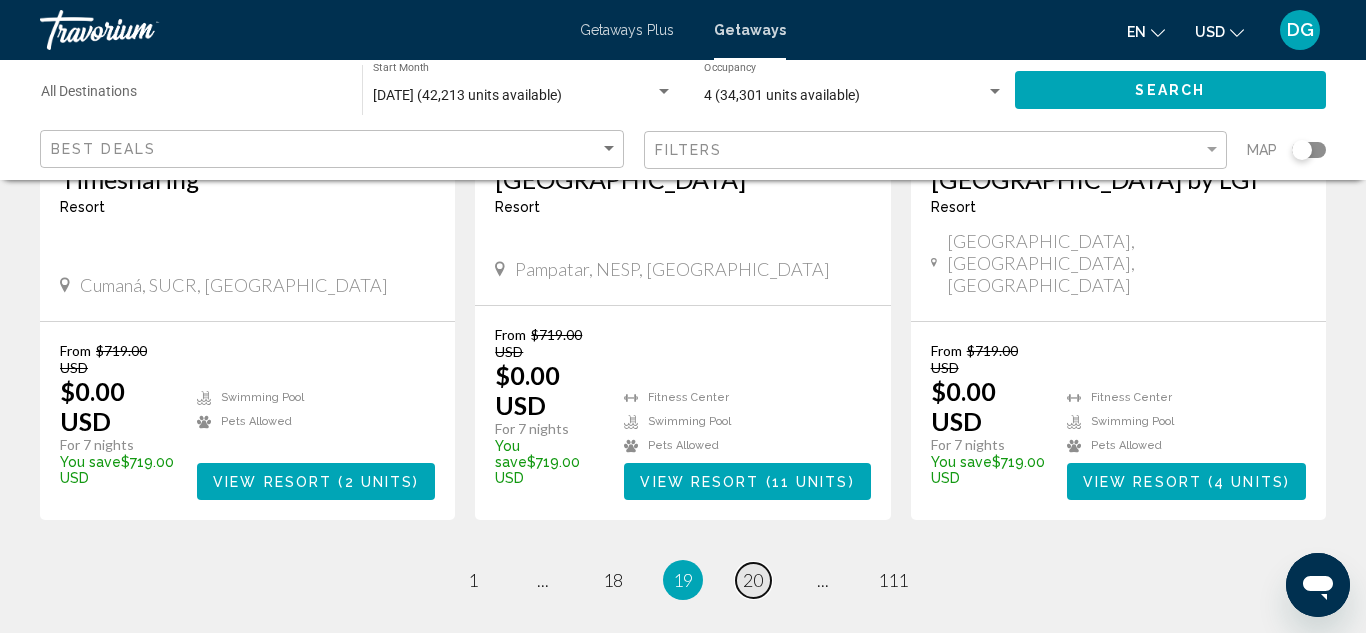 click on "20" at bounding box center [753, 580] 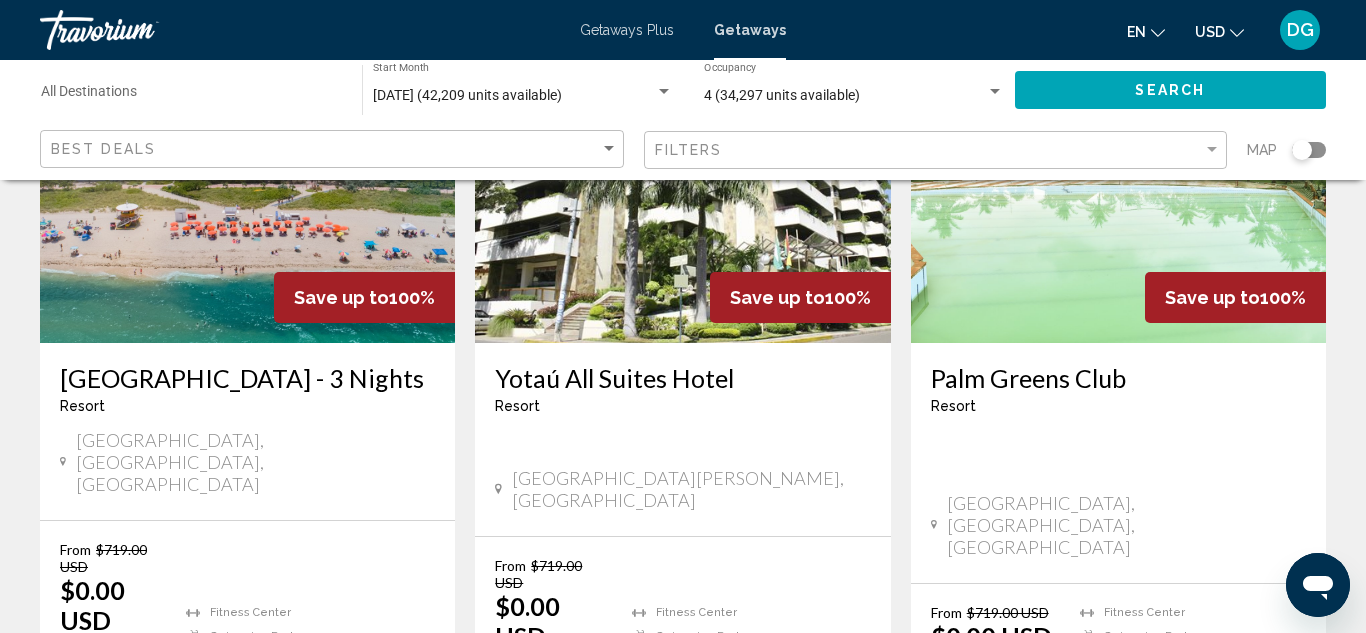 scroll, scrollTop: 2560, scrollLeft: 0, axis: vertical 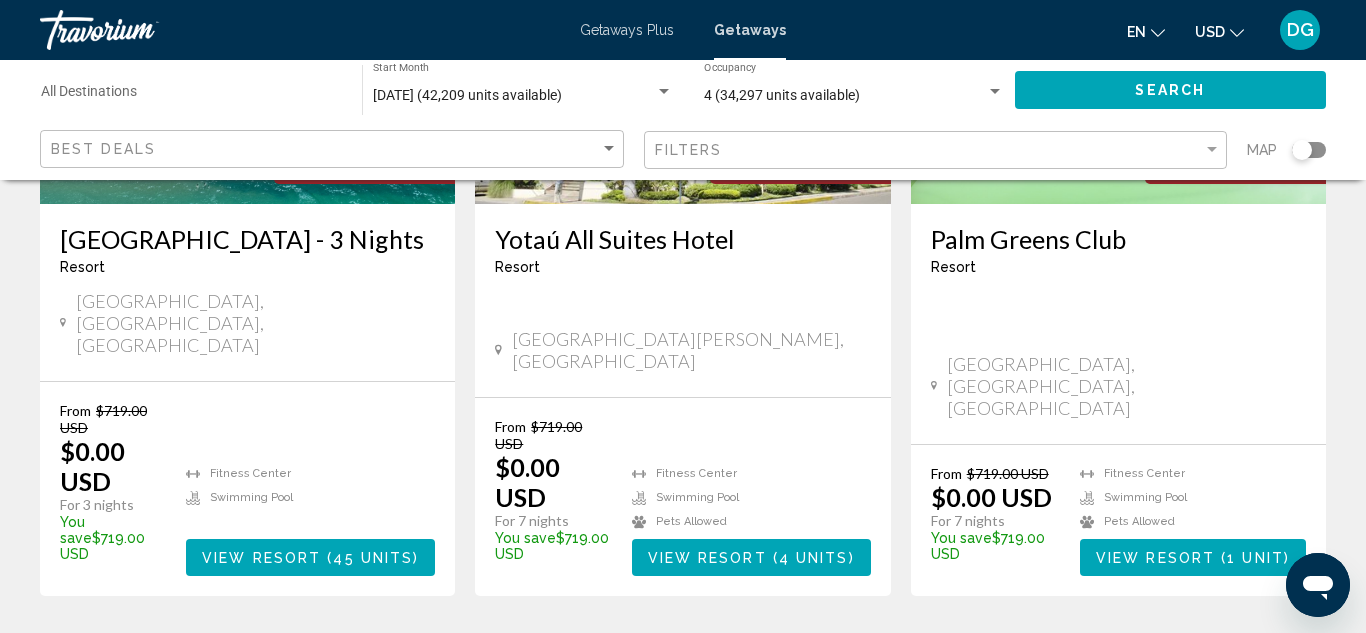 click on "21" at bounding box center (753, 656) 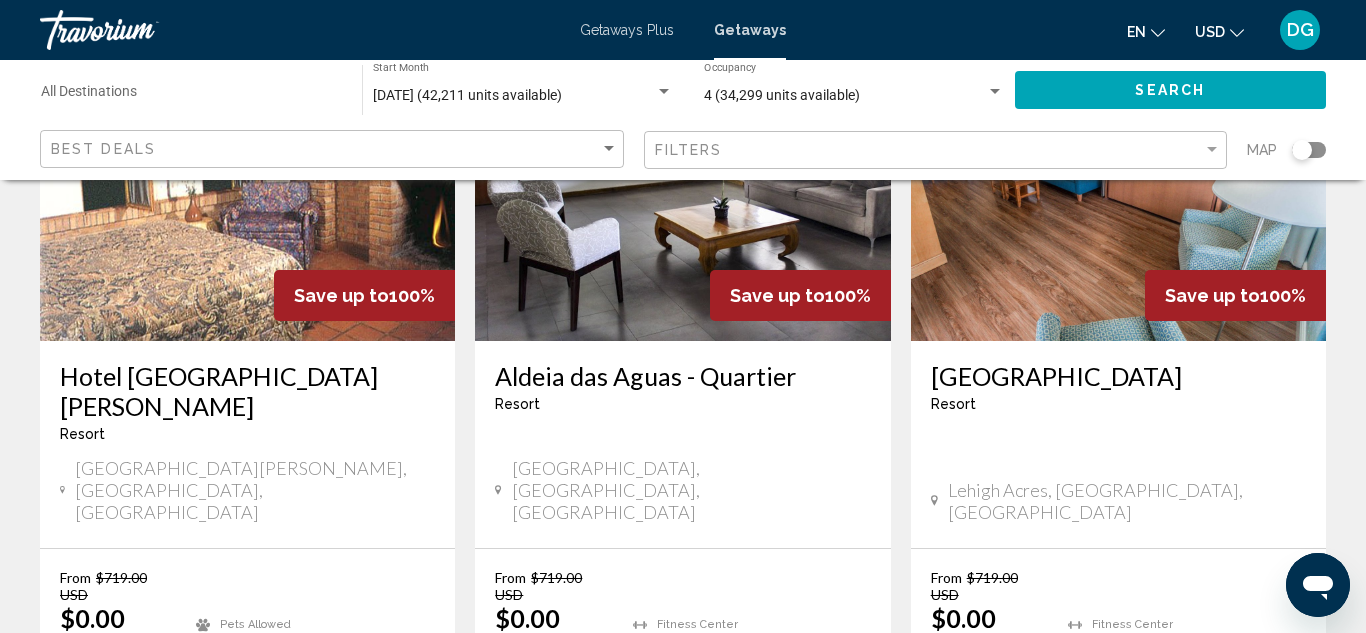 scroll, scrollTop: 2666, scrollLeft: 0, axis: vertical 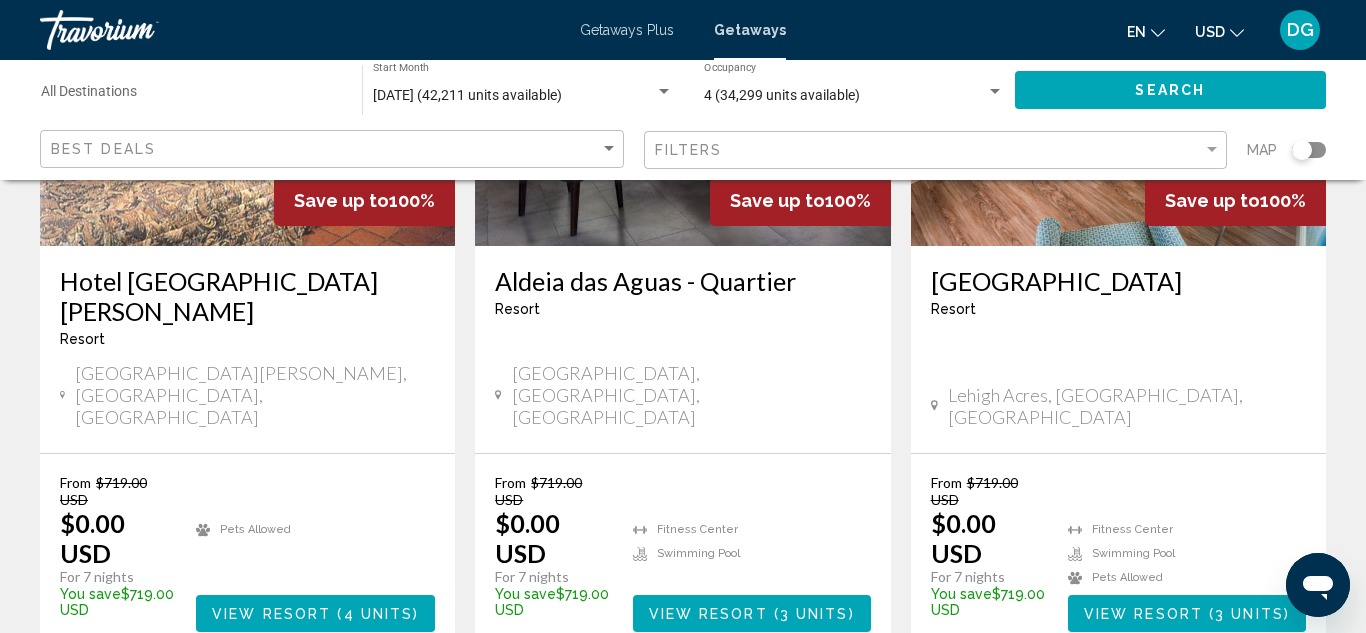 click on "22" at bounding box center (753, 712) 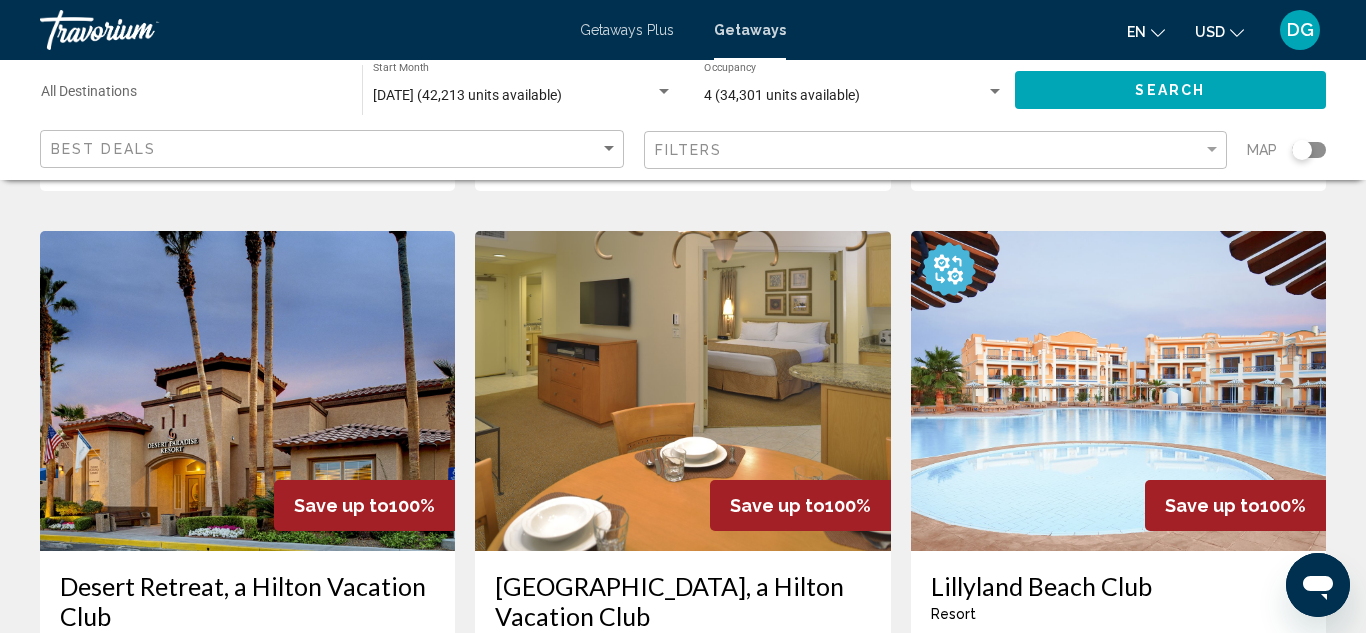 scroll, scrollTop: 2320, scrollLeft: 0, axis: vertical 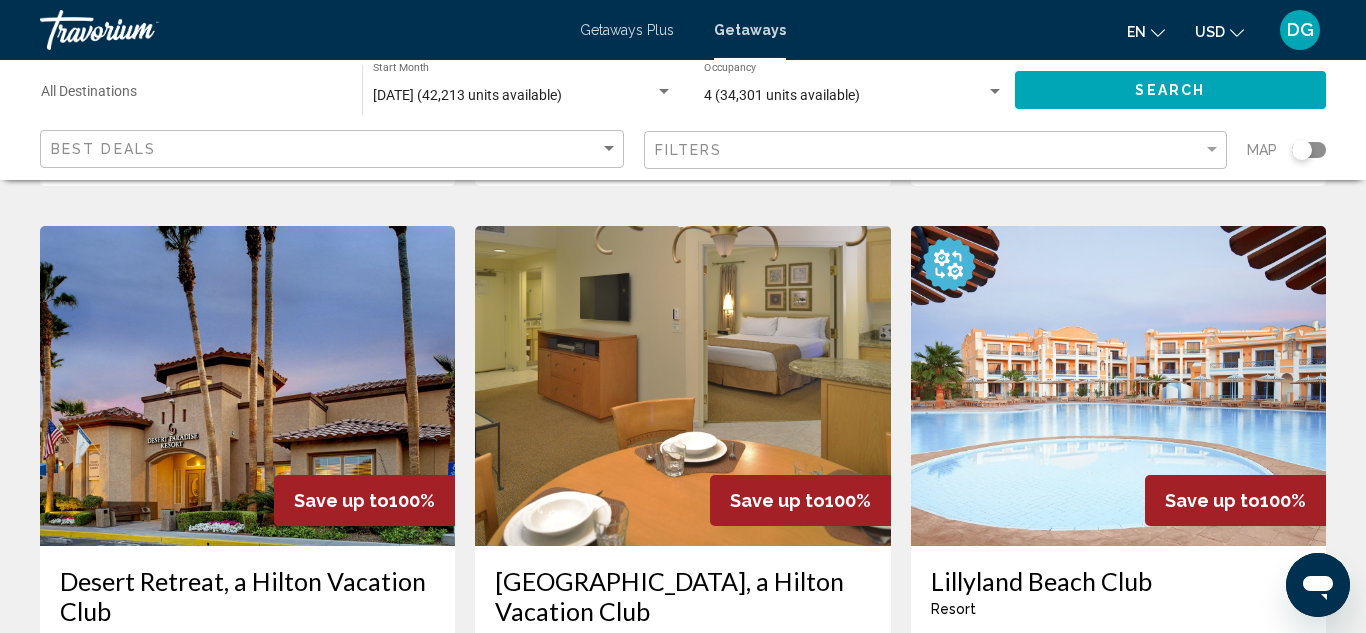 click on "View Resort" at bounding box center (708, 914) 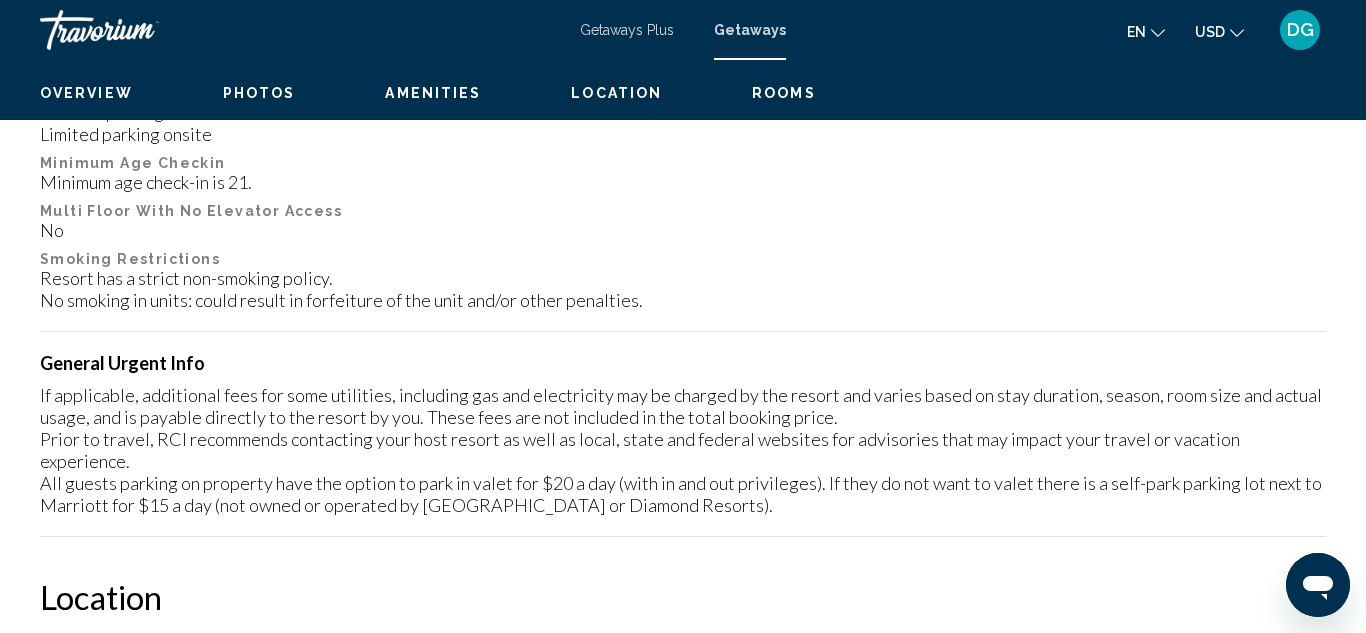 scroll, scrollTop: 219, scrollLeft: 0, axis: vertical 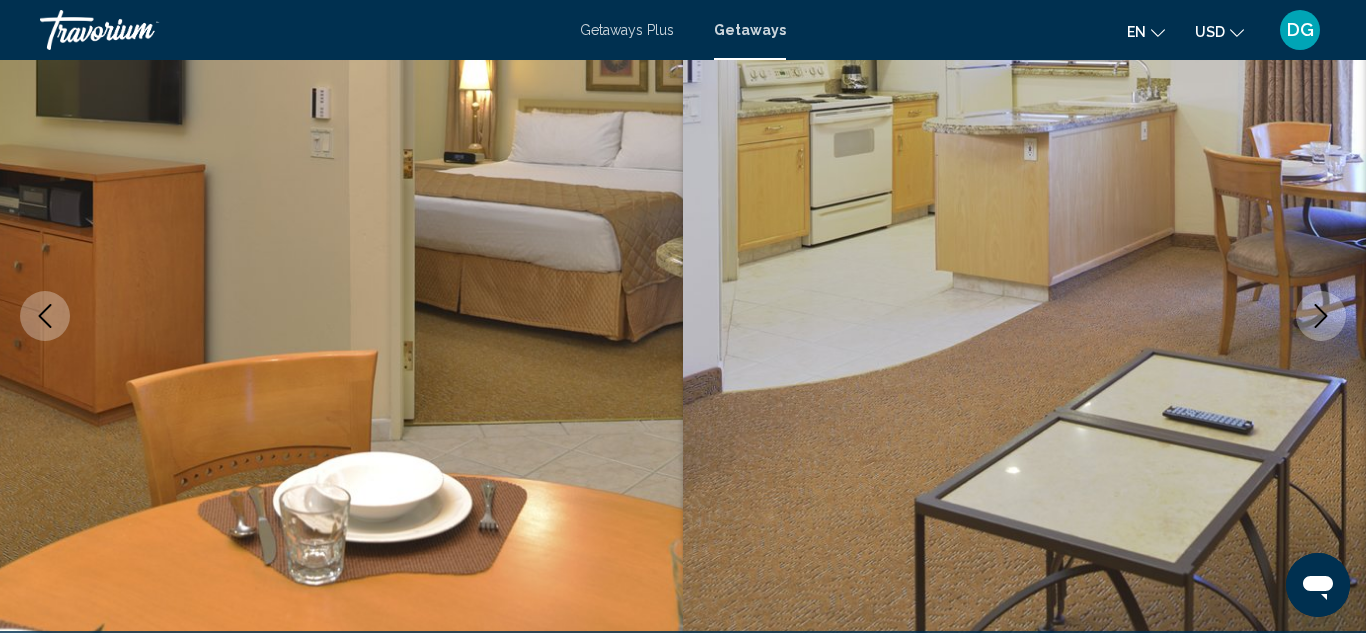 click 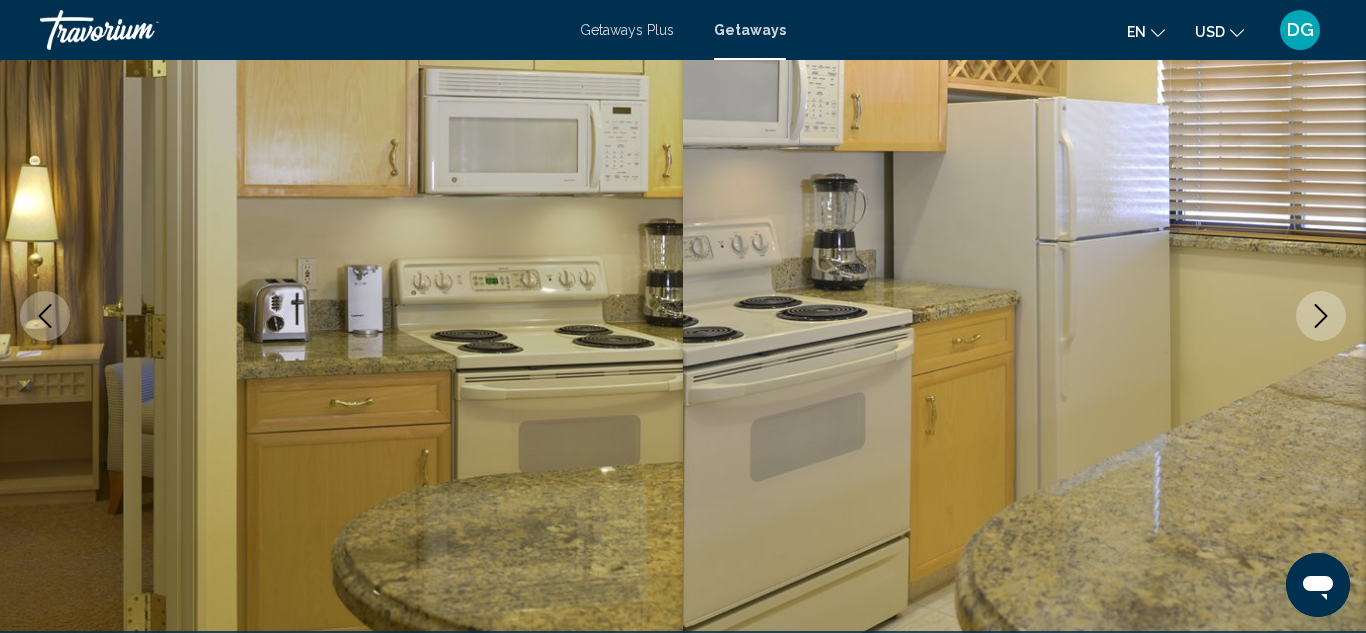 click 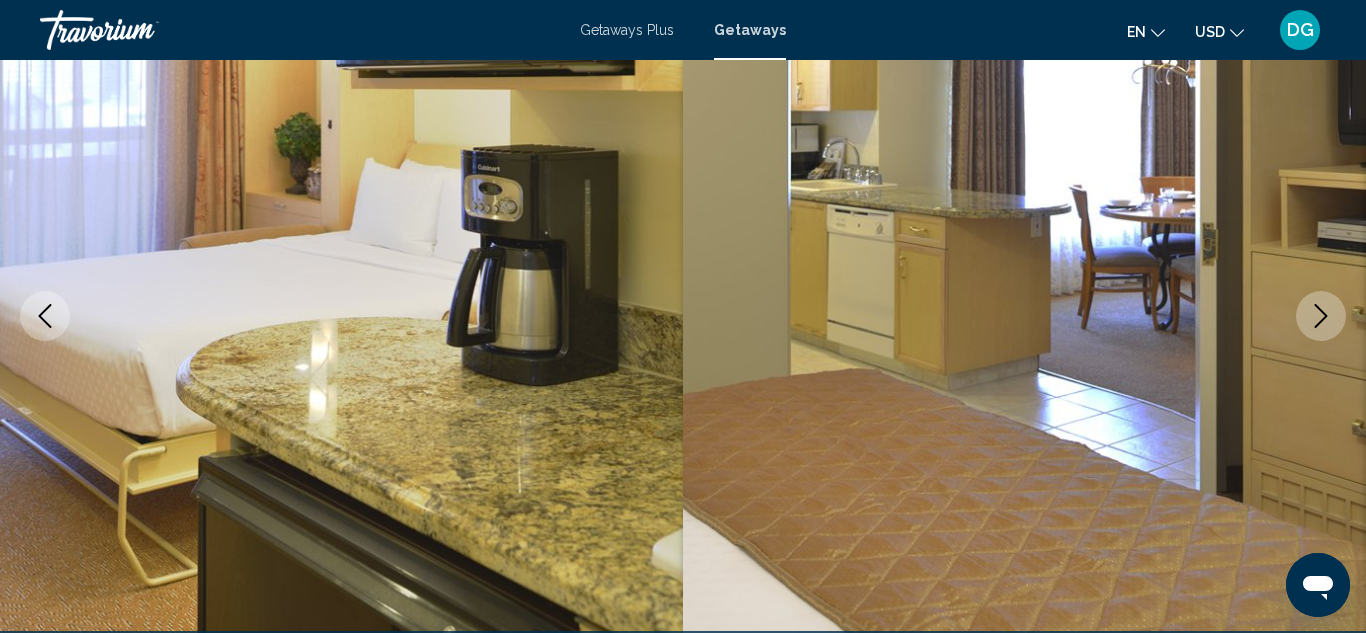 click 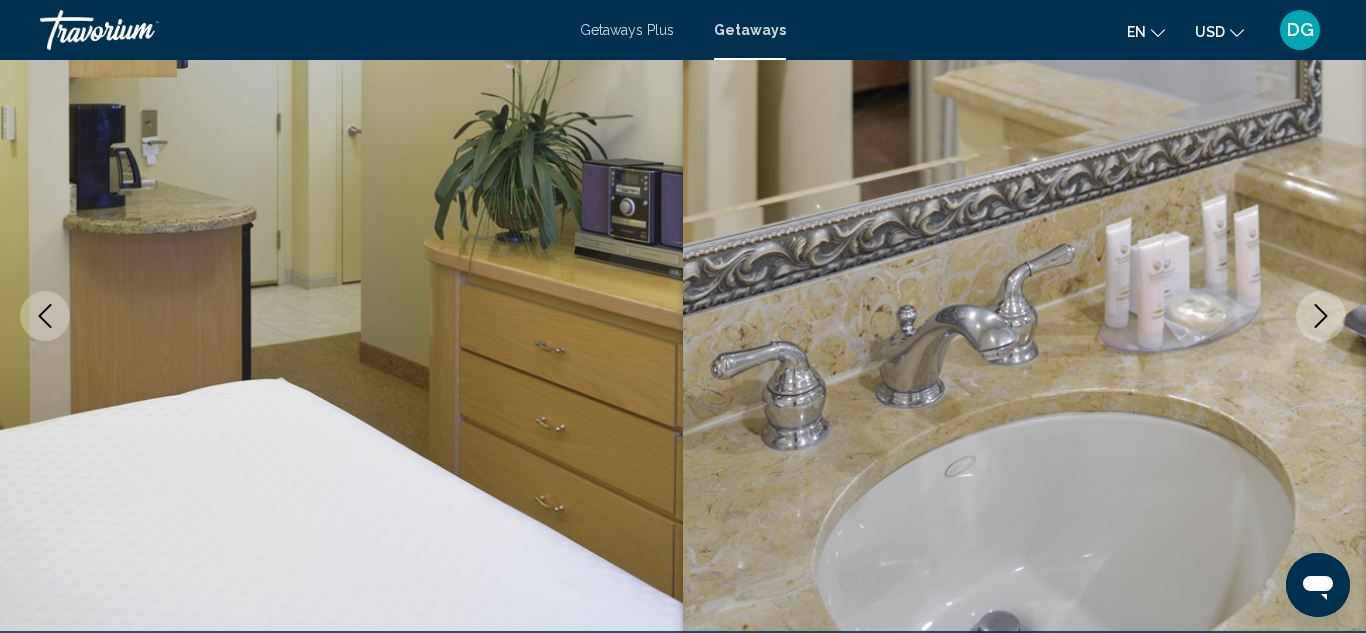 click 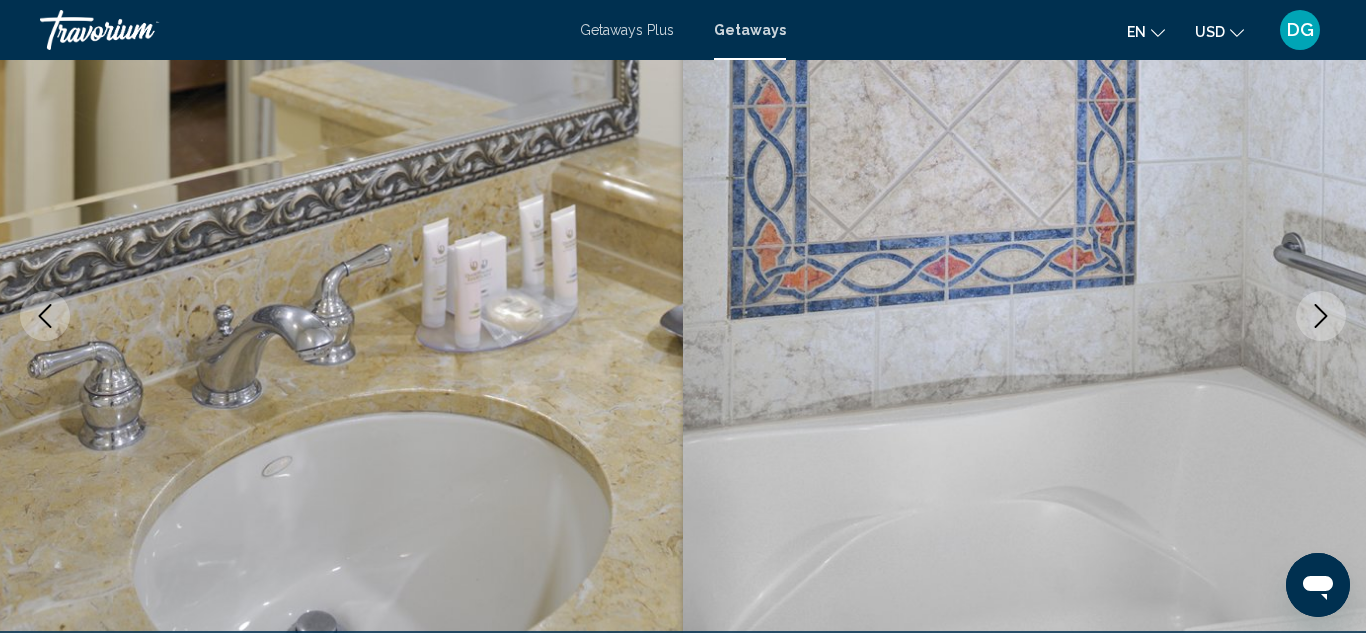 click 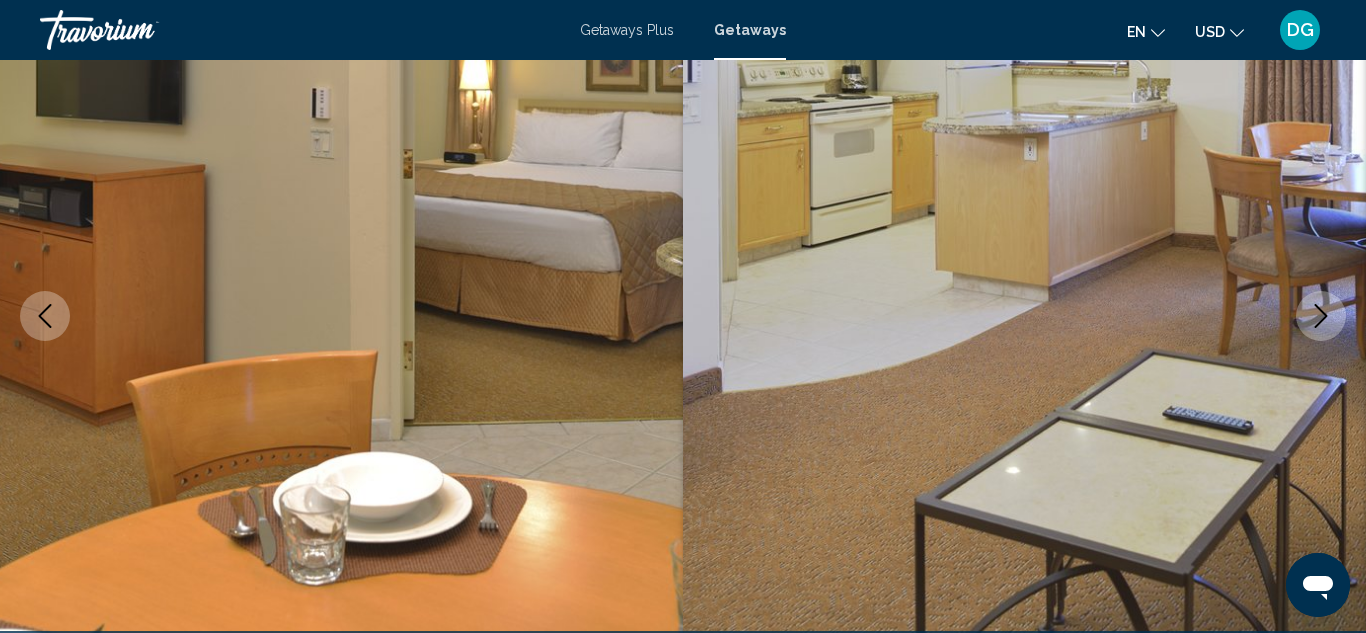 click 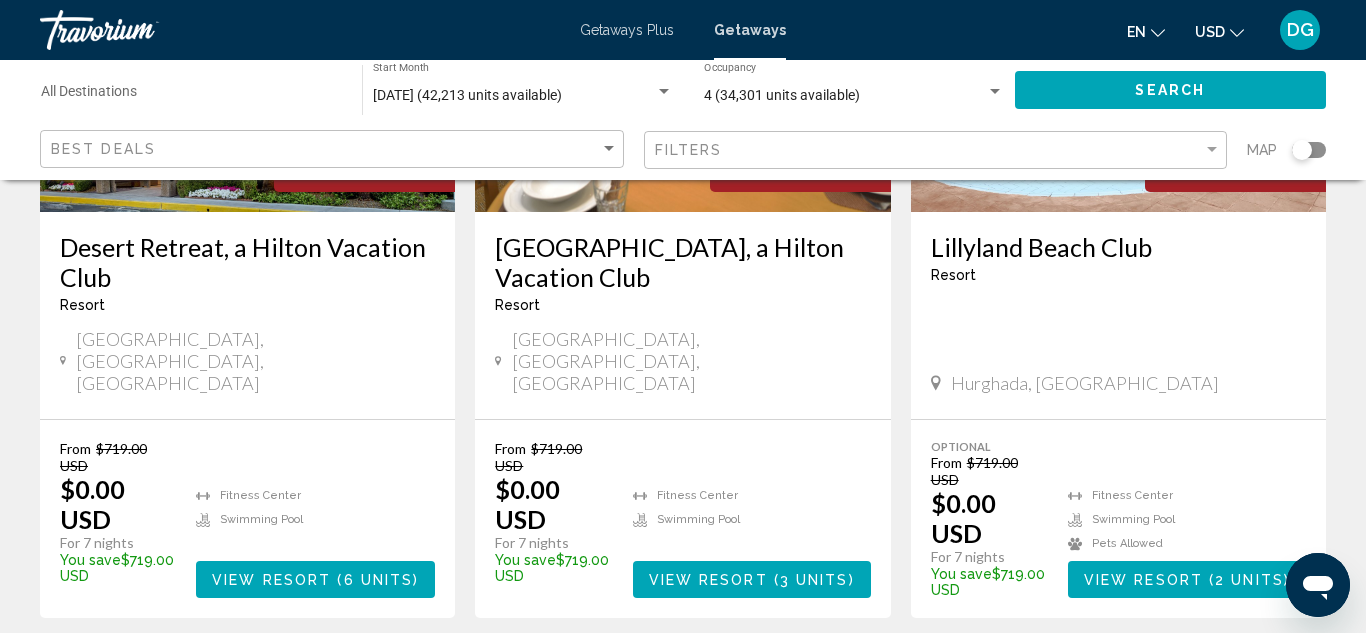 scroll, scrollTop: 2666, scrollLeft: 0, axis: vertical 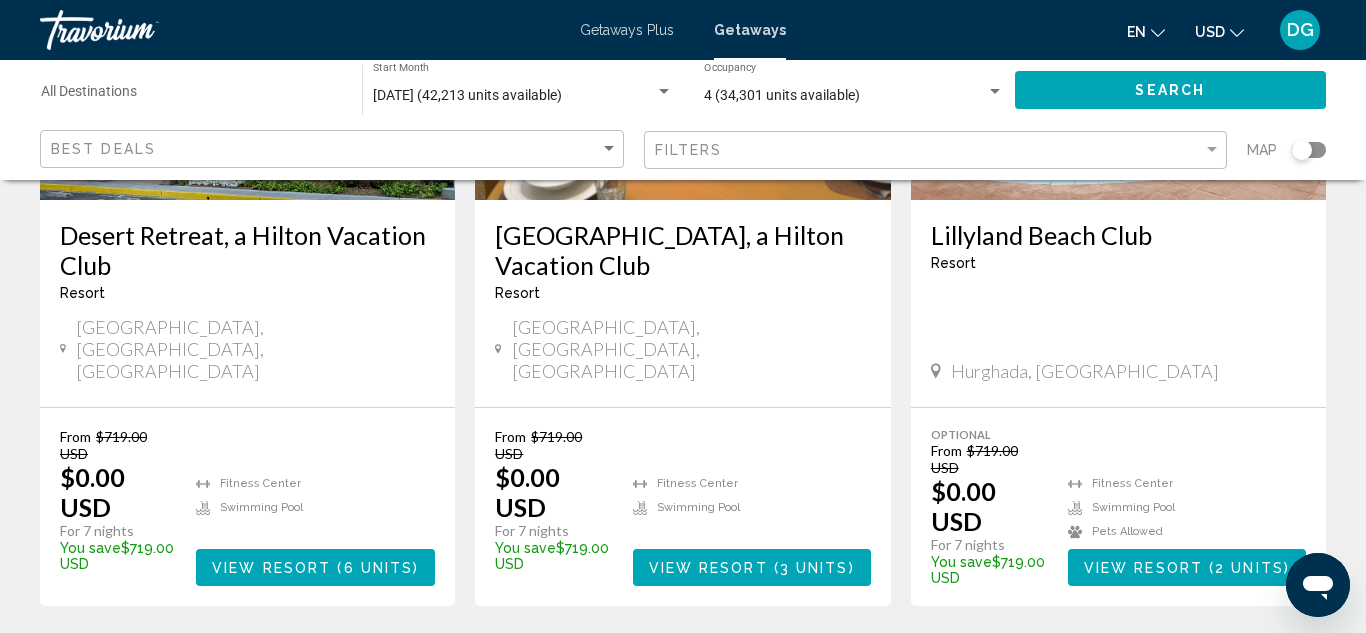 click on "23" at bounding box center (753, 666) 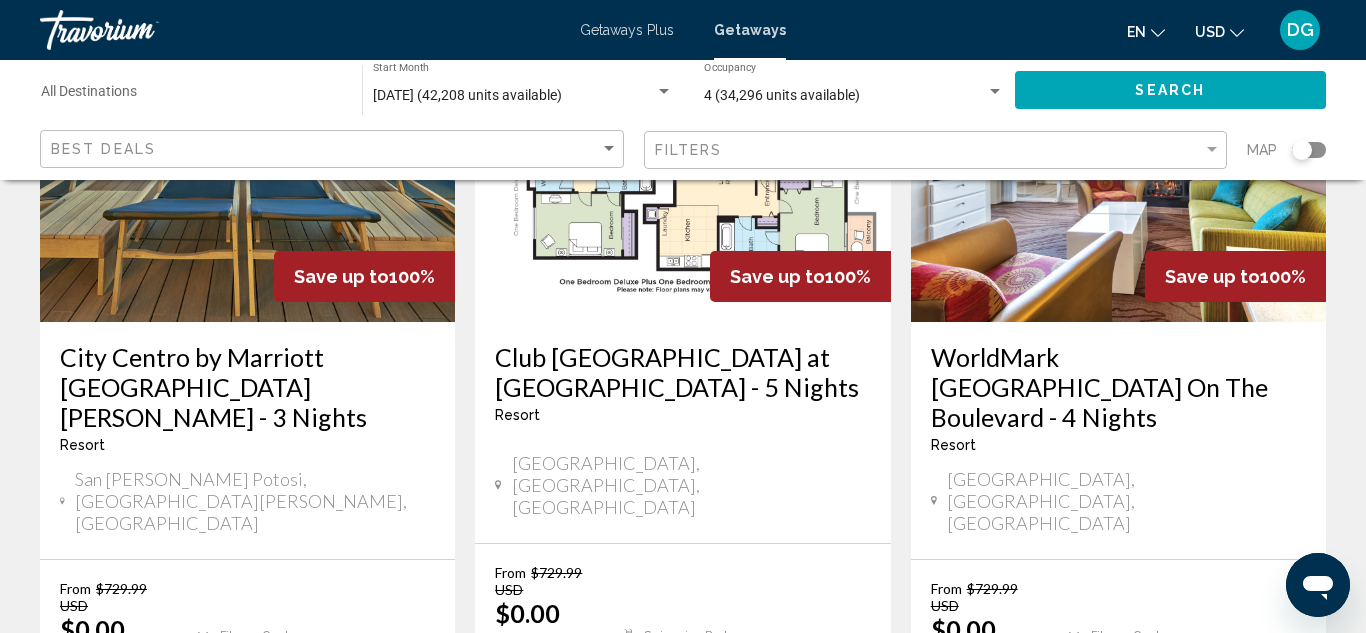 scroll, scrollTop: 2600, scrollLeft: 0, axis: vertical 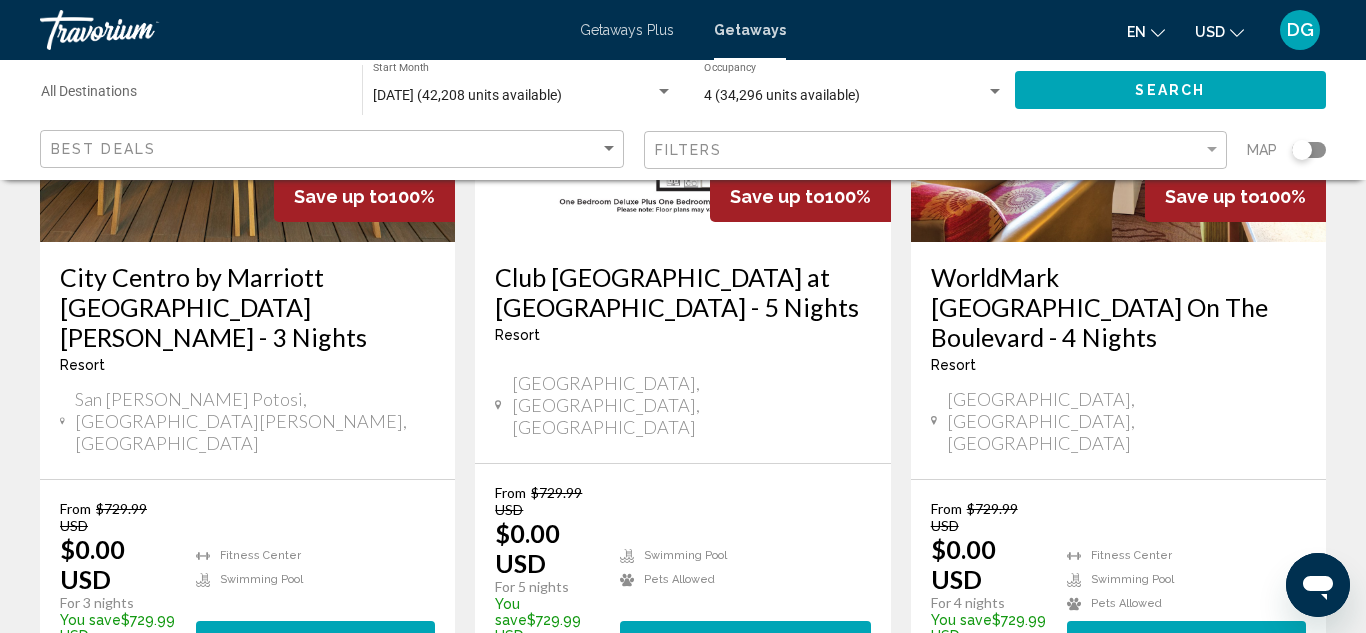 click on "24" at bounding box center [753, 738] 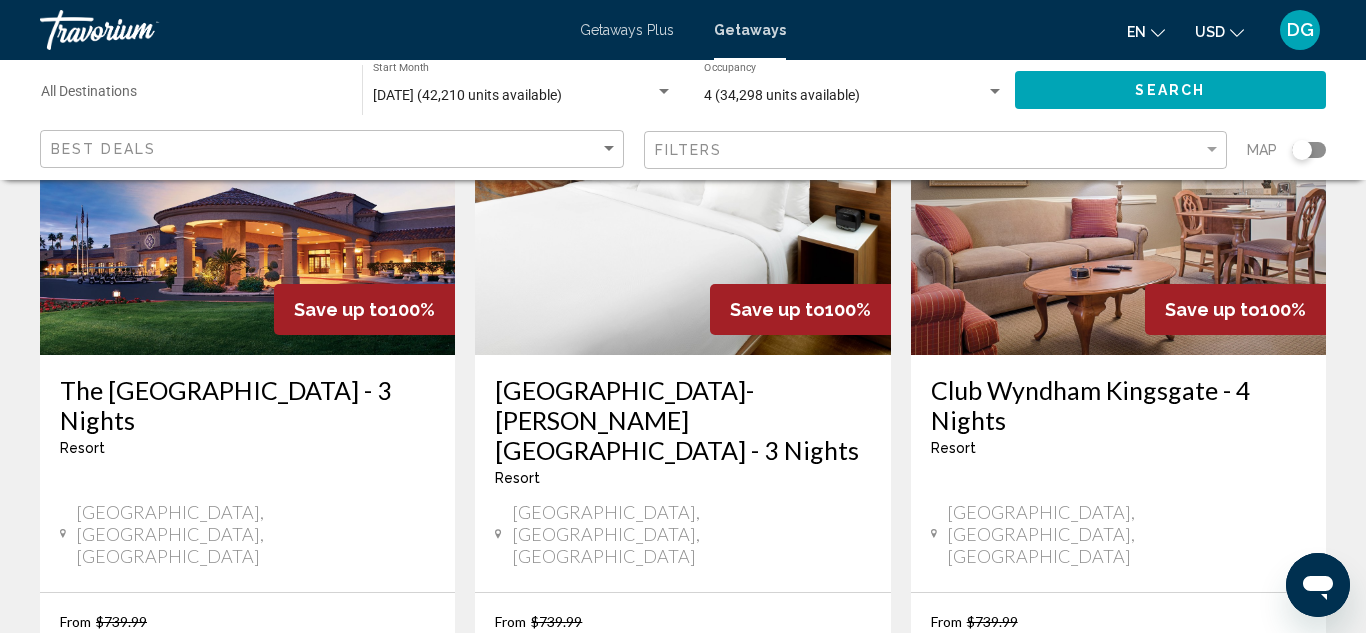 scroll, scrollTop: 2720, scrollLeft: 0, axis: vertical 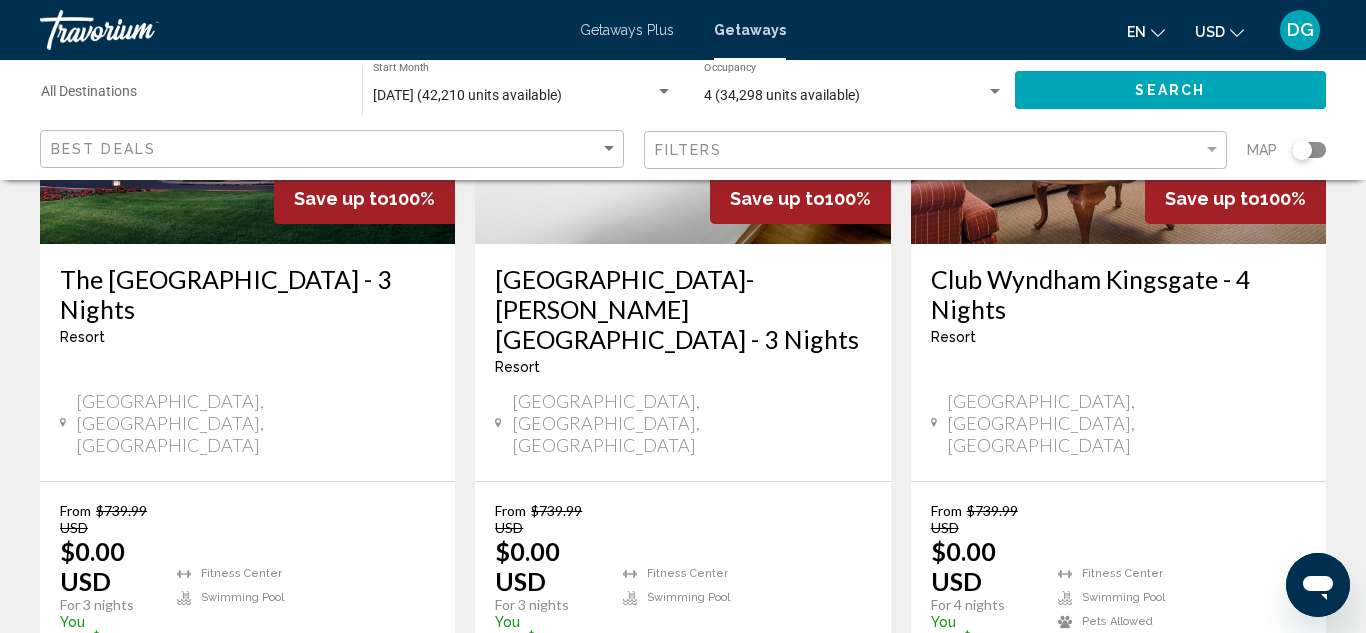 click on "25" at bounding box center (753, 756) 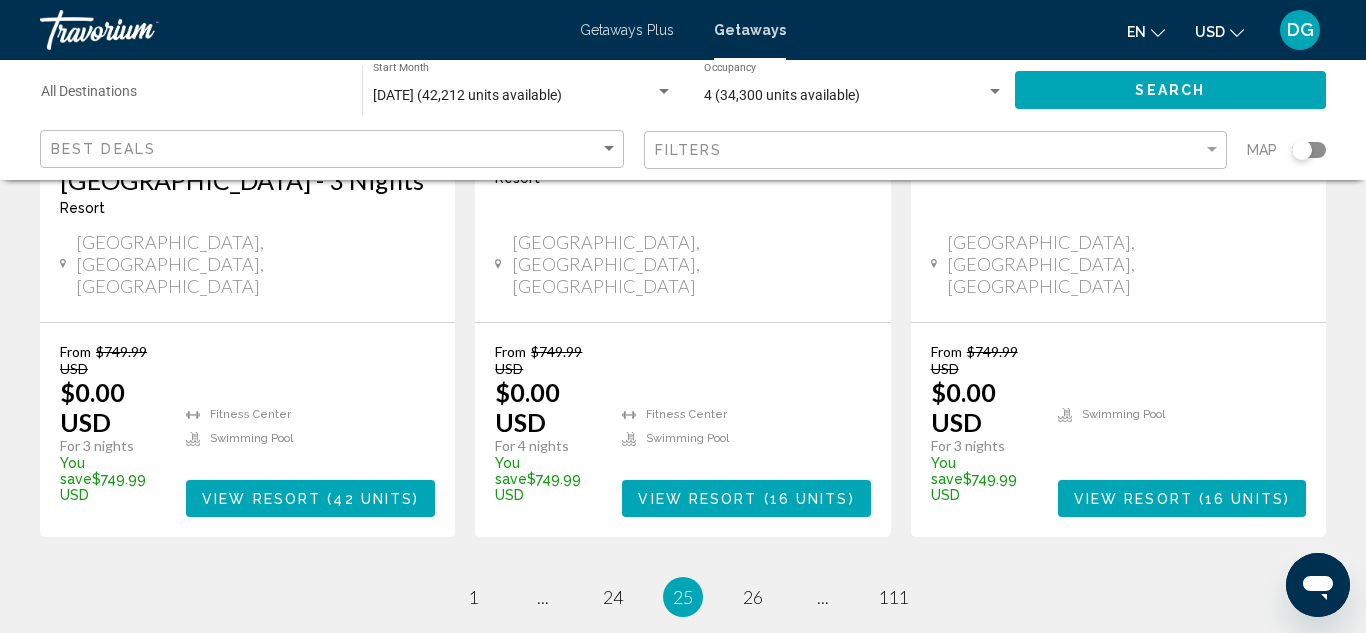 scroll, scrollTop: 2851, scrollLeft: 0, axis: vertical 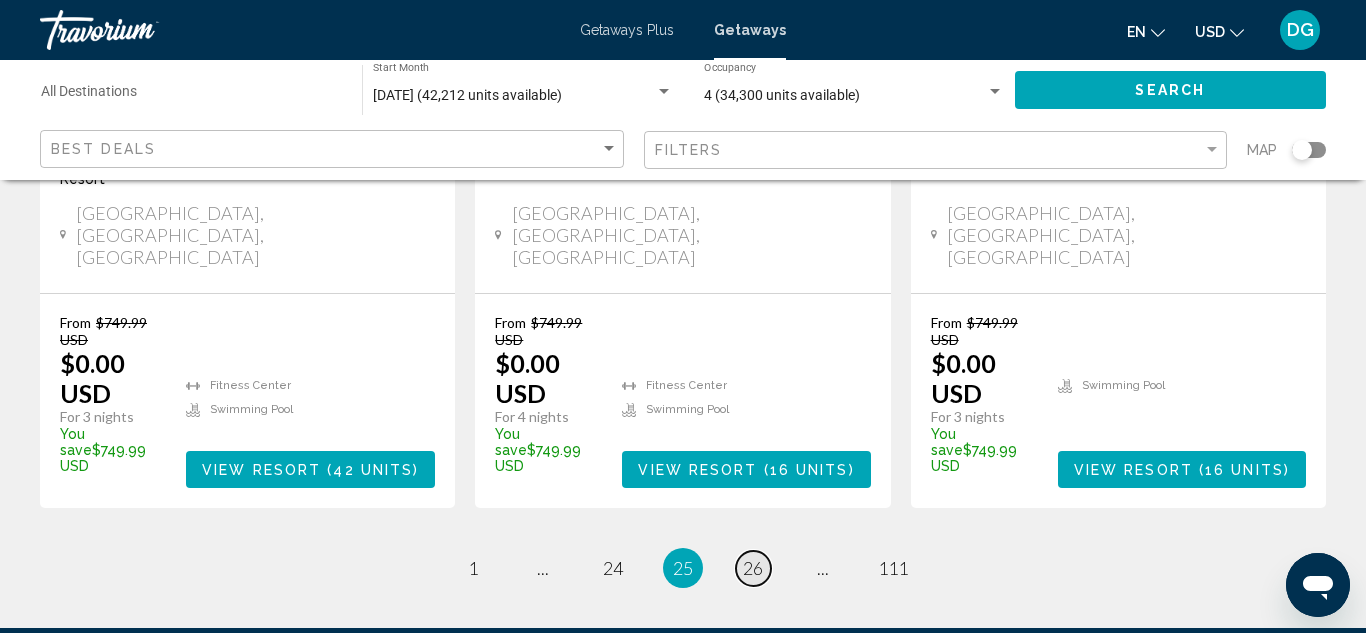 click on "26" at bounding box center (753, 568) 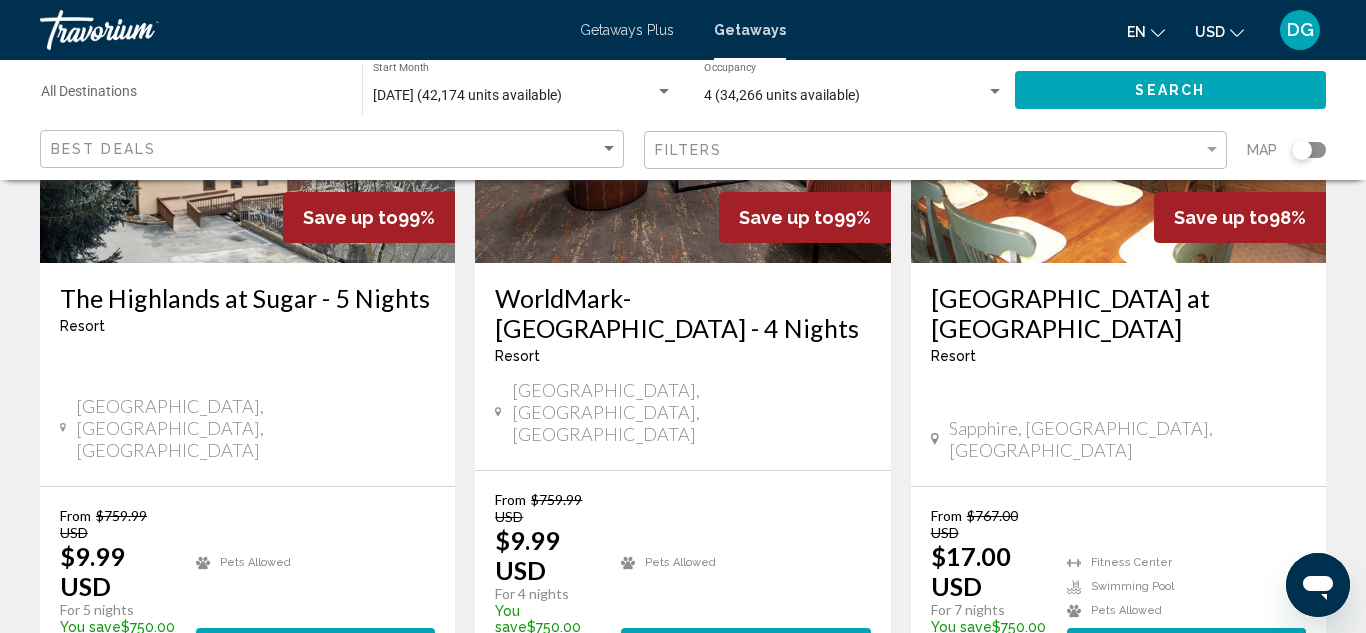 scroll, scrollTop: 2760, scrollLeft: 0, axis: vertical 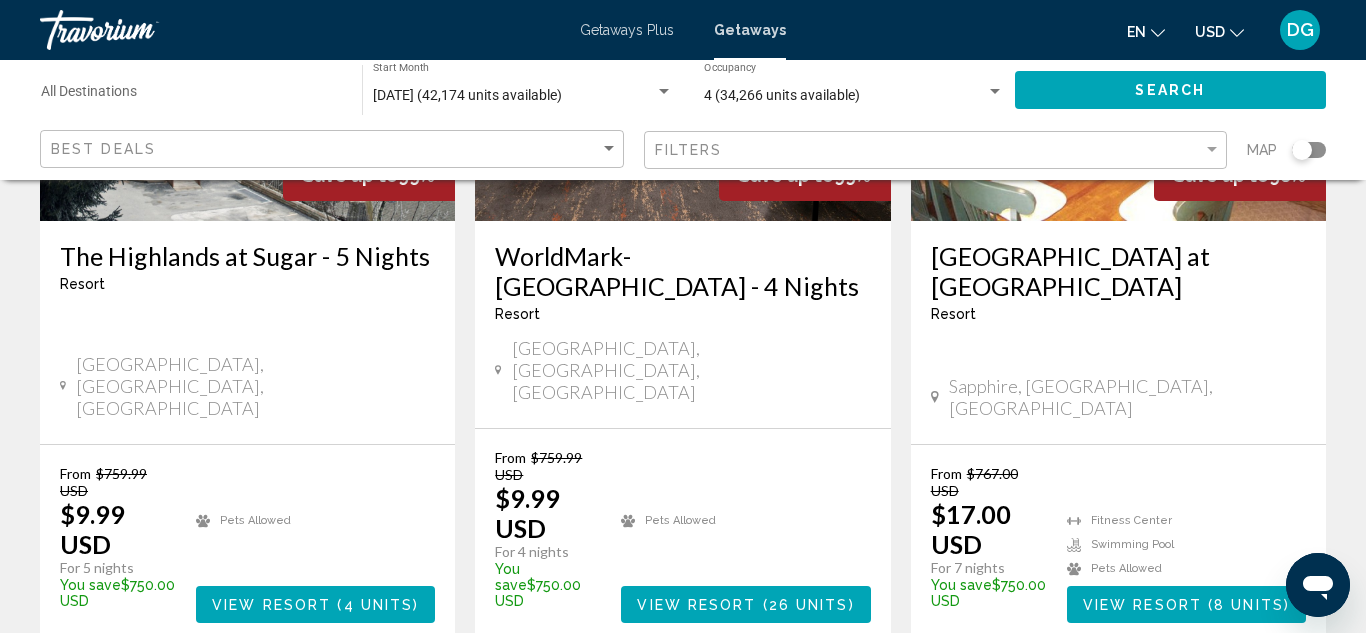 click on "27" at bounding box center (753, 703) 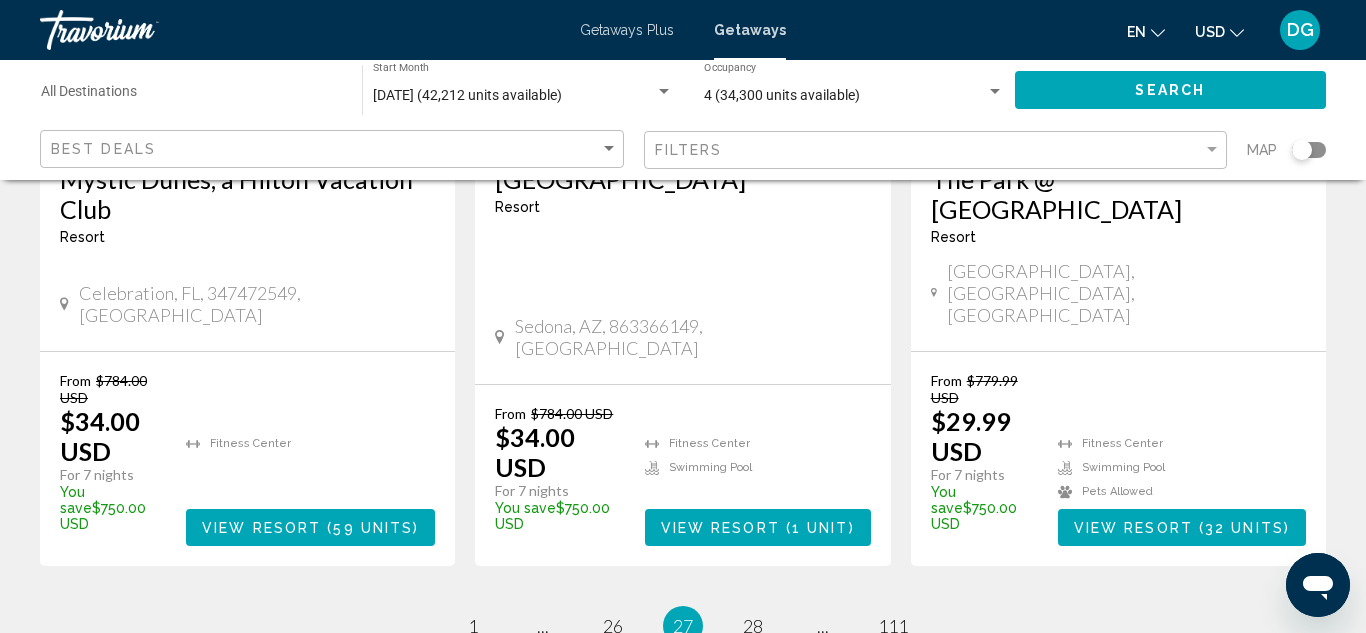 scroll, scrollTop: 2820, scrollLeft: 0, axis: vertical 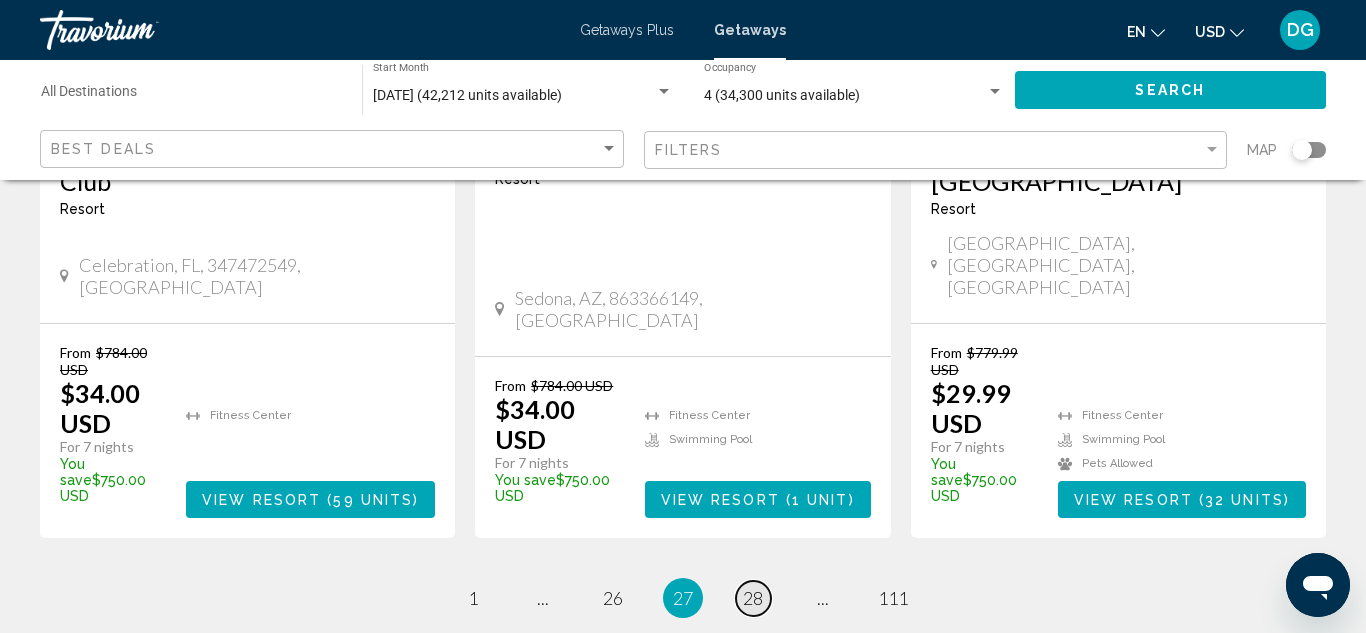 click on "28" at bounding box center (753, 598) 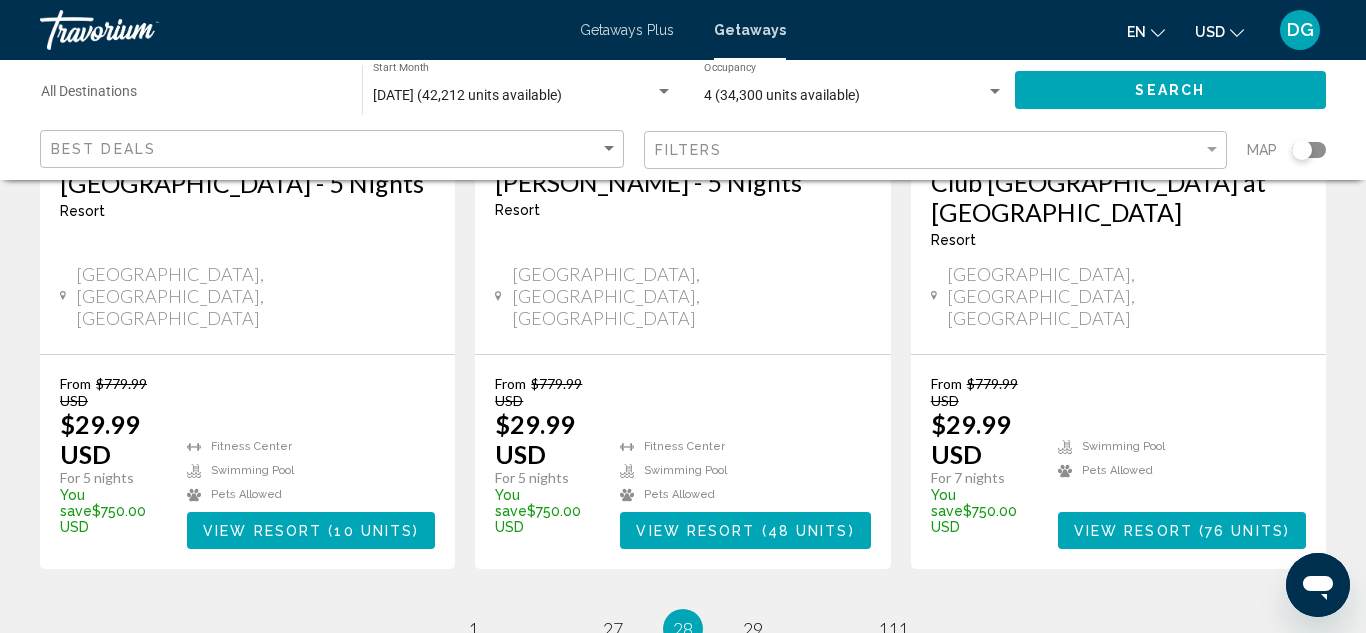 scroll, scrollTop: 2803, scrollLeft: 0, axis: vertical 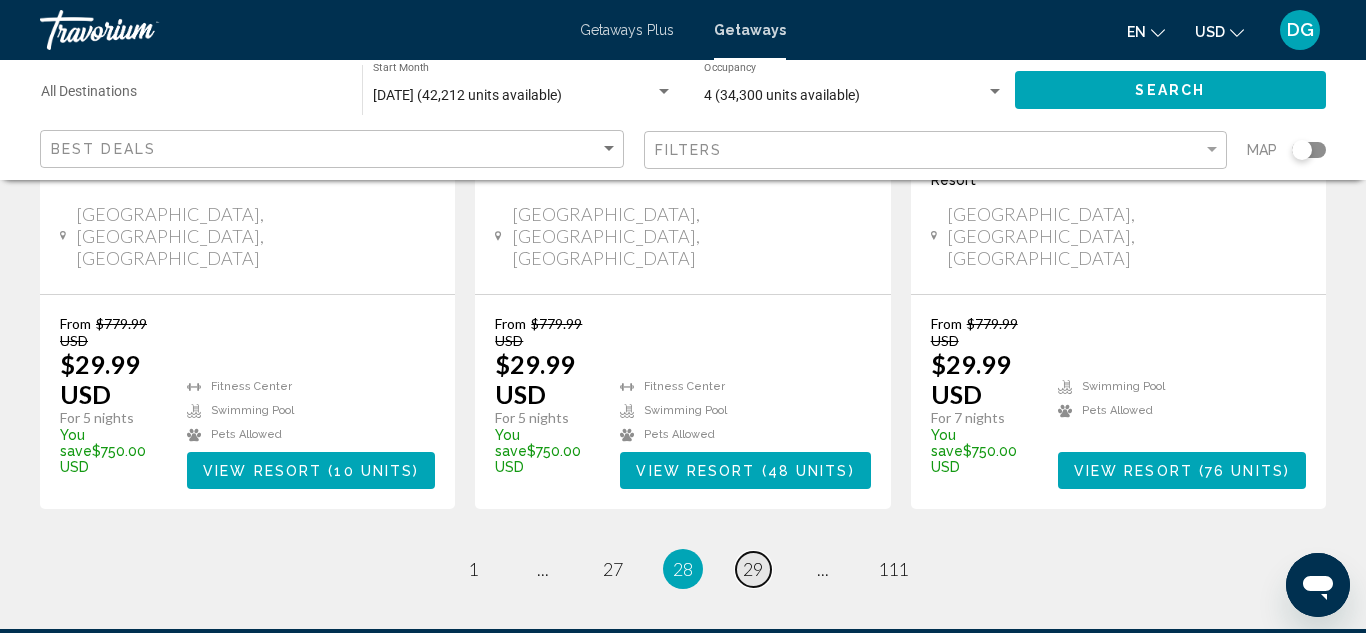 click on "29" at bounding box center [753, 569] 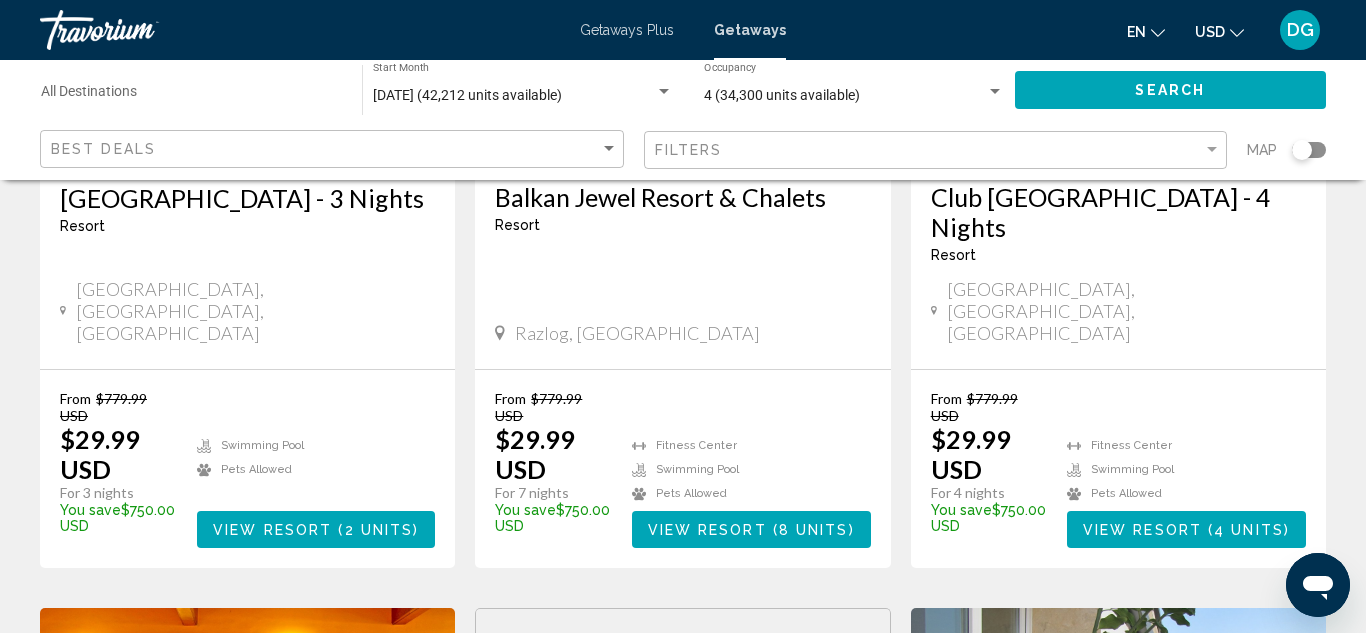scroll, scrollTop: 1200, scrollLeft: 0, axis: vertical 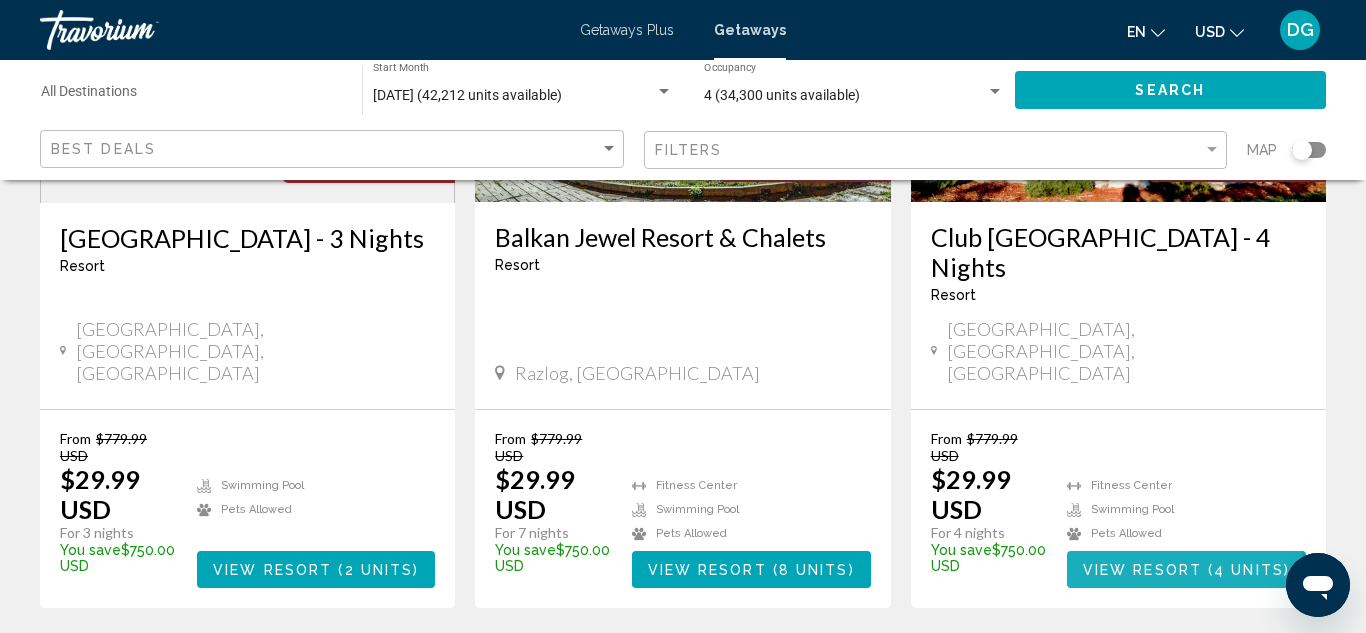 click on "View Resort" at bounding box center (1142, 570) 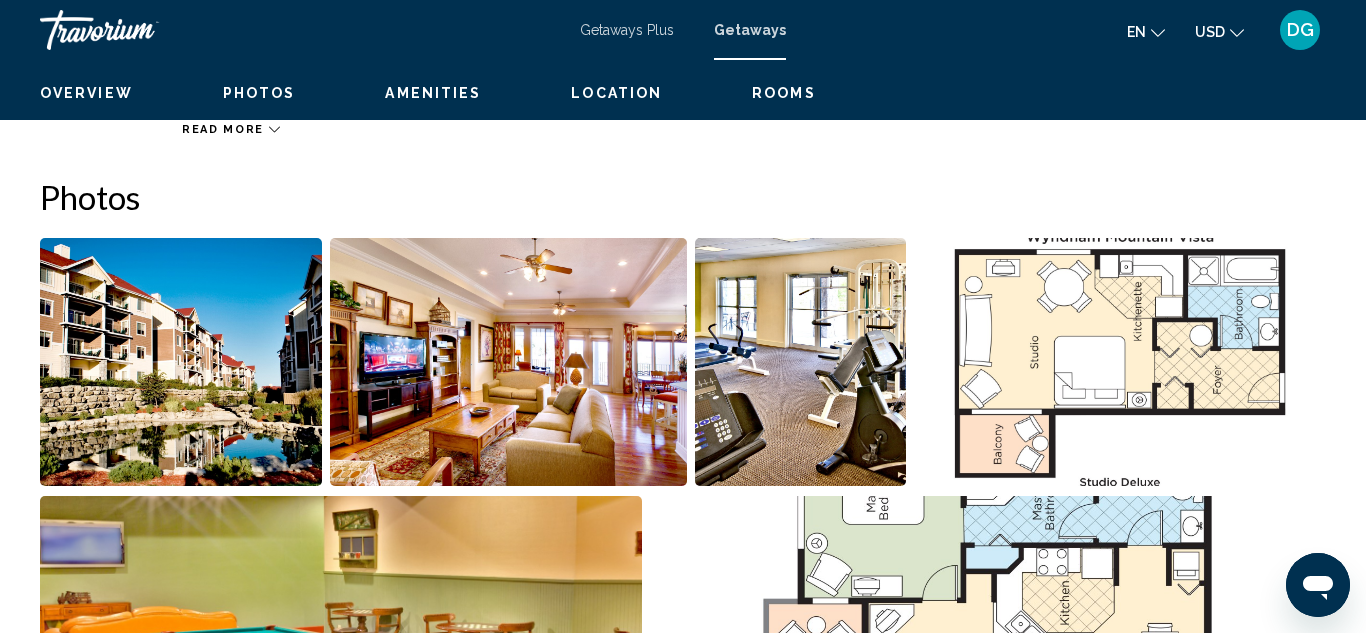 scroll, scrollTop: 219, scrollLeft: 0, axis: vertical 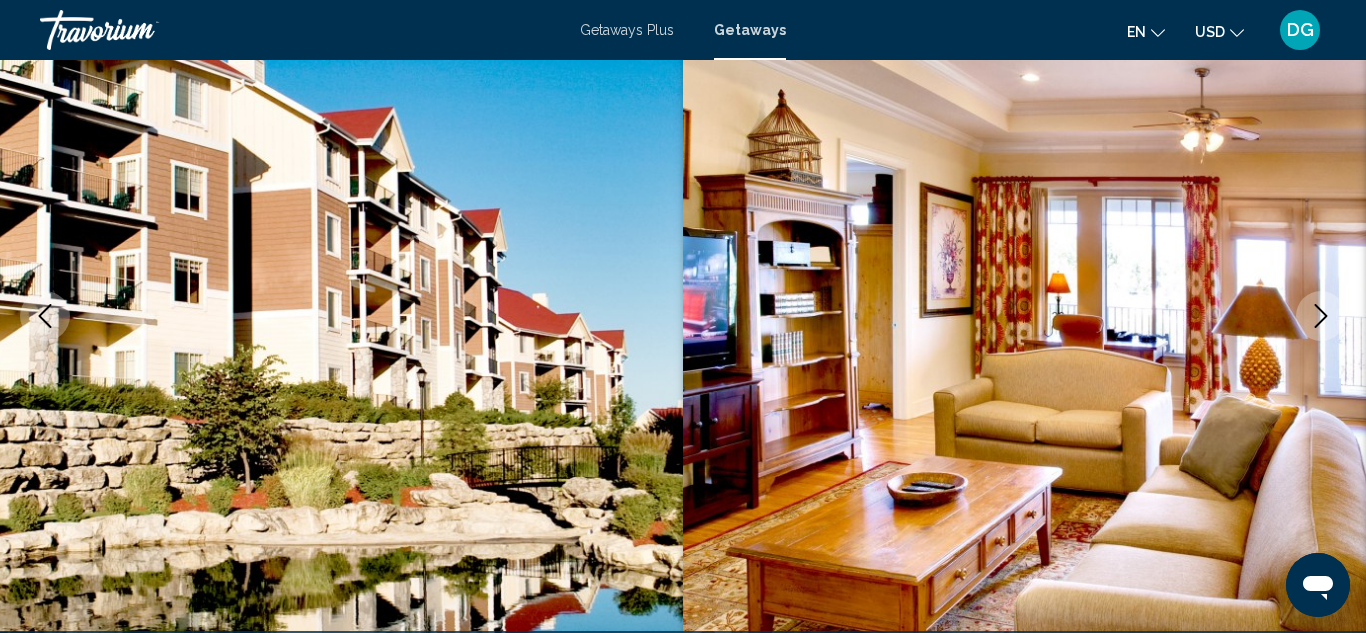 click 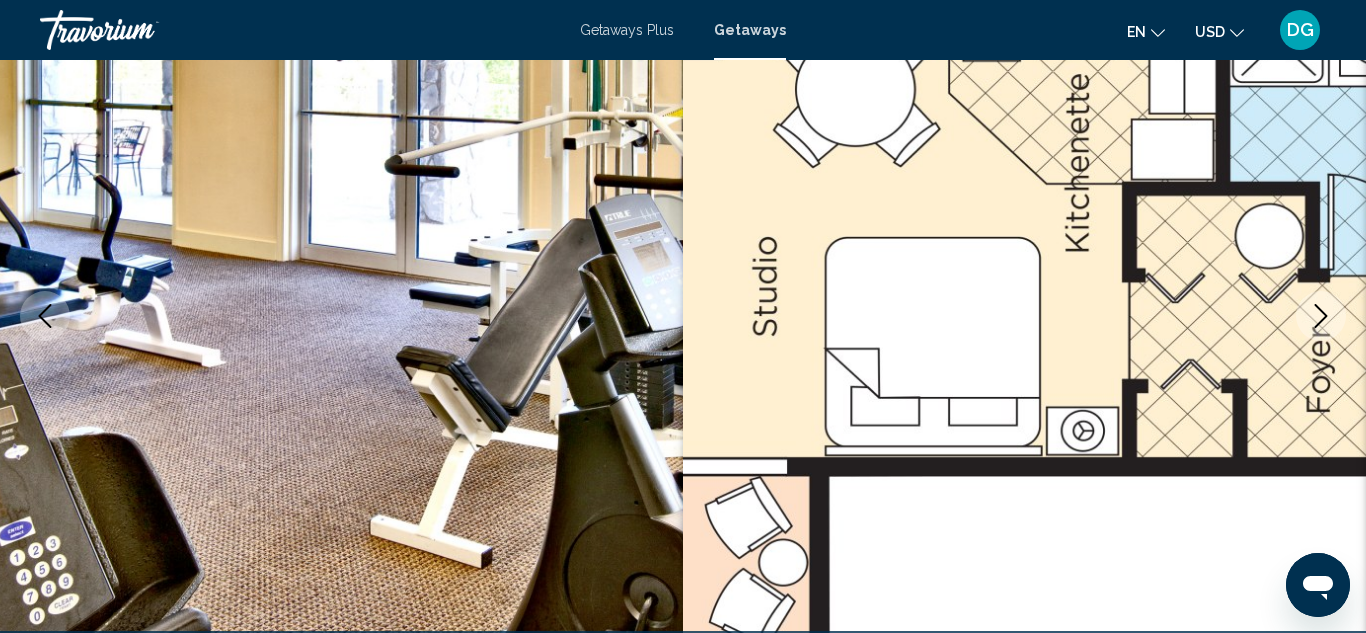 click 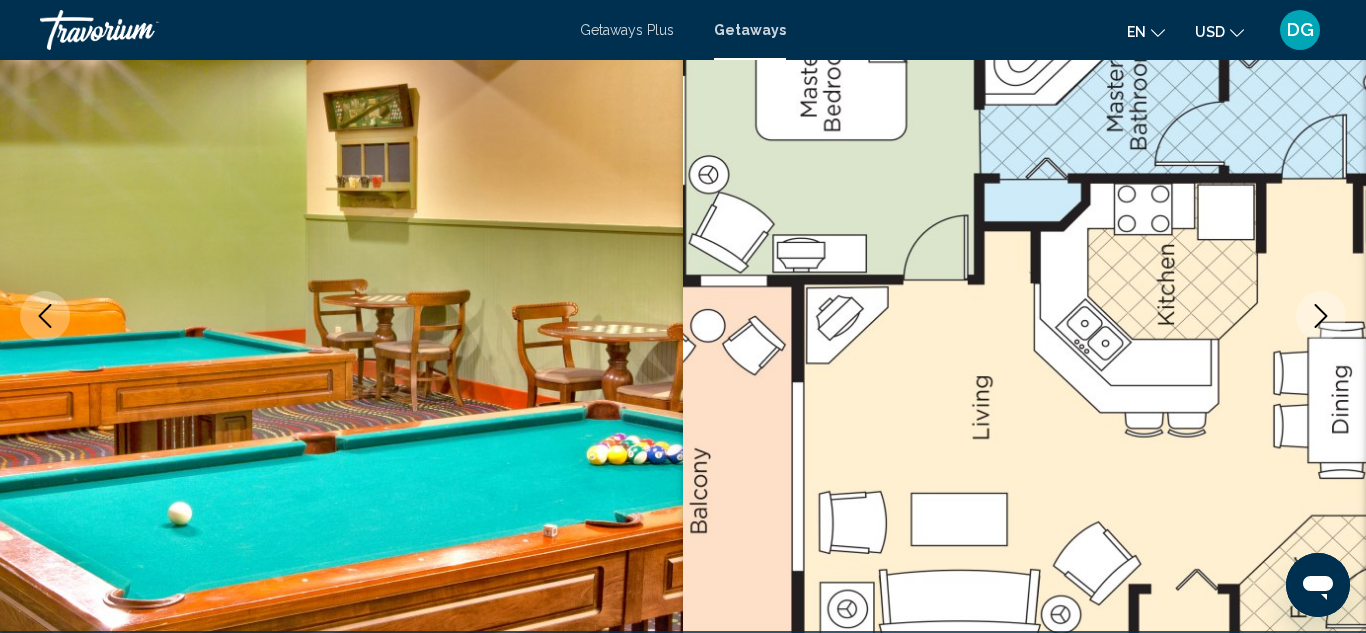 click 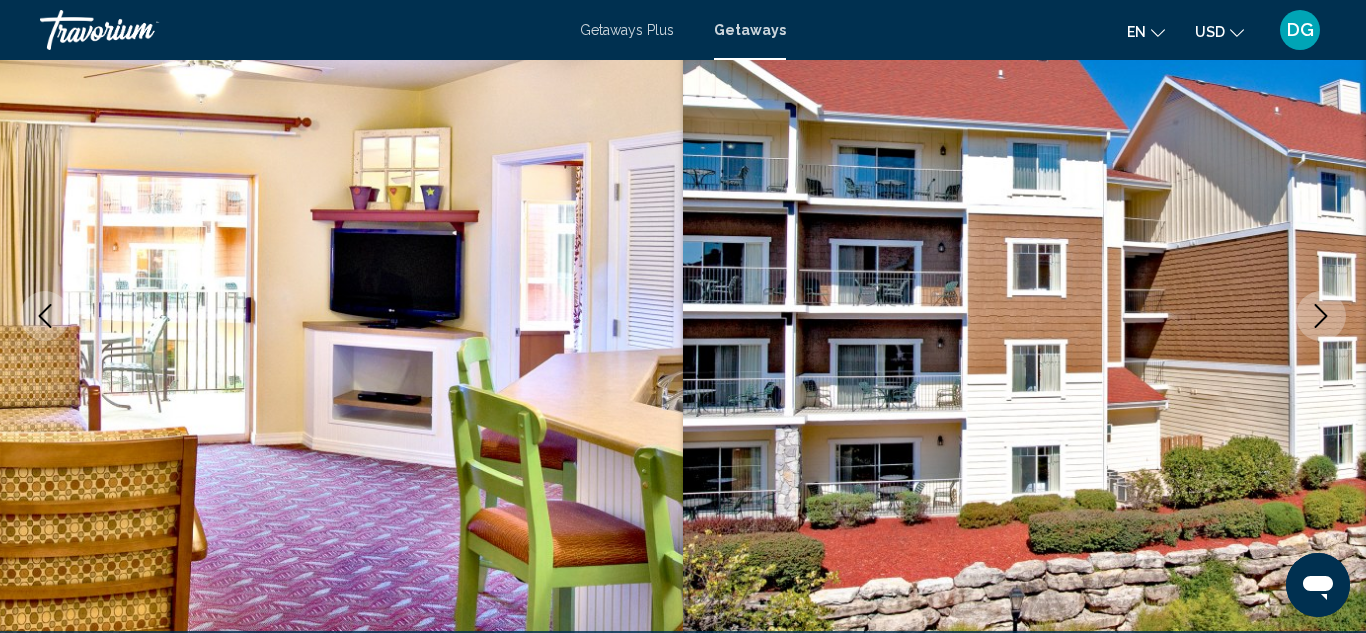 click 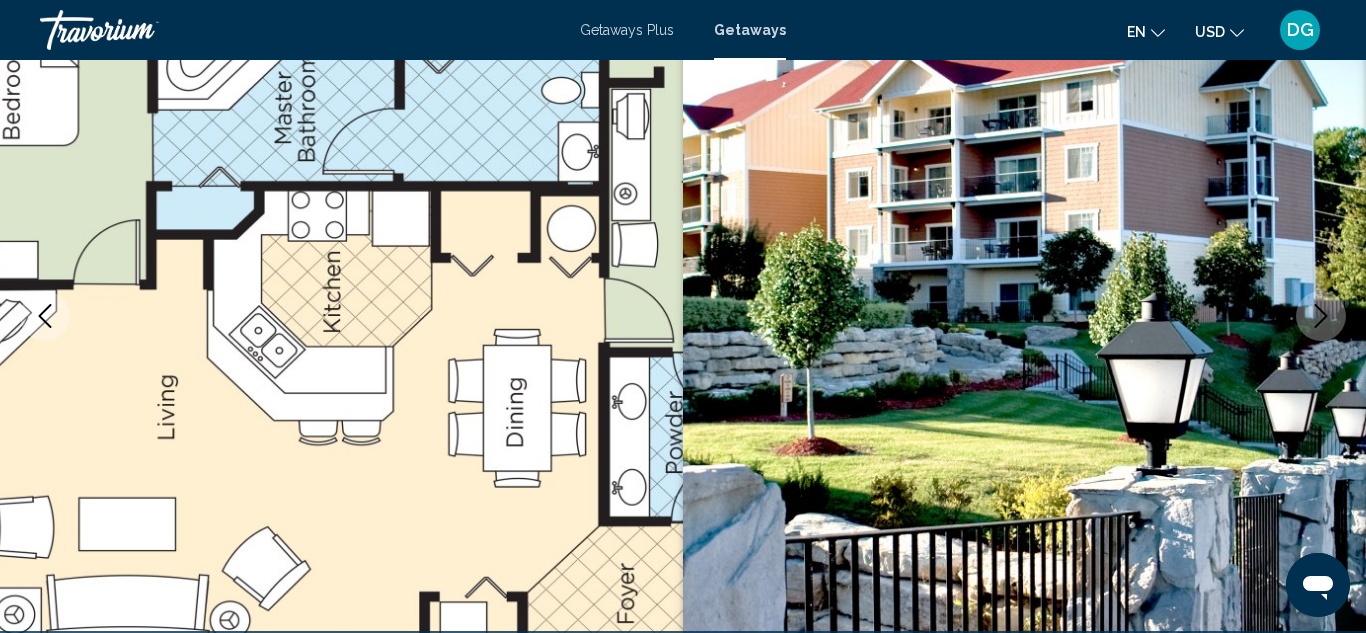 click 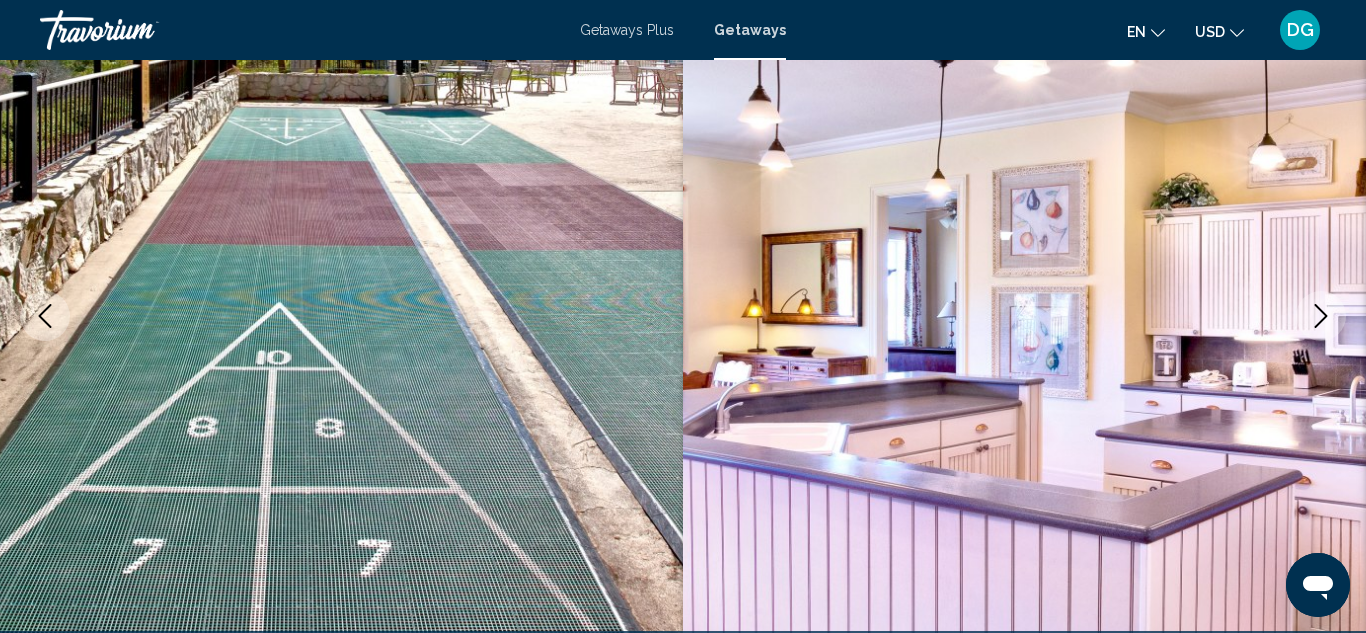 click 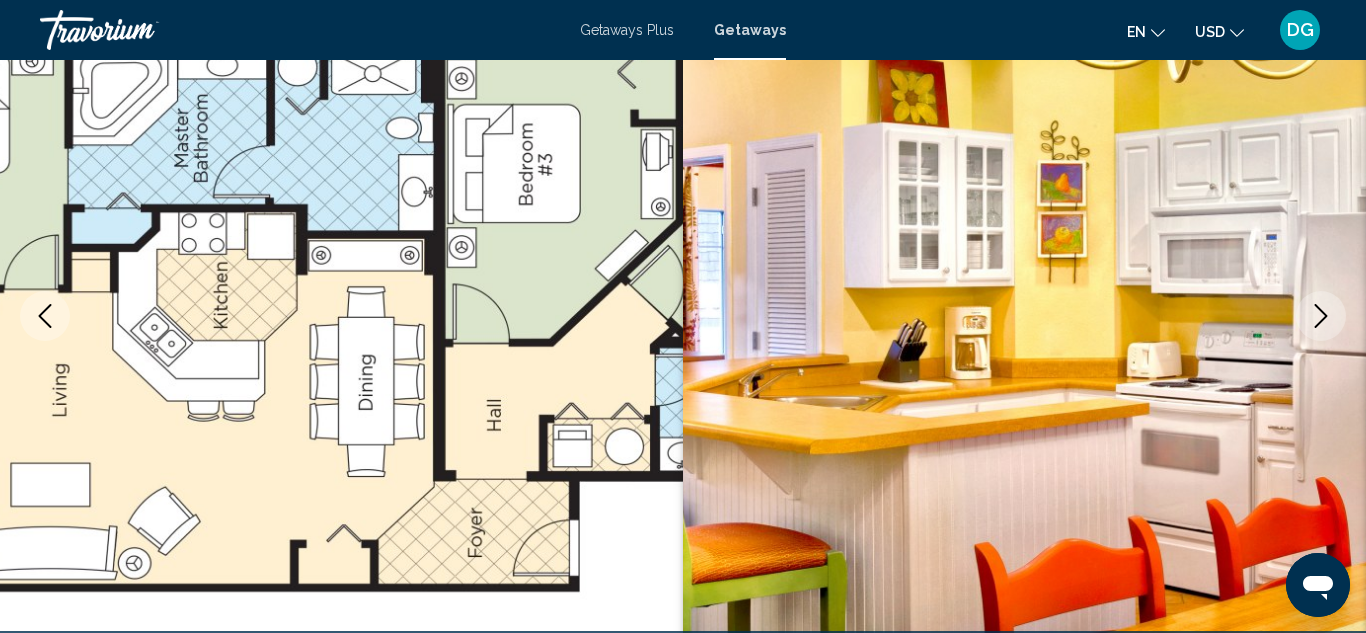 type 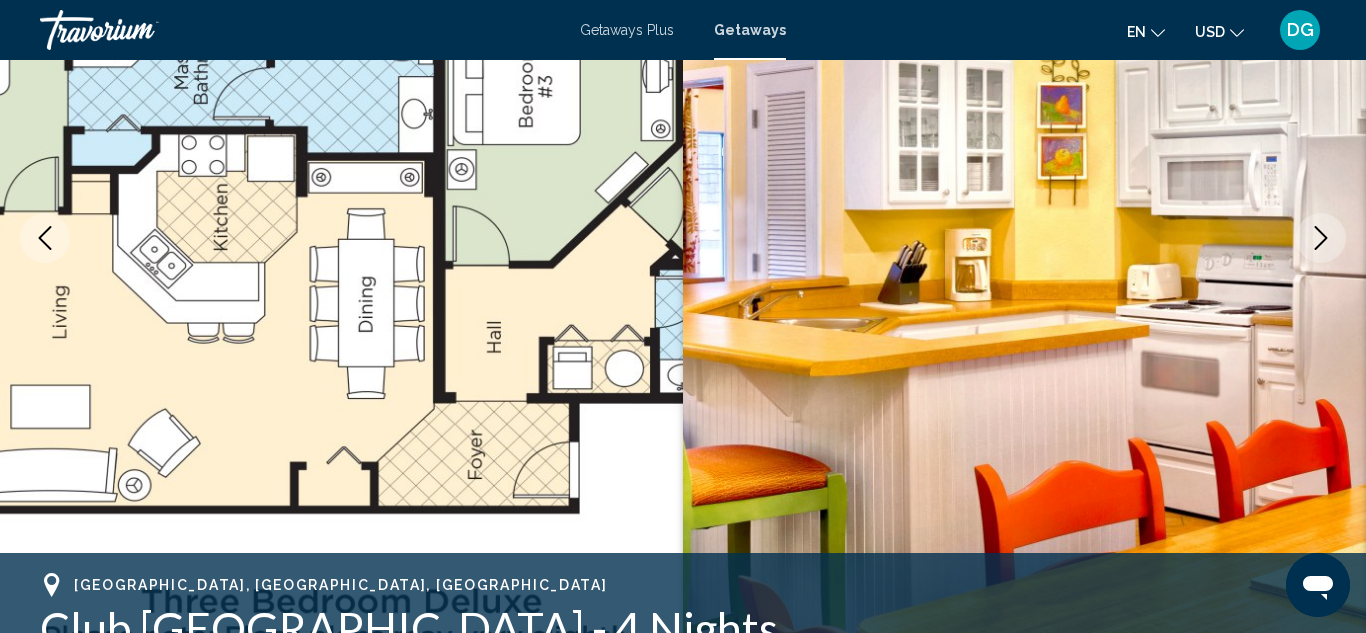 scroll, scrollTop: 299, scrollLeft: 0, axis: vertical 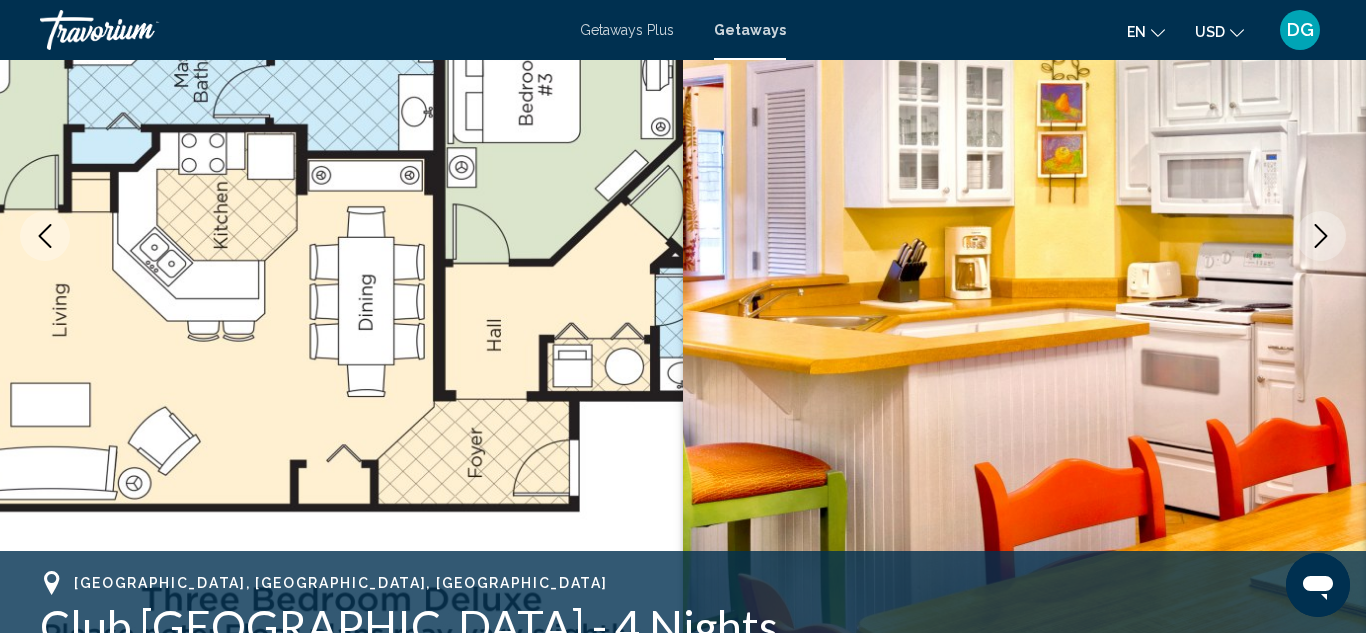 click 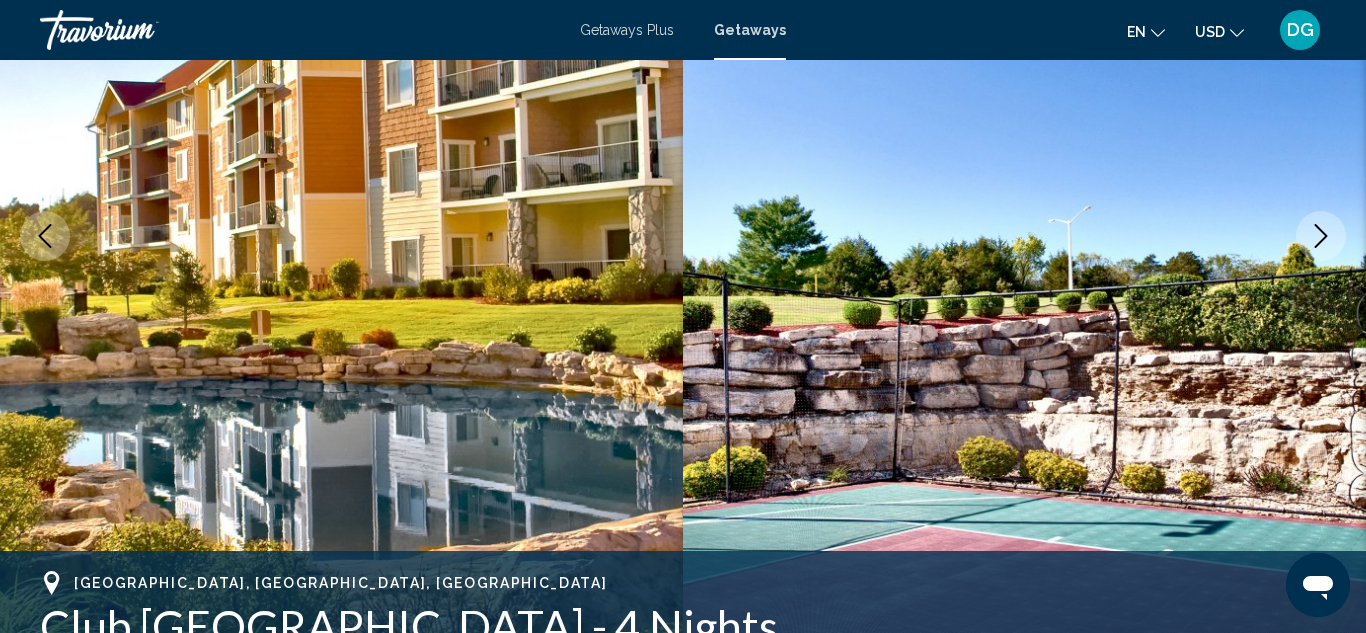 click 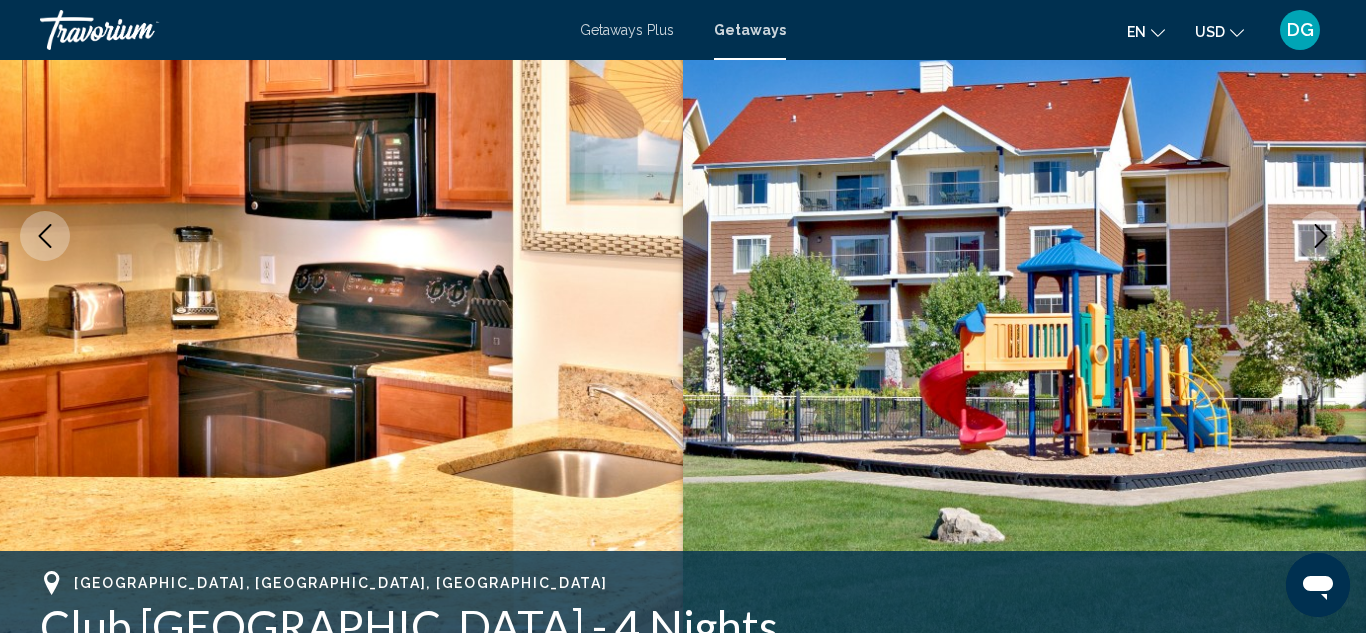 click 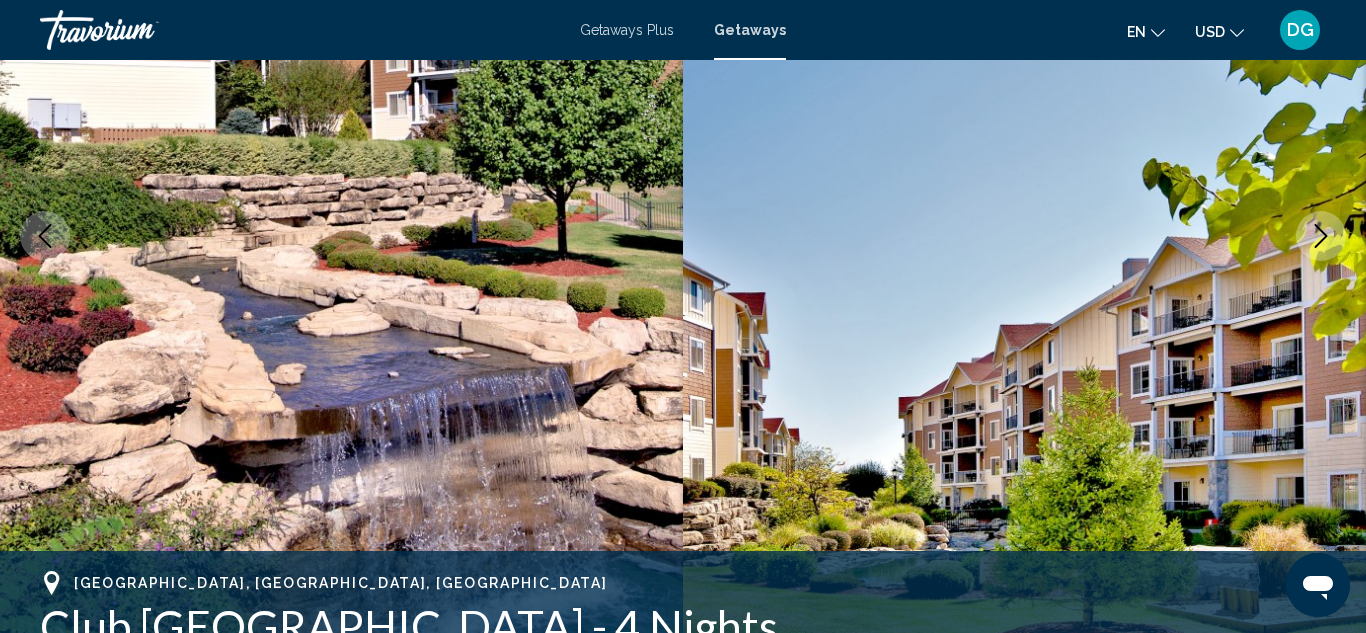 click 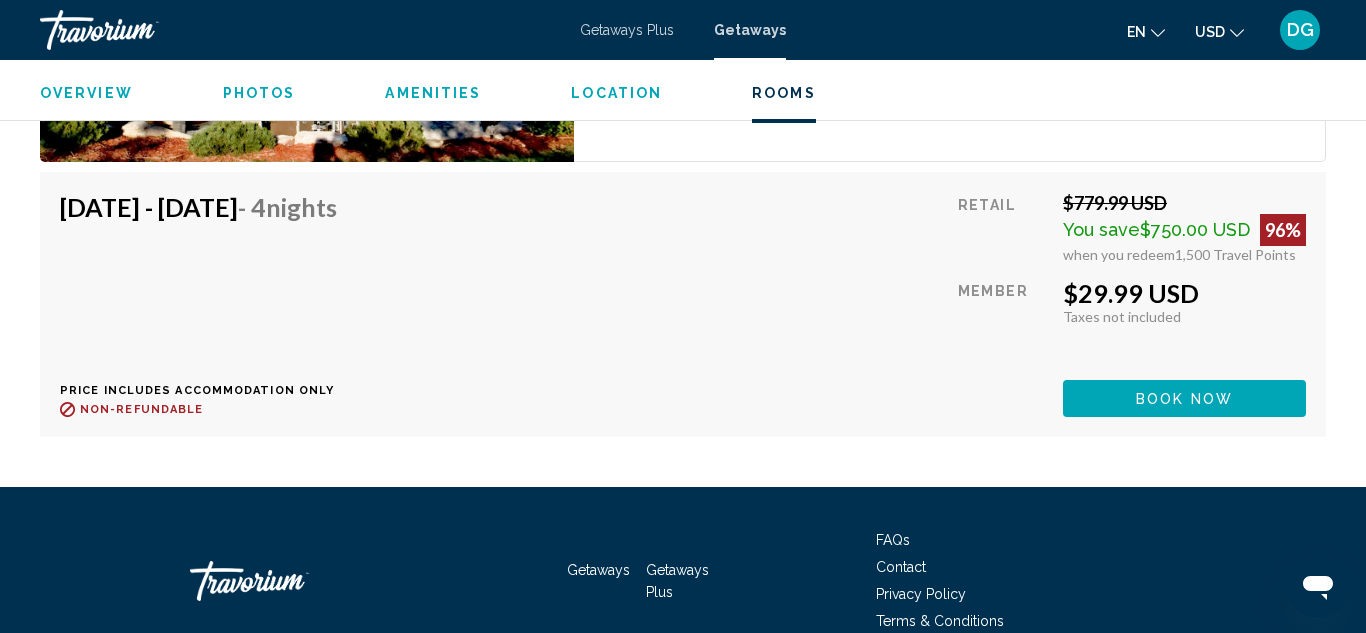 scroll, scrollTop: 4255, scrollLeft: 0, axis: vertical 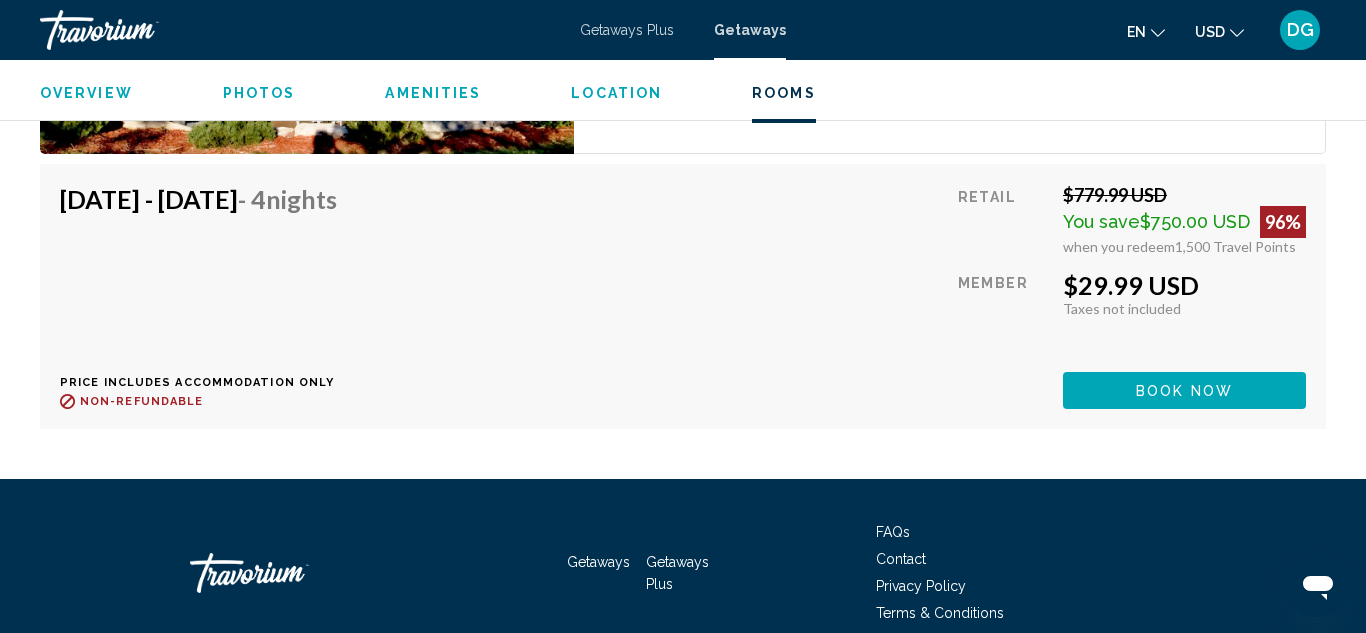 click on "Book now" at bounding box center [1184, 390] 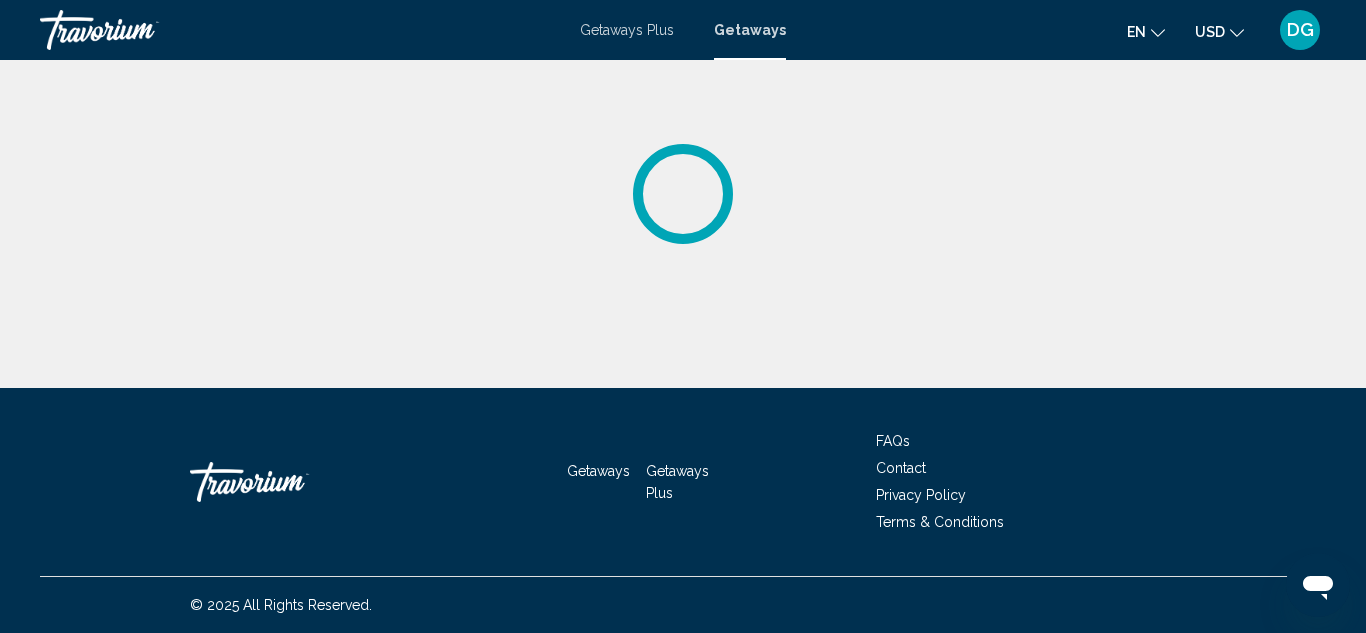 scroll, scrollTop: 0, scrollLeft: 0, axis: both 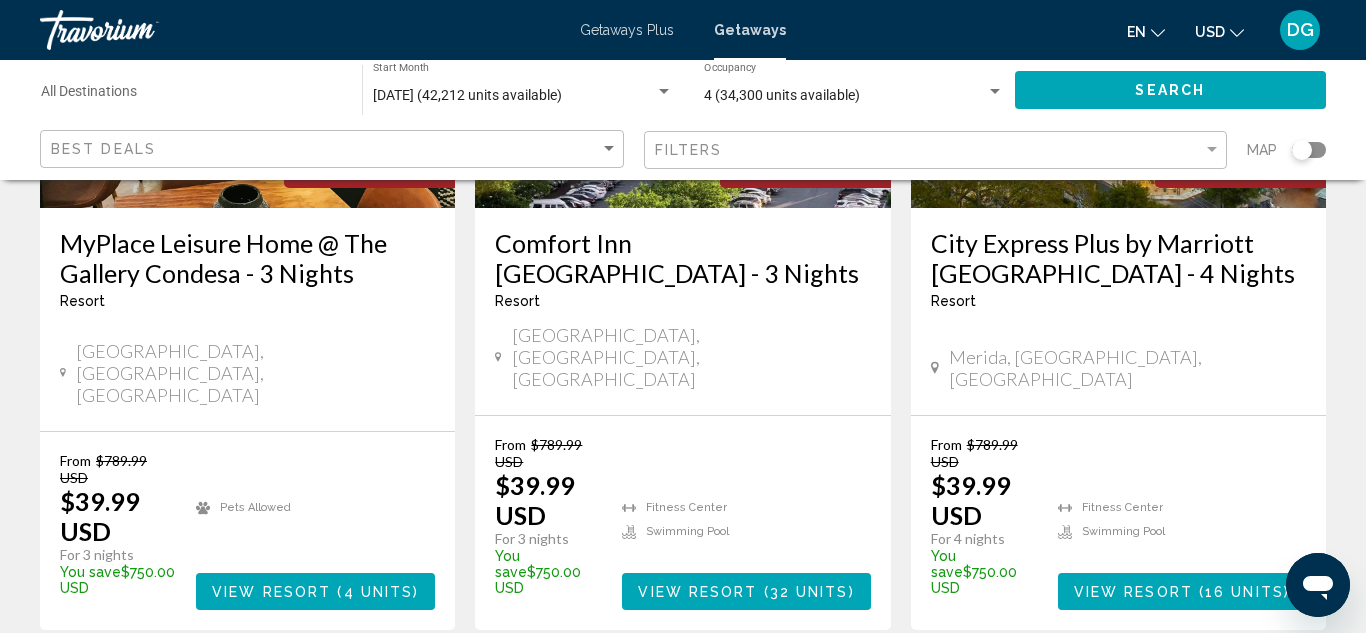 click on "30" at bounding box center (753, 690) 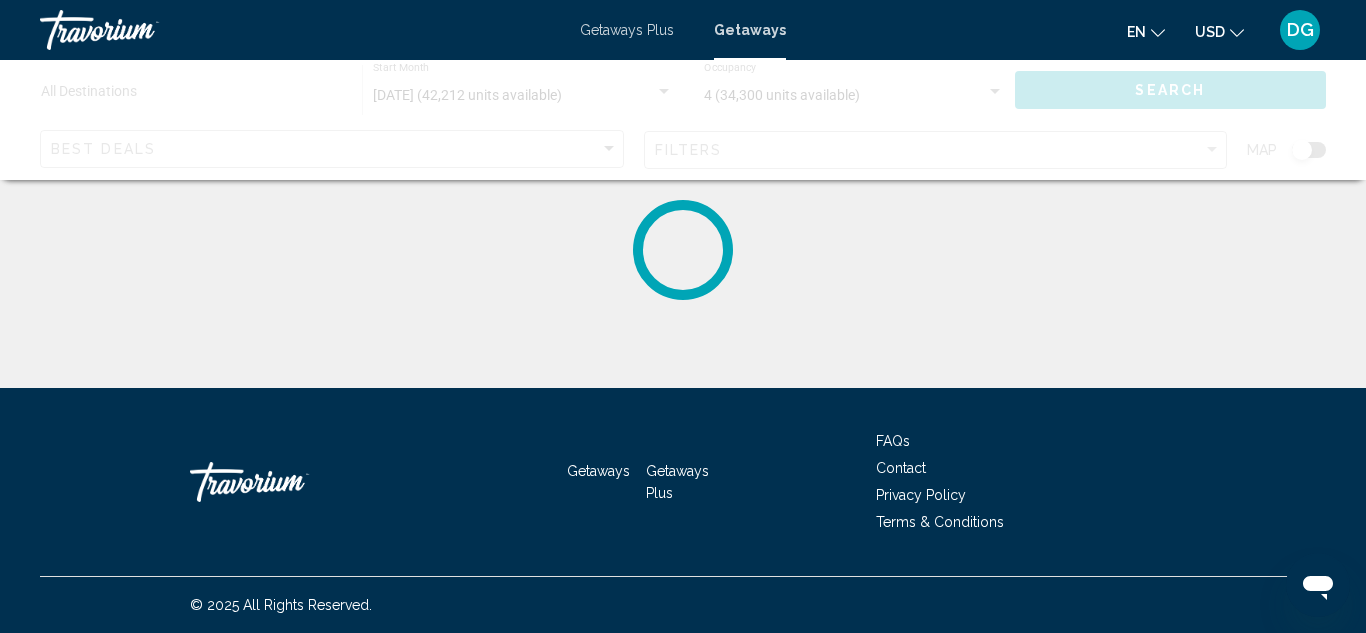 scroll, scrollTop: 0, scrollLeft: 0, axis: both 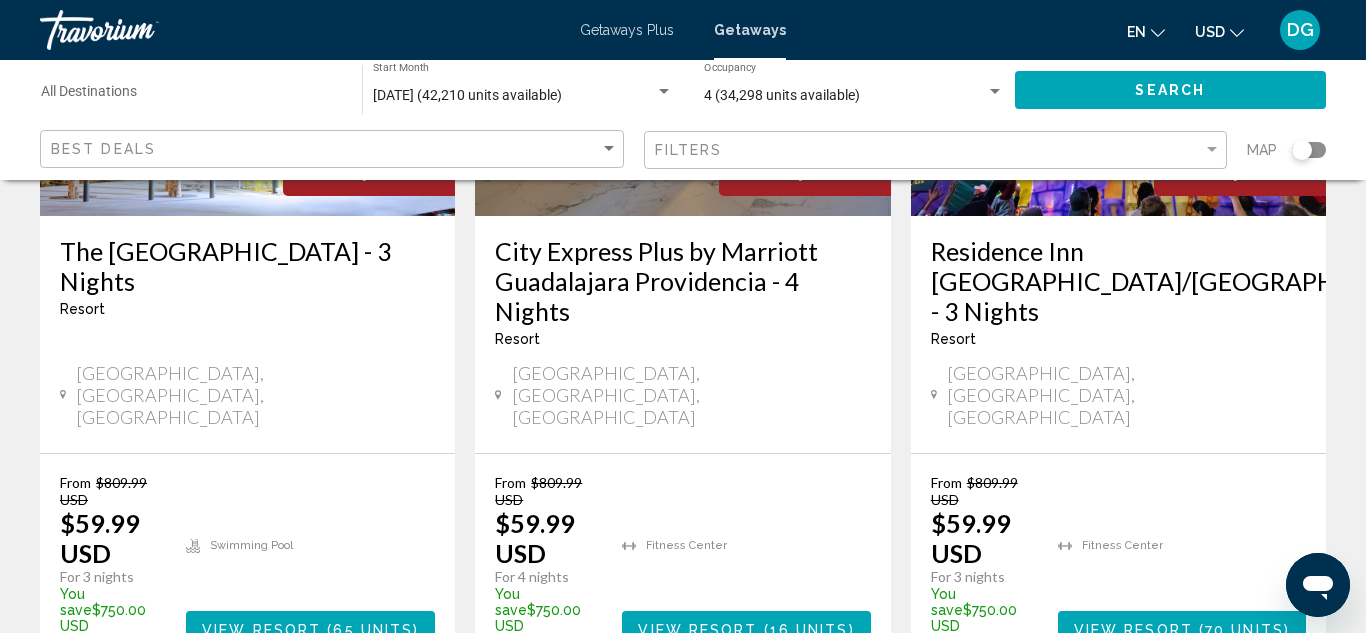 click on "31" at bounding box center (753, 728) 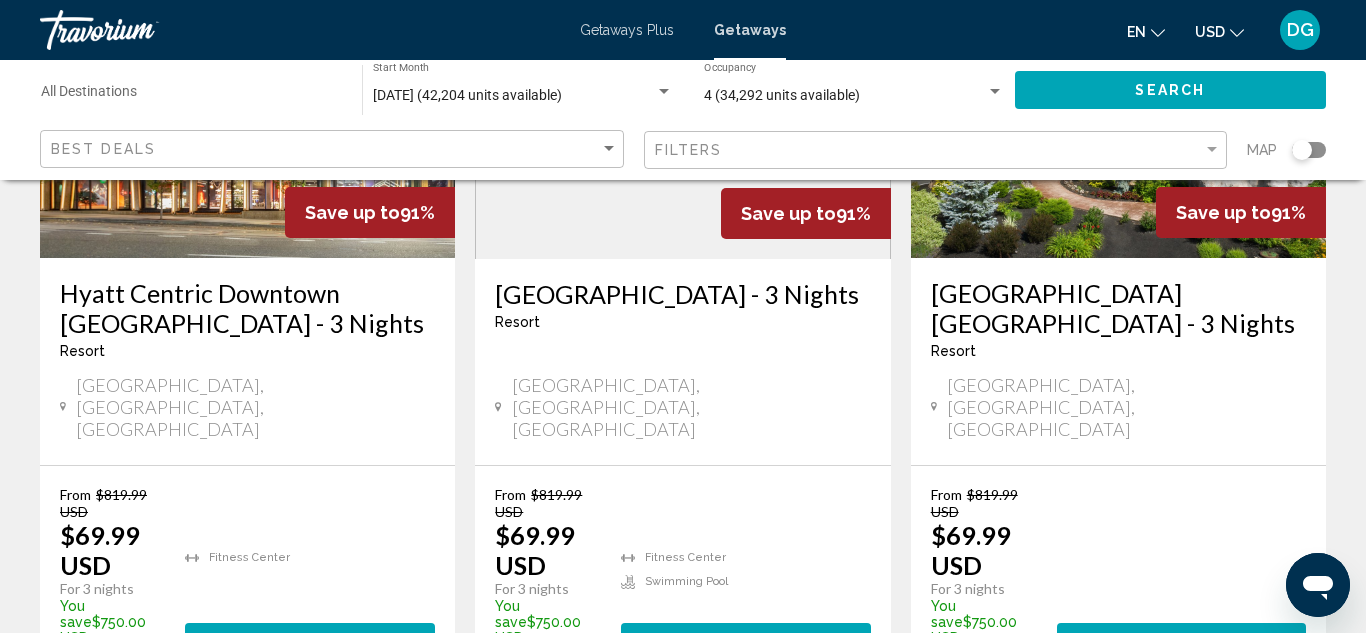 scroll, scrollTop: 2833, scrollLeft: 0, axis: vertical 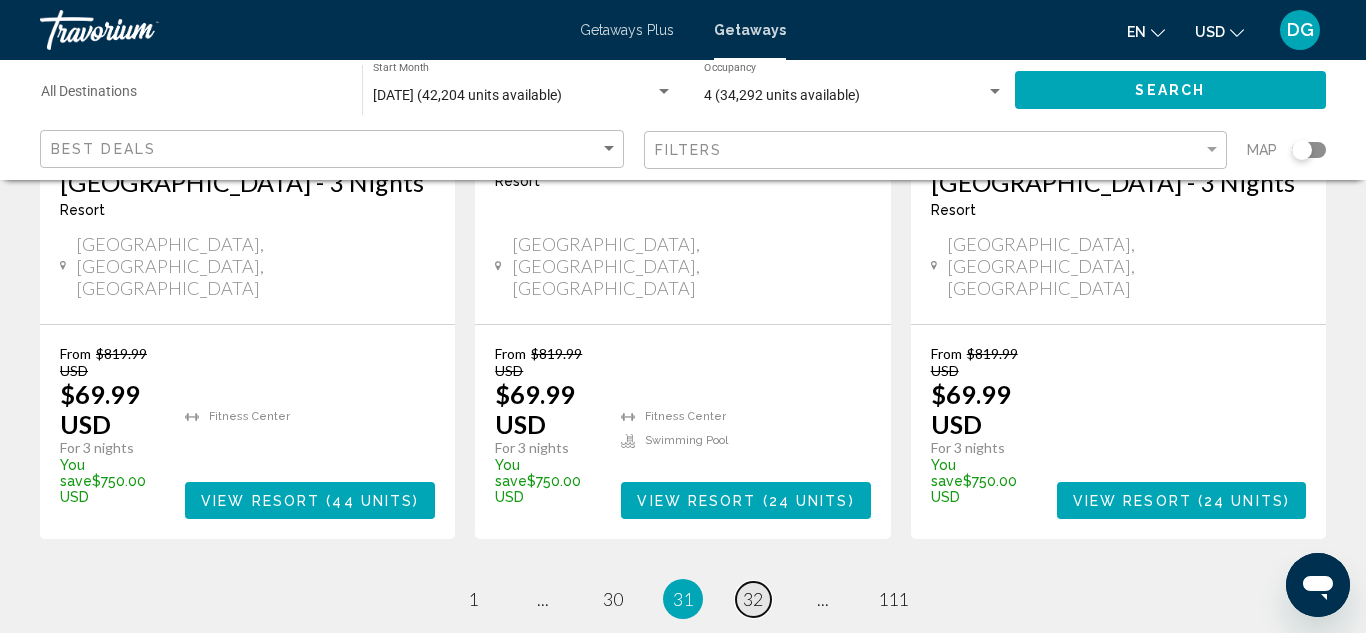 click on "32" at bounding box center [753, 599] 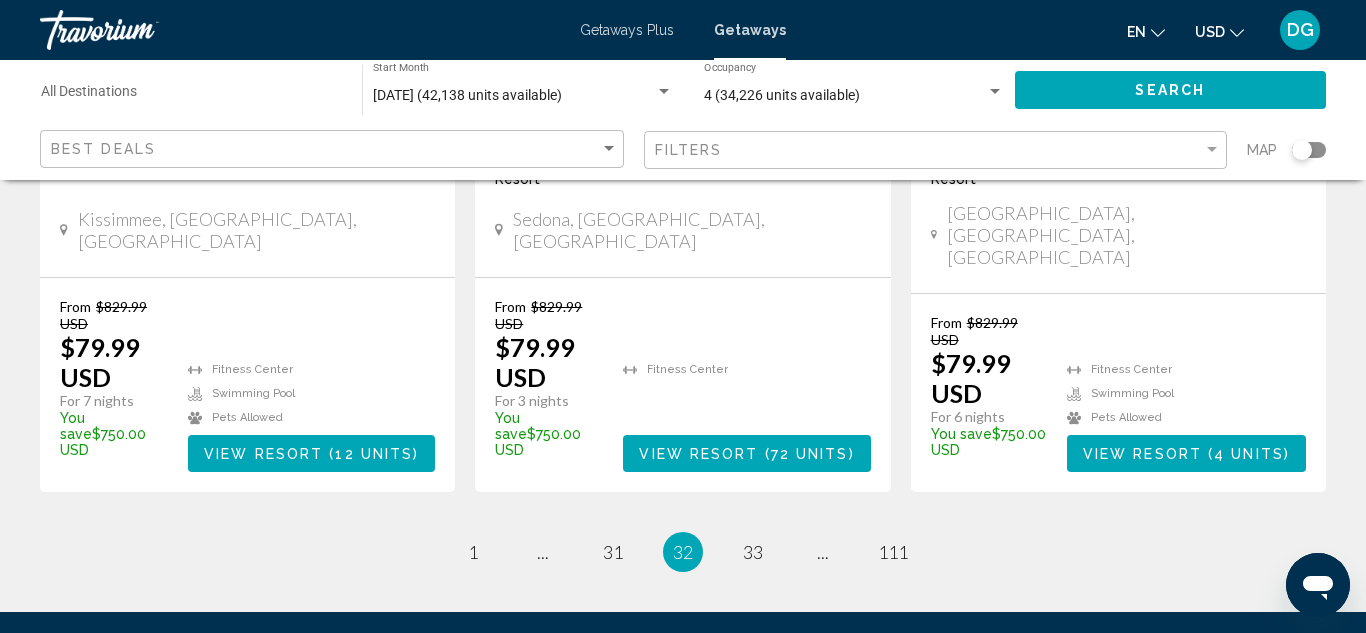 scroll, scrollTop: 2803, scrollLeft: 0, axis: vertical 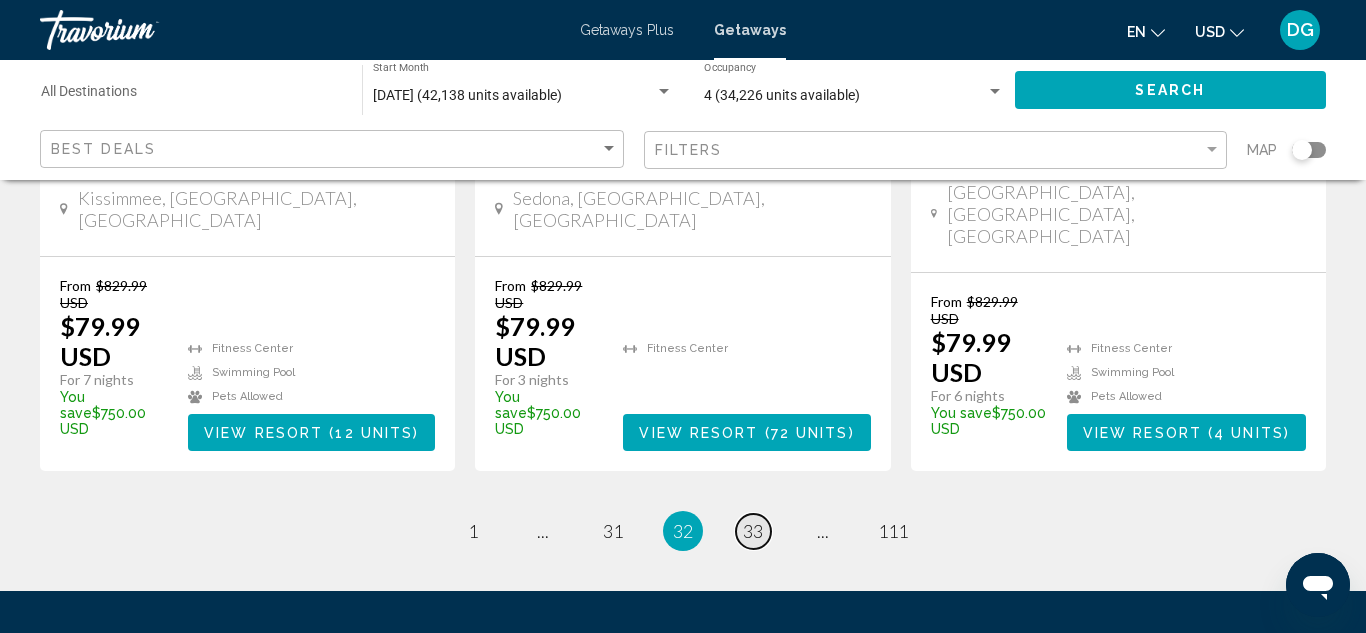 click on "33" at bounding box center (753, 531) 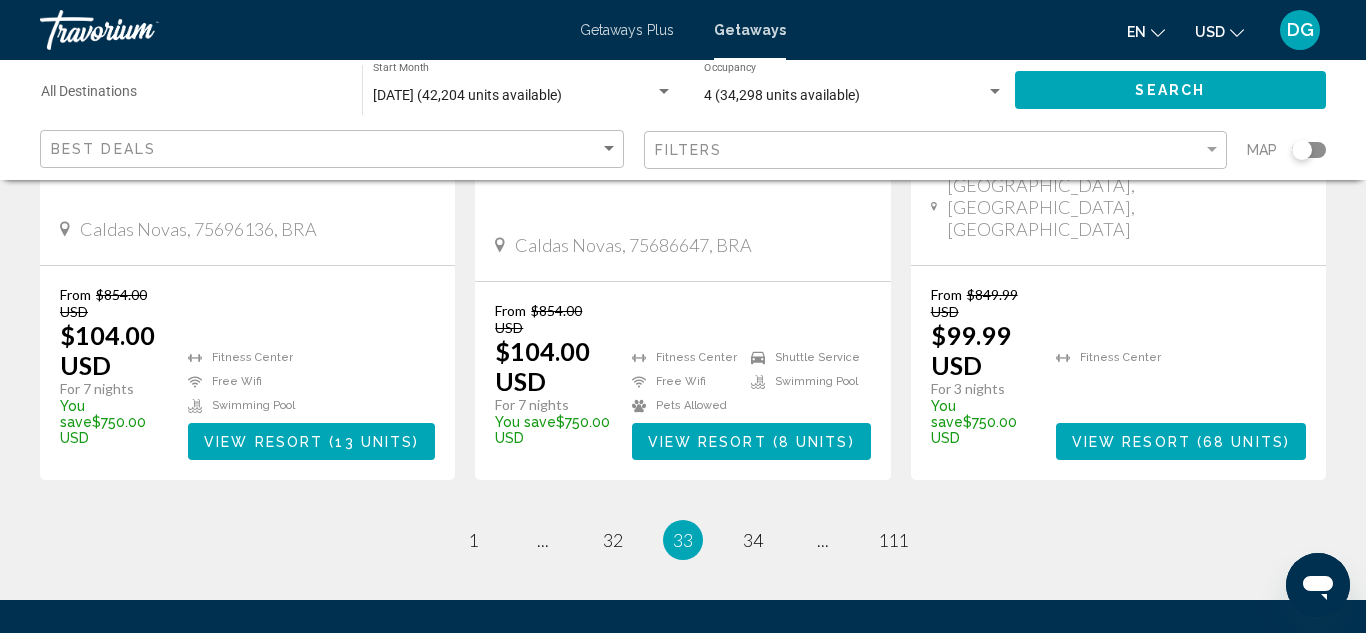 scroll, scrollTop: 2820, scrollLeft: 0, axis: vertical 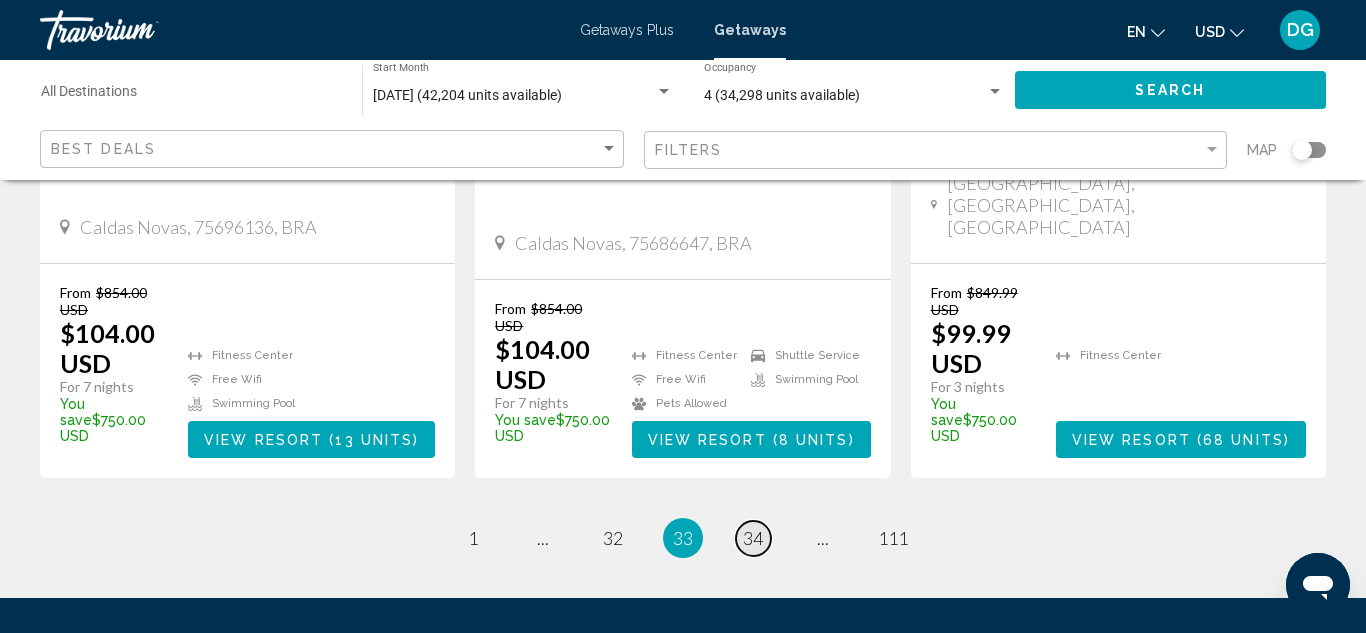 click on "34" at bounding box center [753, 538] 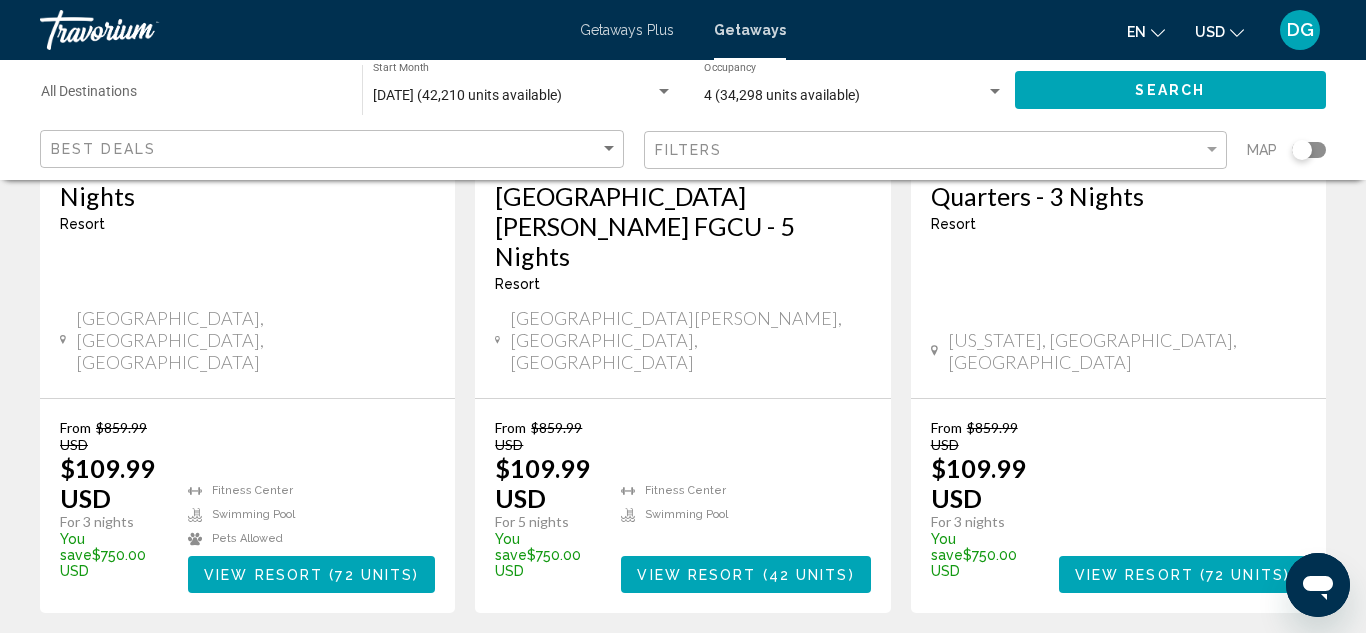 scroll, scrollTop: 2821, scrollLeft: 0, axis: vertical 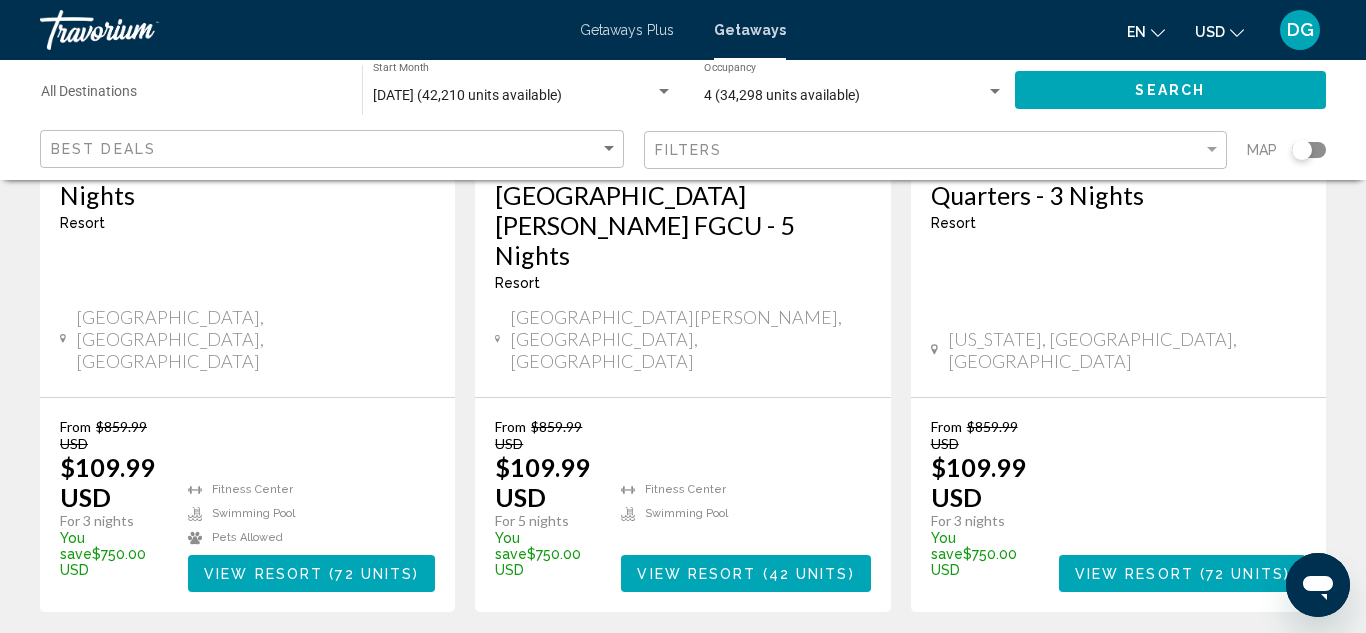 click on "35" at bounding box center [753, 672] 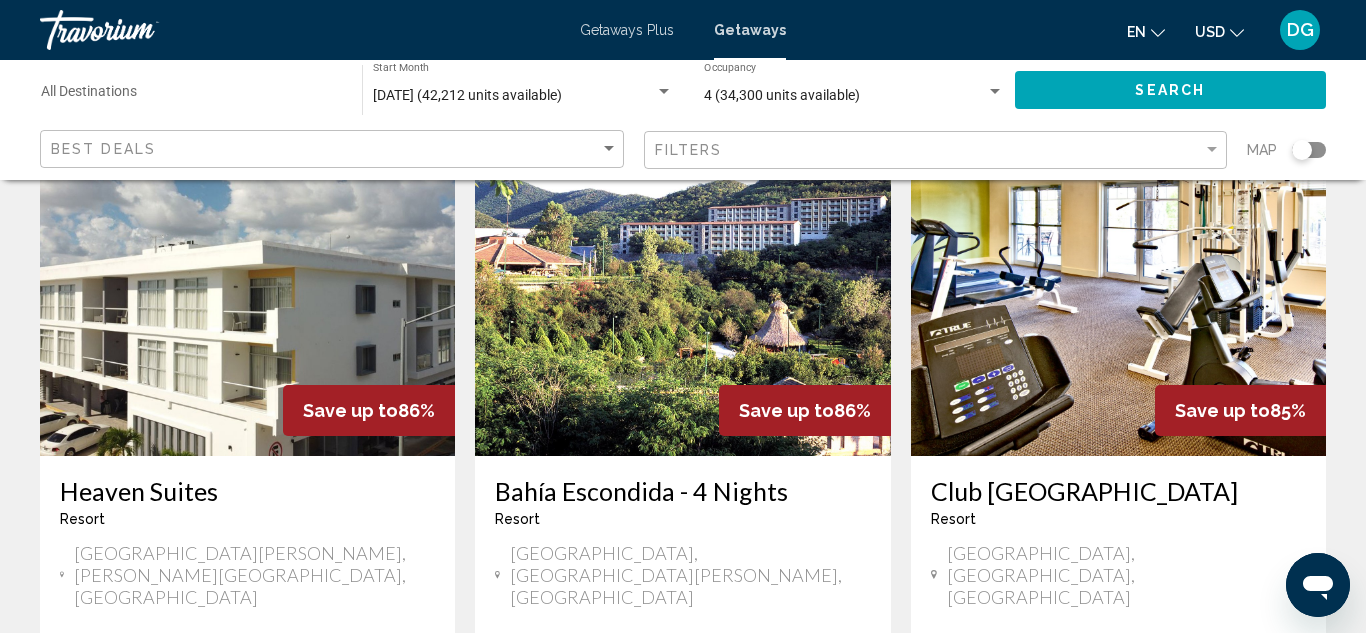 scroll, scrollTop: 2501, scrollLeft: 0, axis: vertical 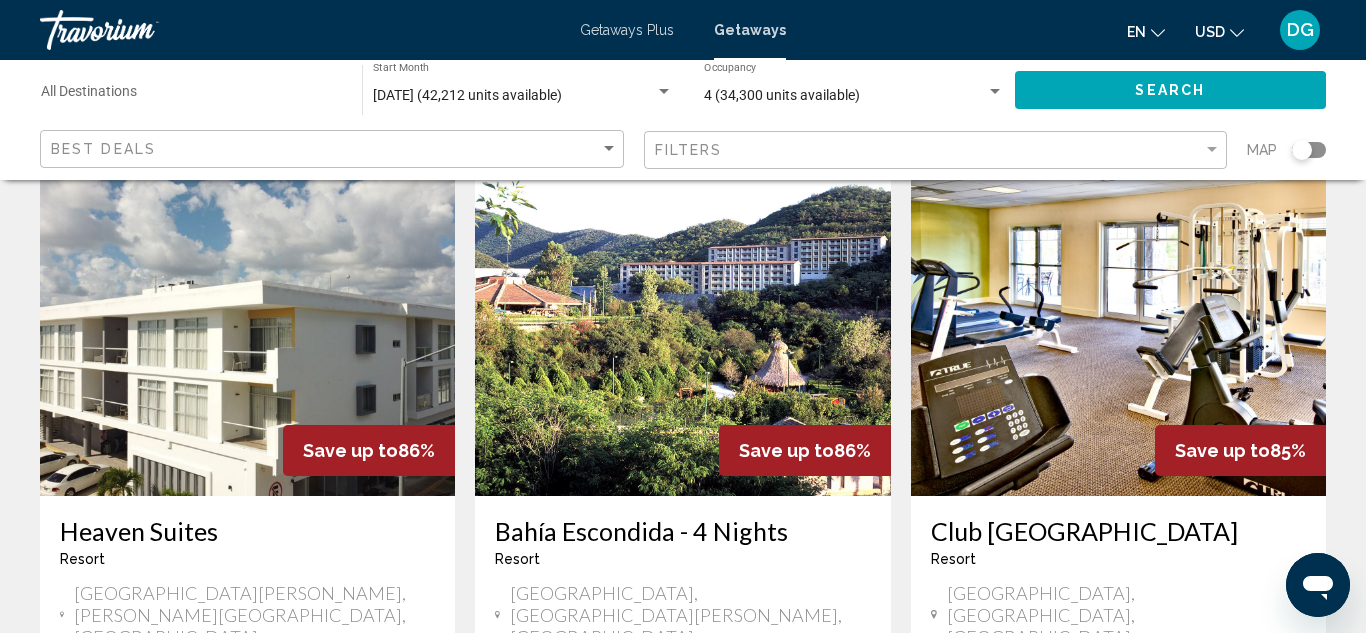click at bounding box center [1196, 850] 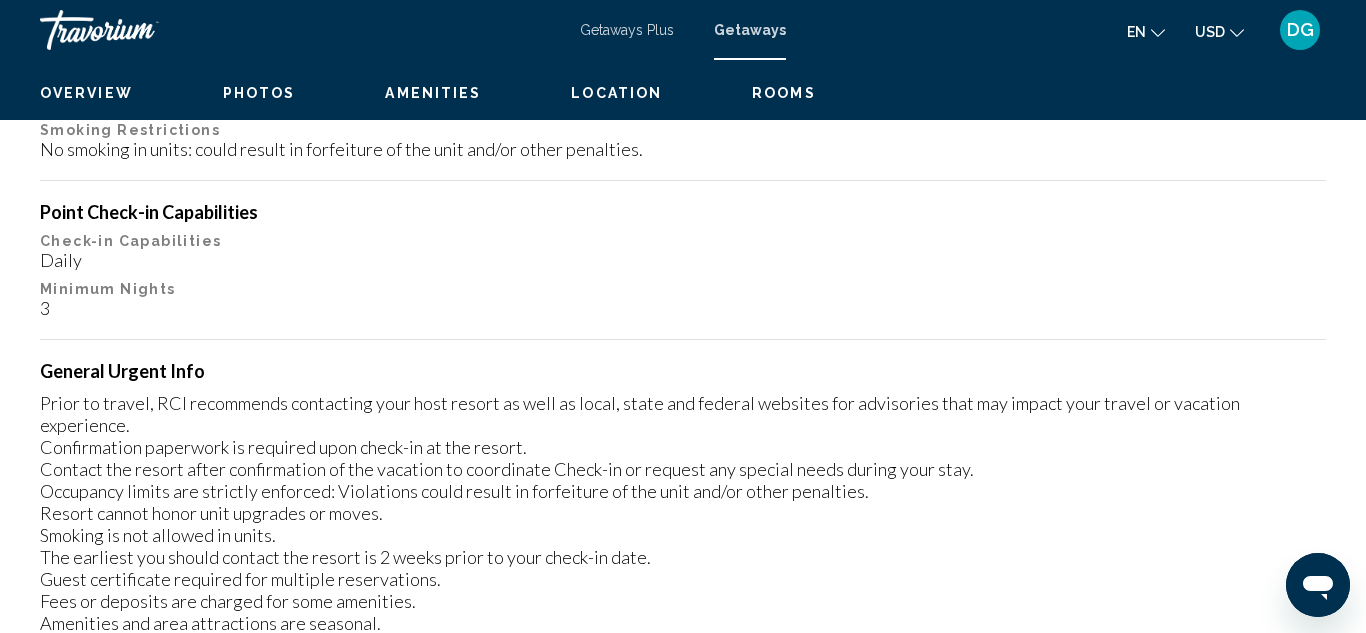 scroll, scrollTop: 219, scrollLeft: 0, axis: vertical 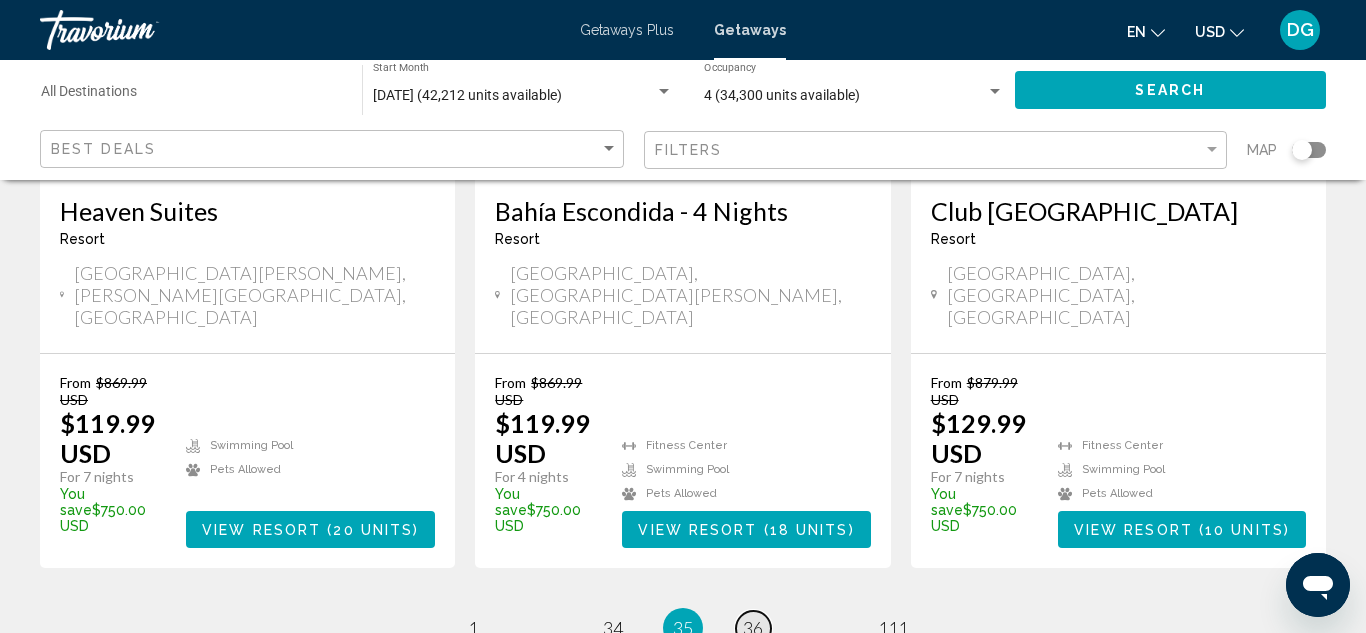 click on "36" at bounding box center (753, 628) 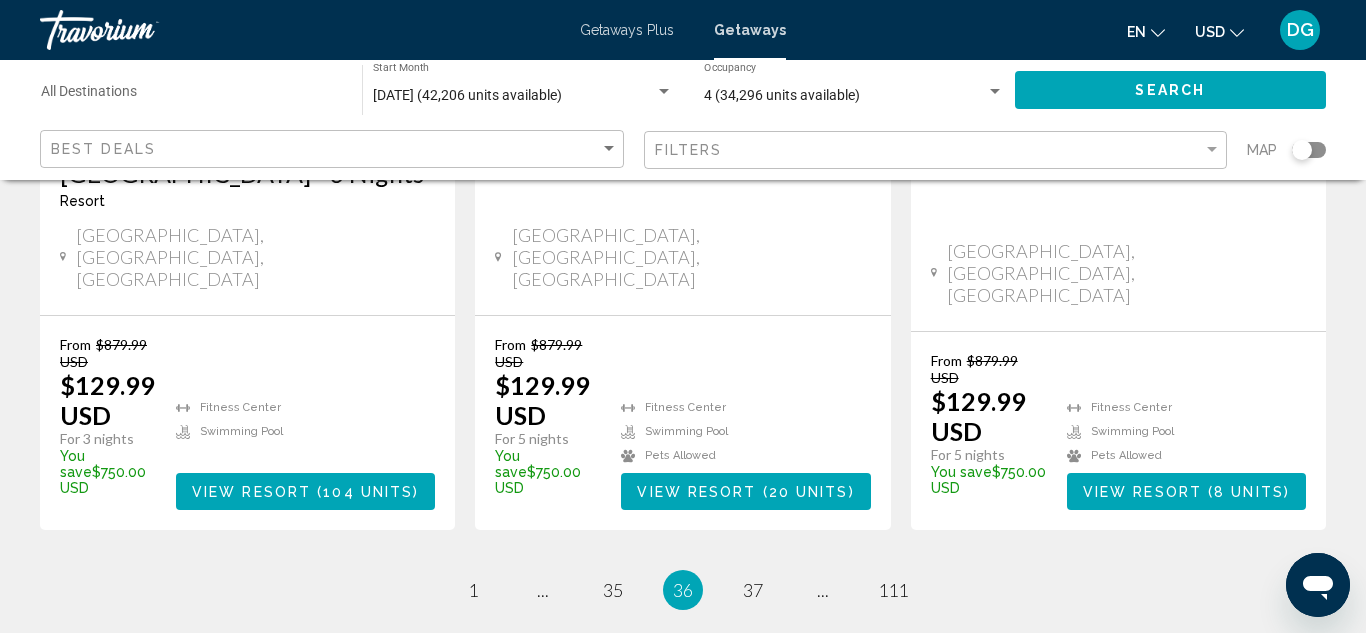 scroll, scrollTop: 2852, scrollLeft: 0, axis: vertical 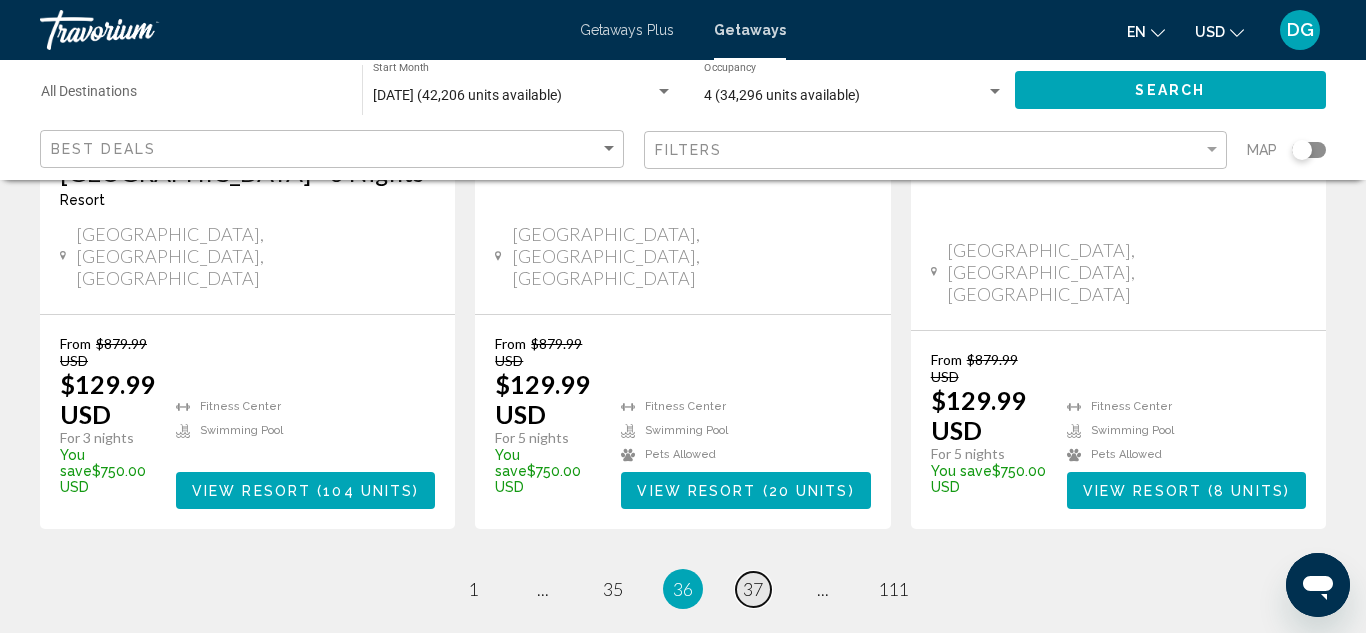 click on "37" at bounding box center (753, 589) 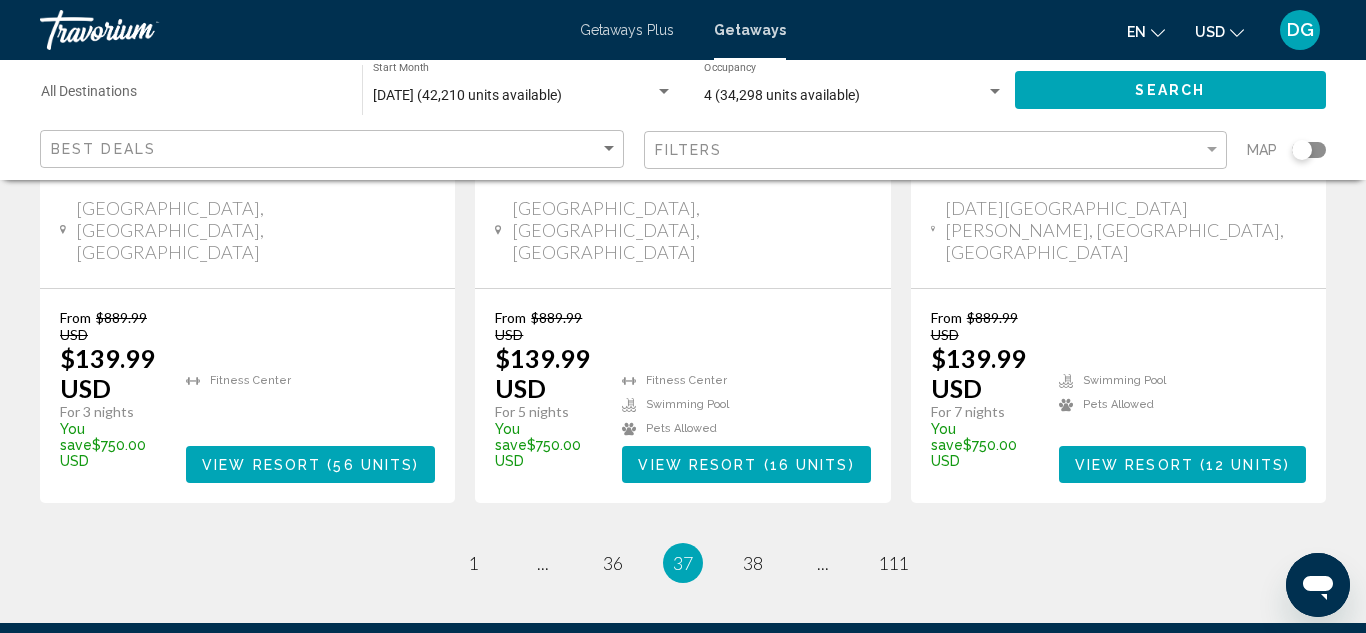 scroll, scrollTop: 2850, scrollLeft: 0, axis: vertical 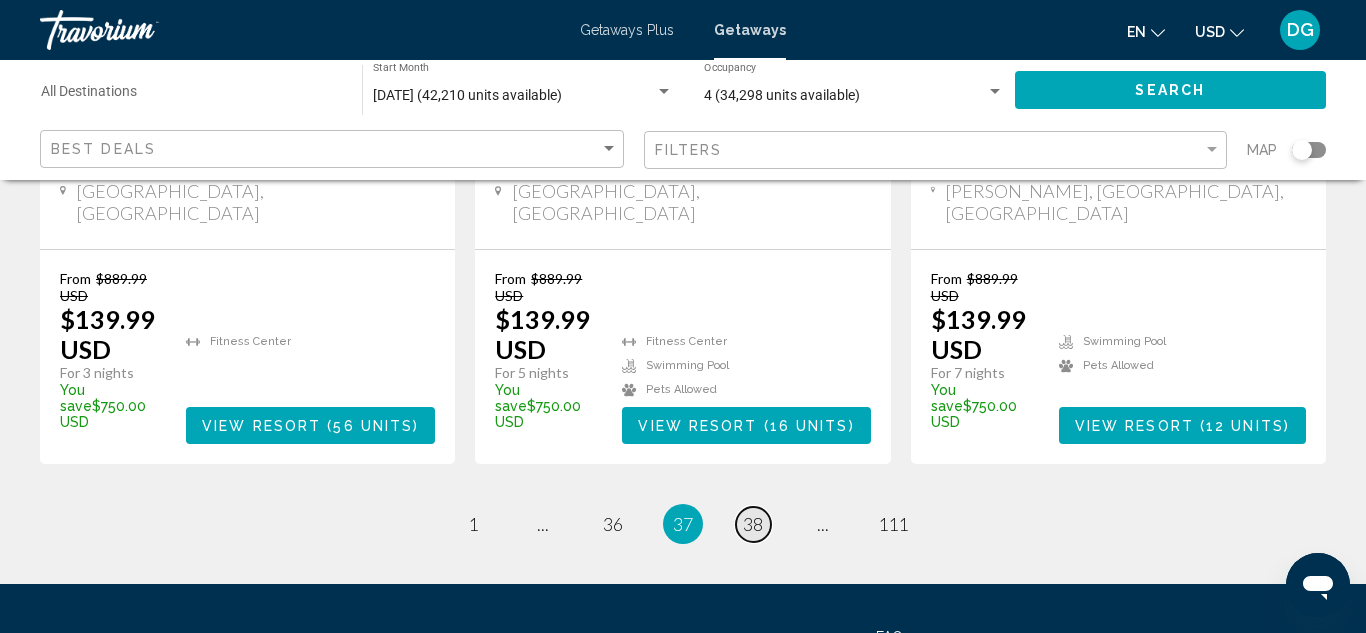 click on "38" at bounding box center (753, 524) 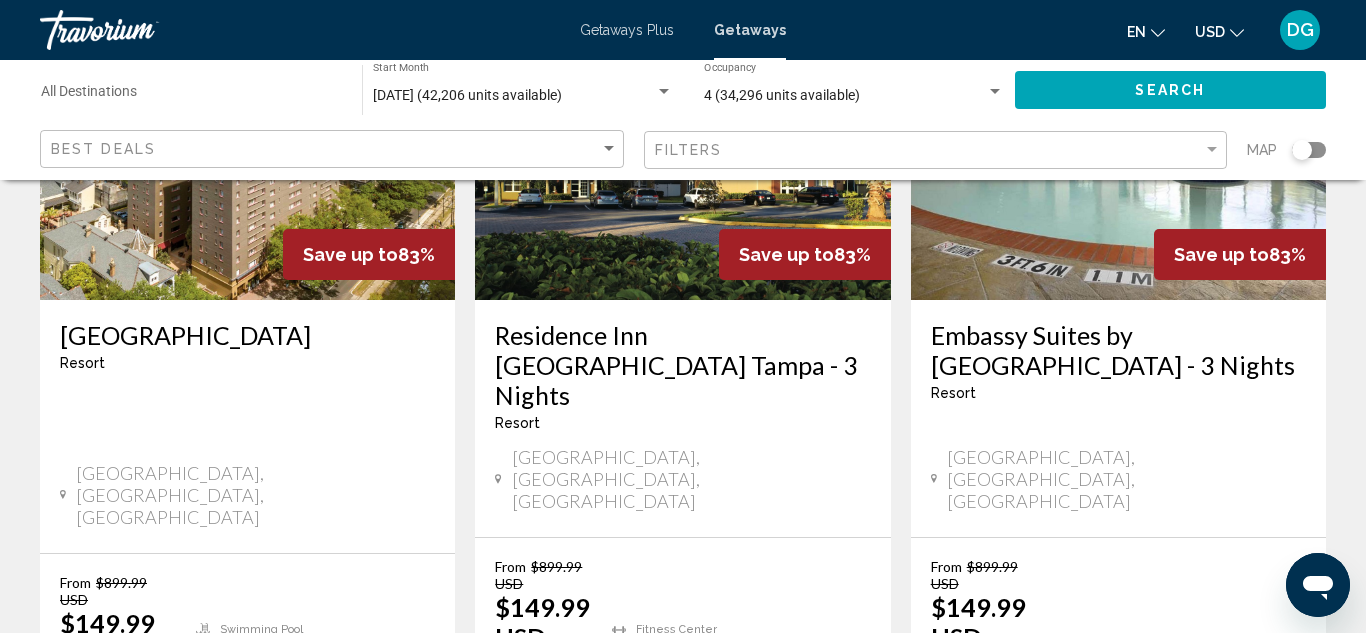 scroll, scrollTop: 2610, scrollLeft: 0, axis: vertical 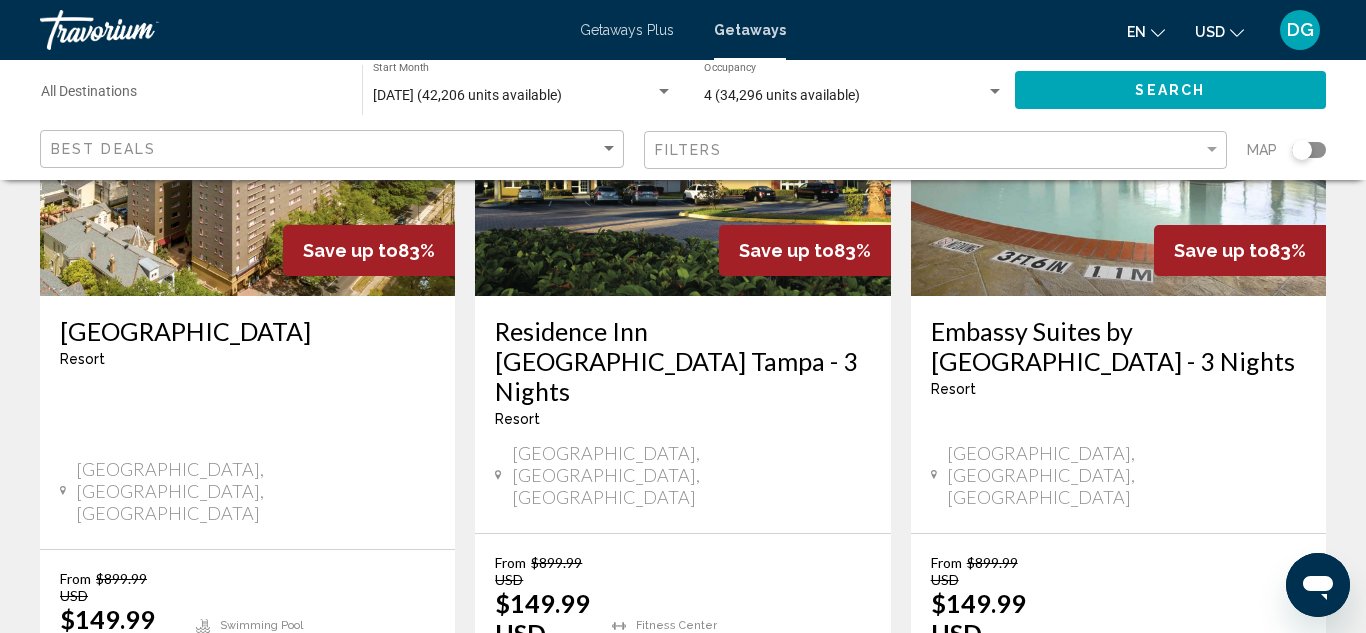 click on "39" at bounding box center (753, 808) 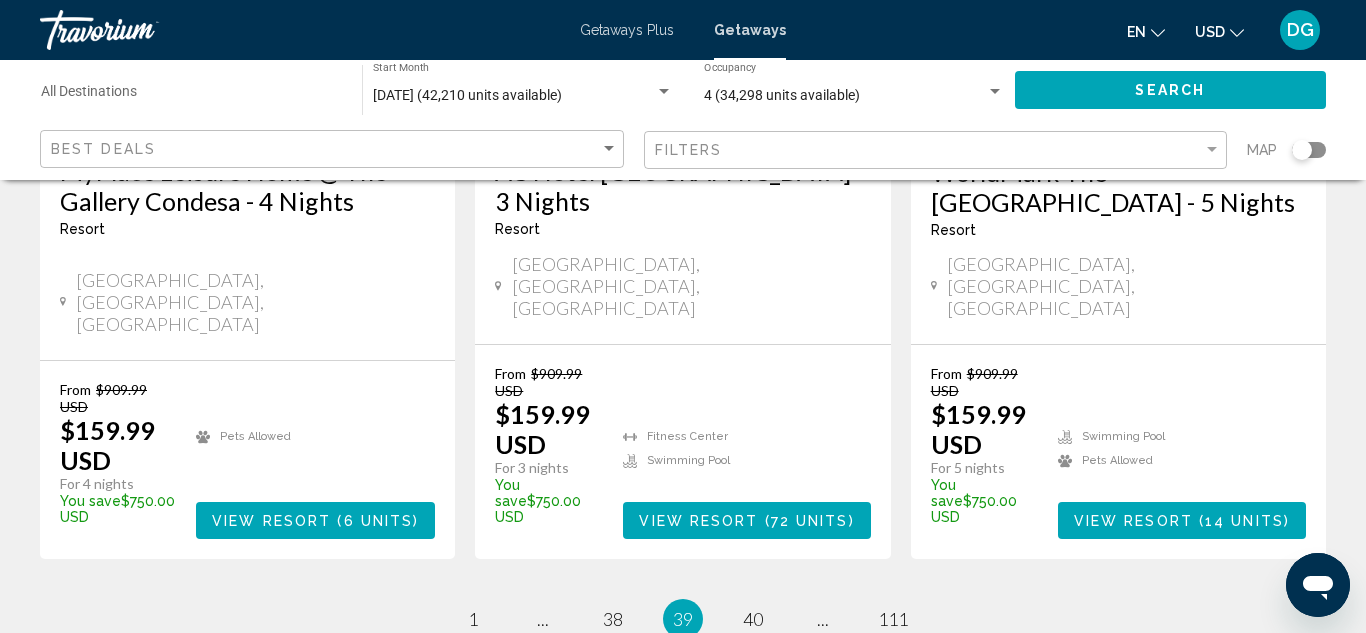 scroll, scrollTop: 2881, scrollLeft: 0, axis: vertical 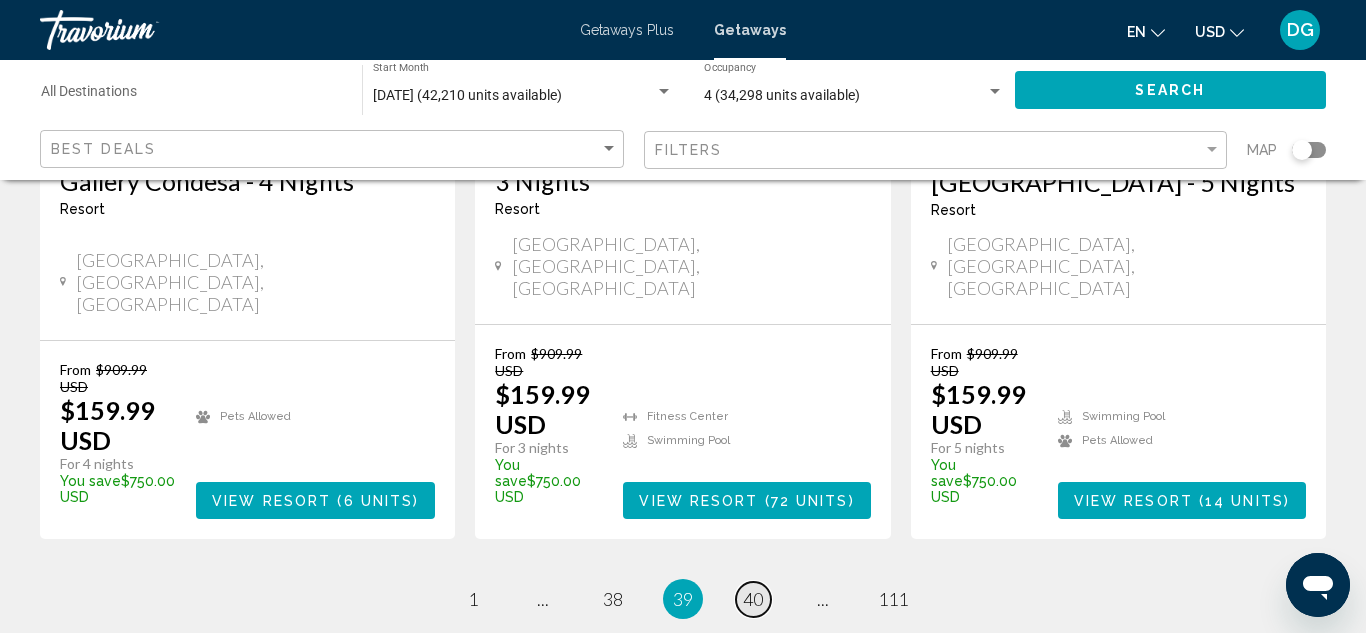 click on "40" at bounding box center (753, 599) 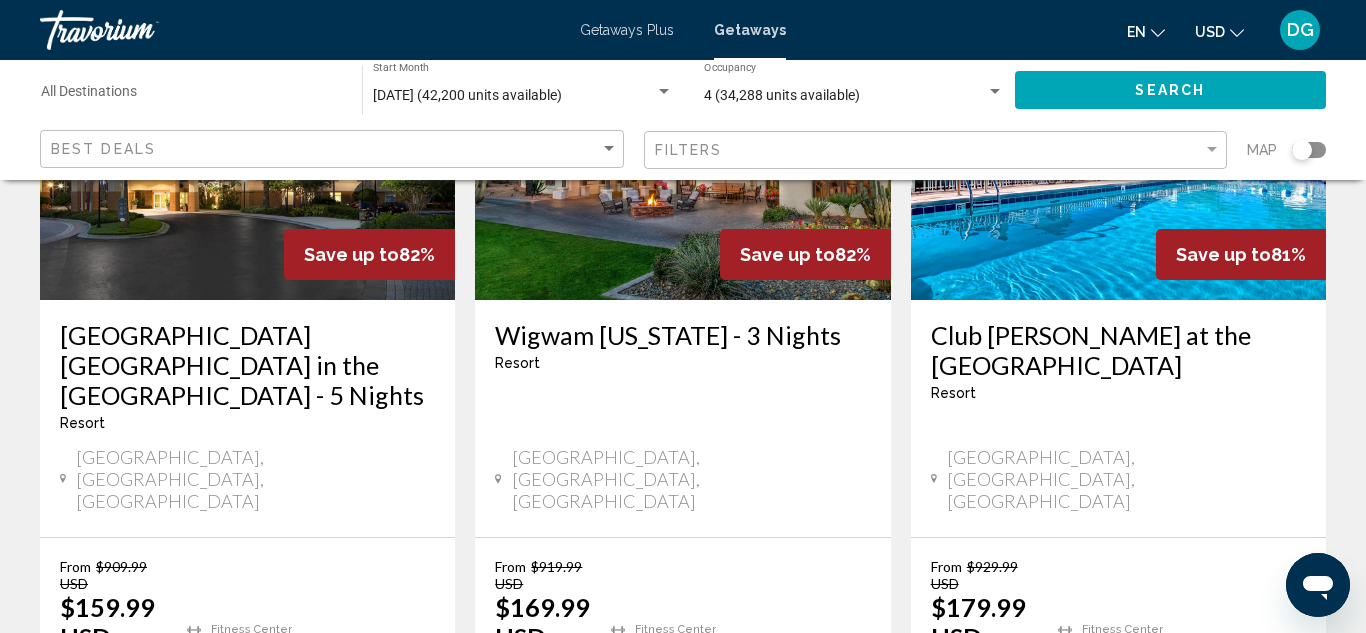 scroll, scrollTop: 1120, scrollLeft: 0, axis: vertical 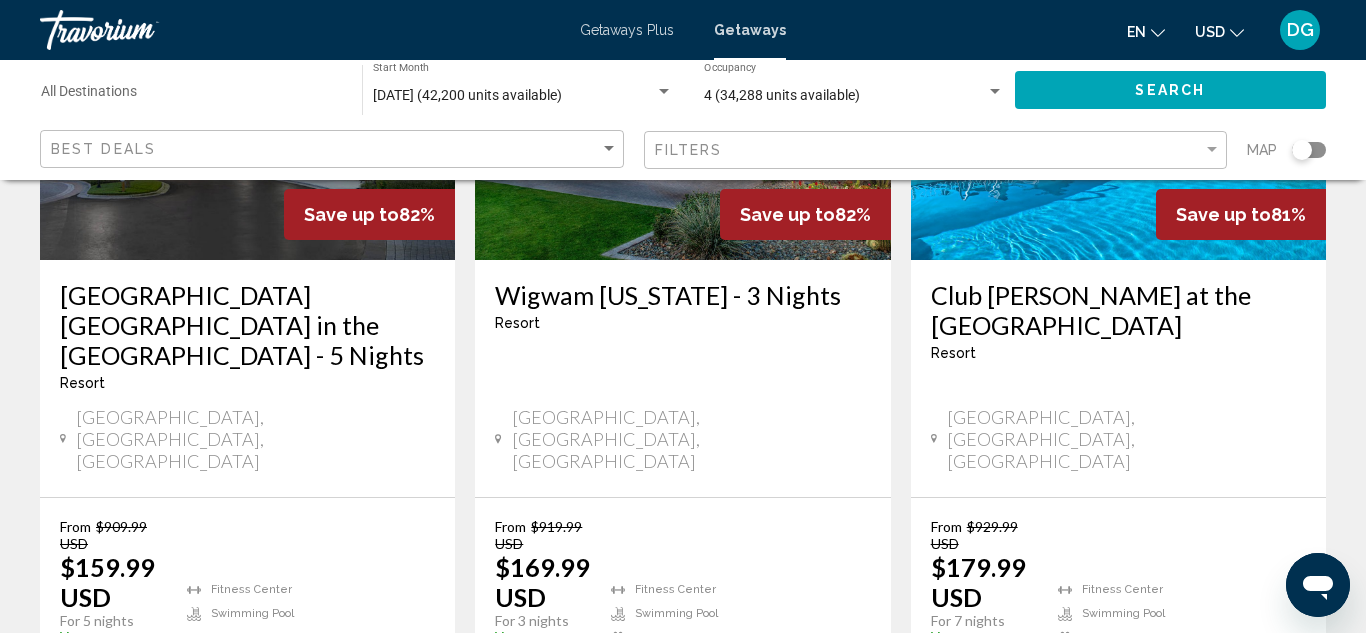 click on "View Resort" at bounding box center [1133, 674] 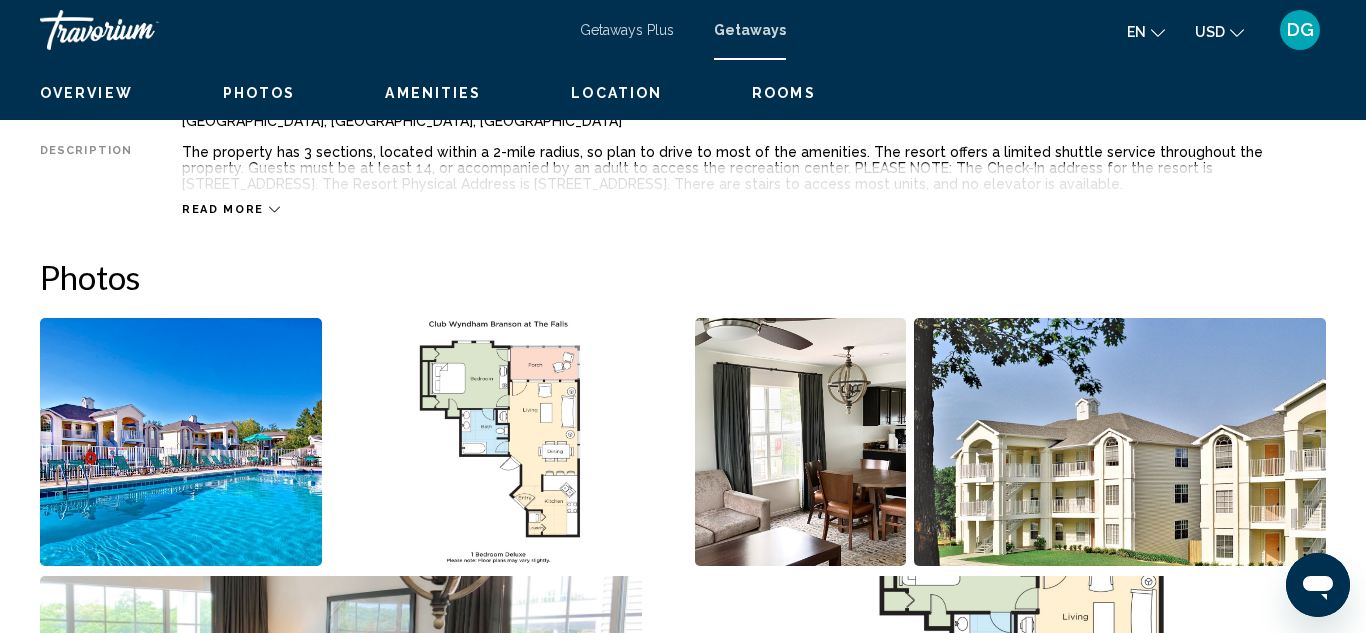 scroll, scrollTop: 219, scrollLeft: 0, axis: vertical 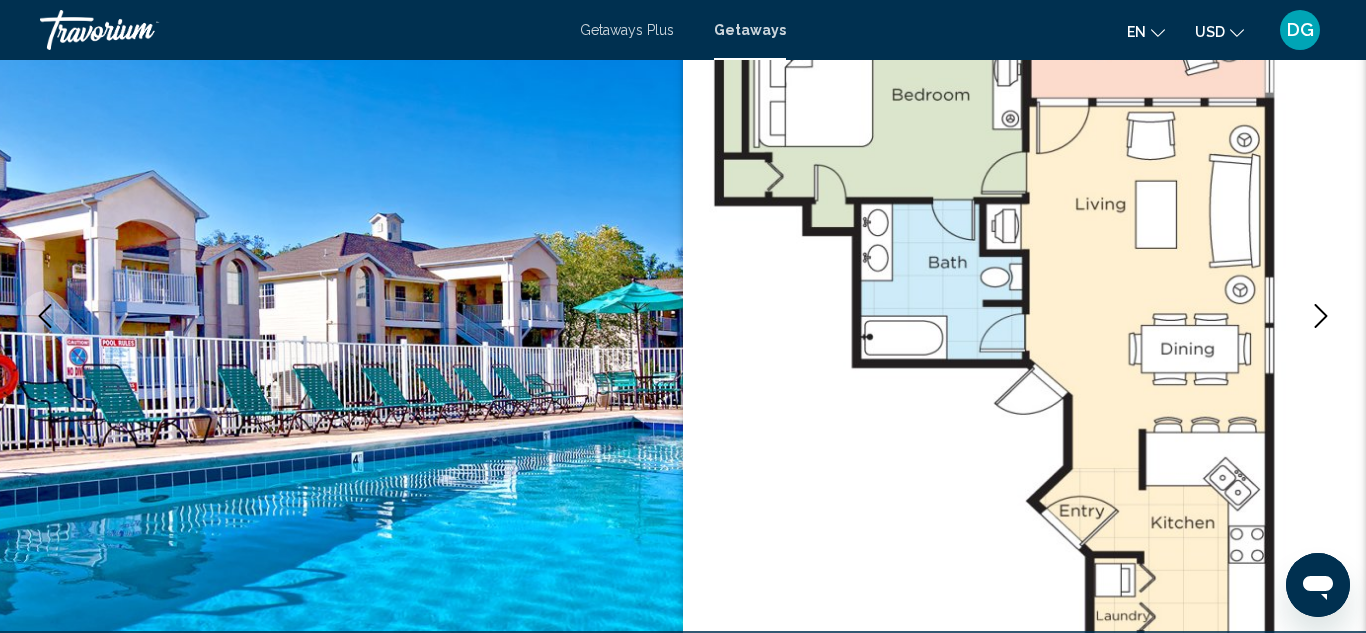 click 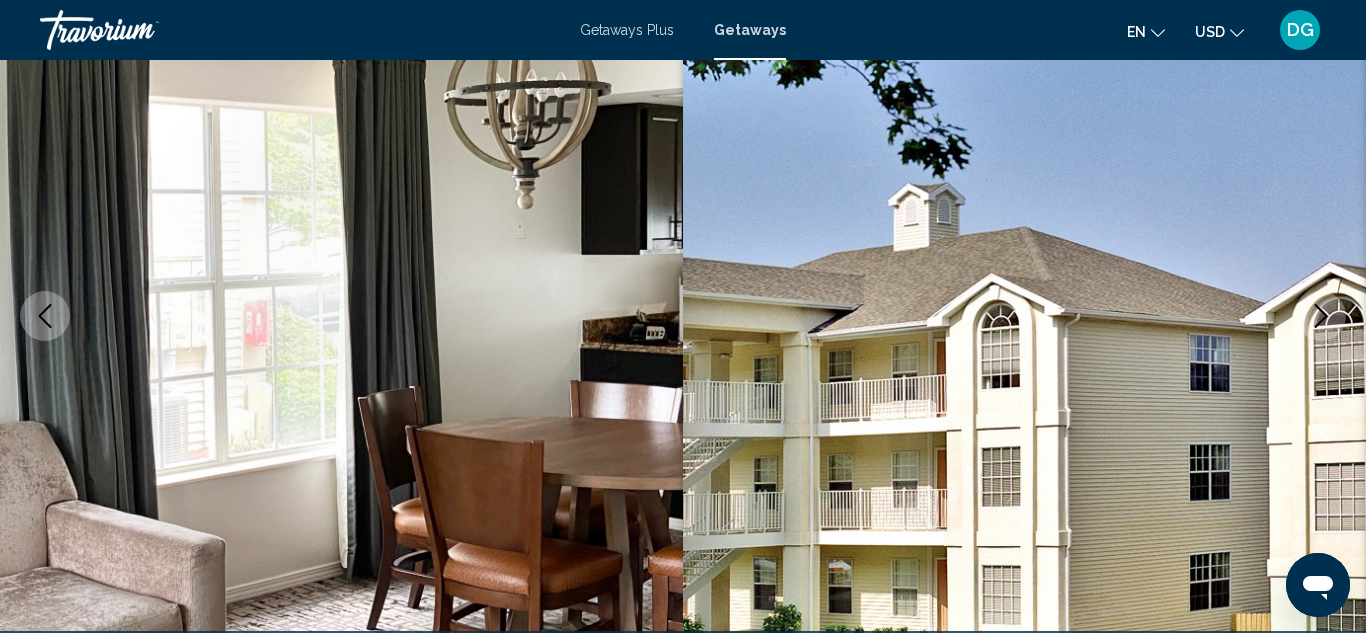 click 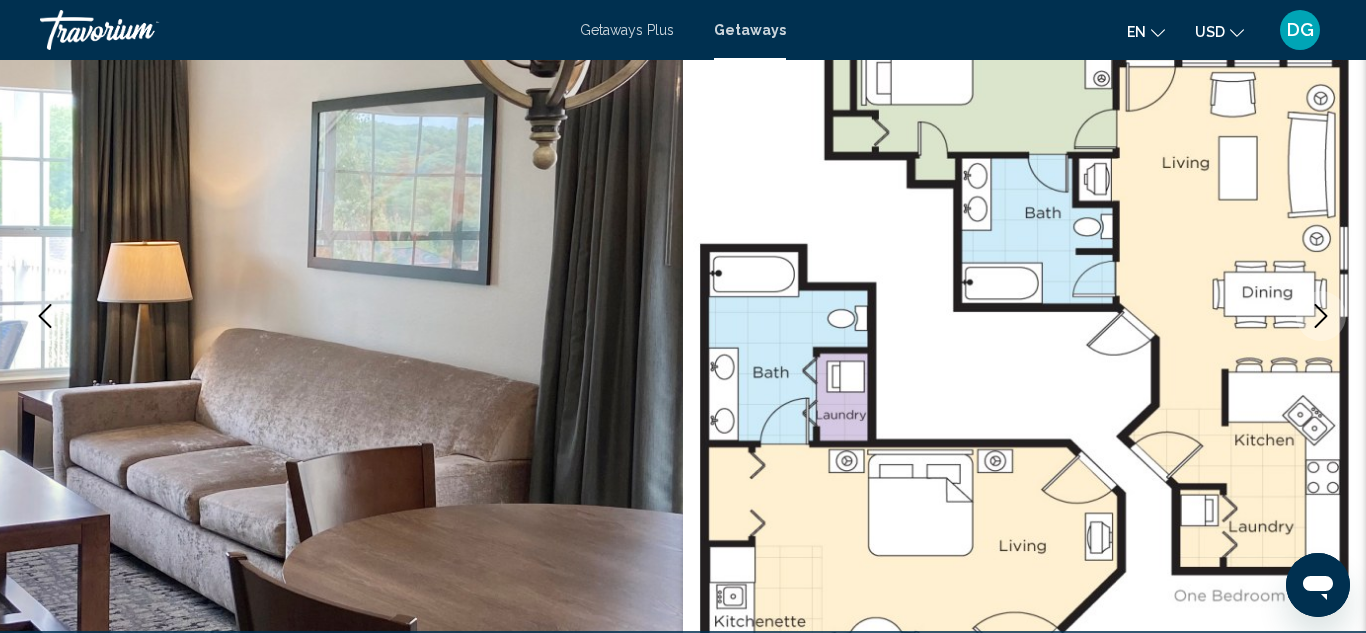 click 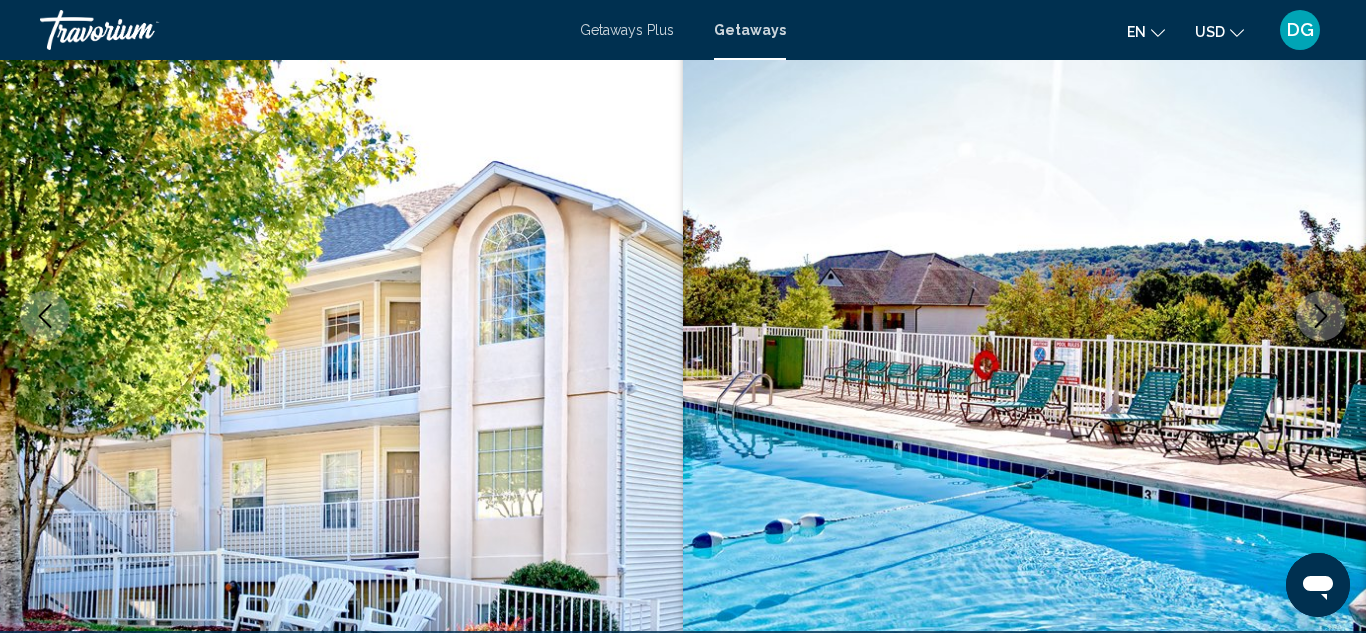 click 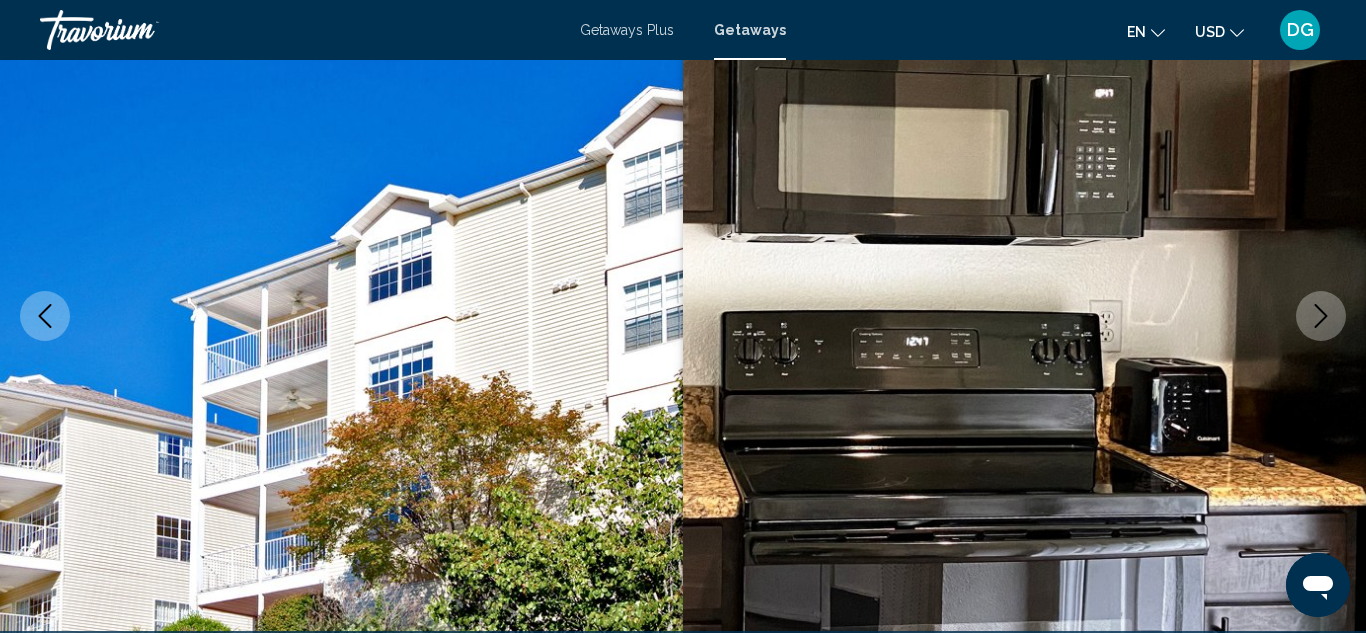 click 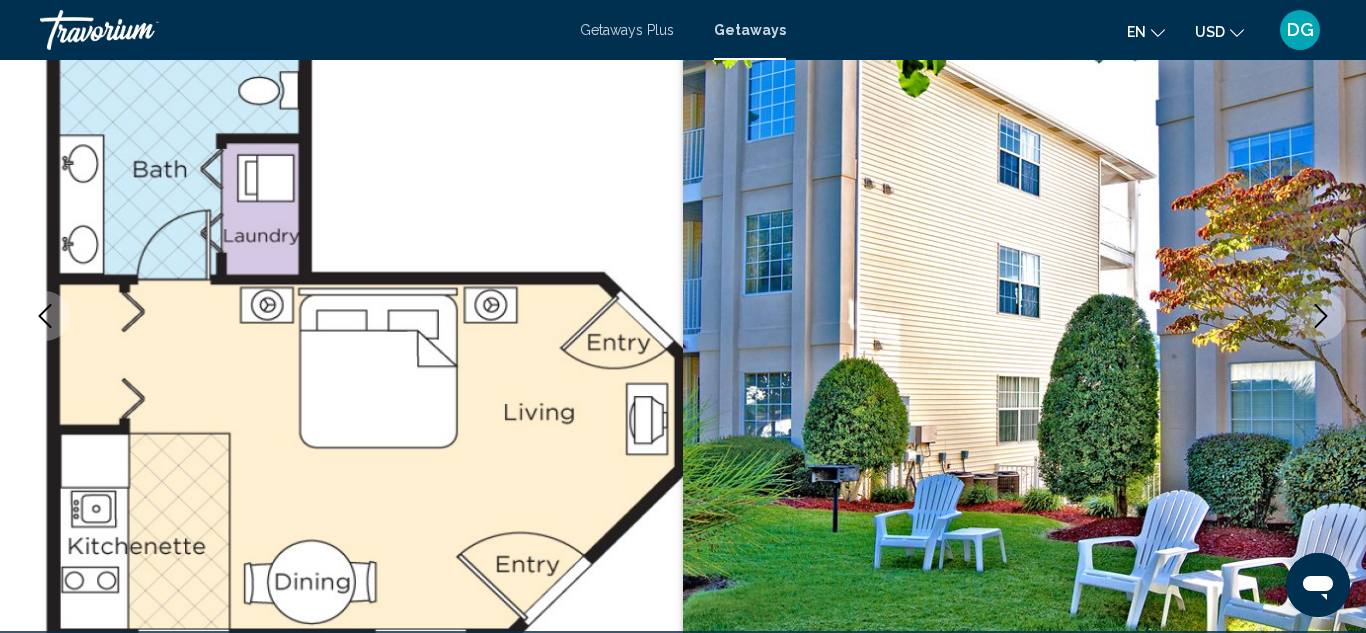 click 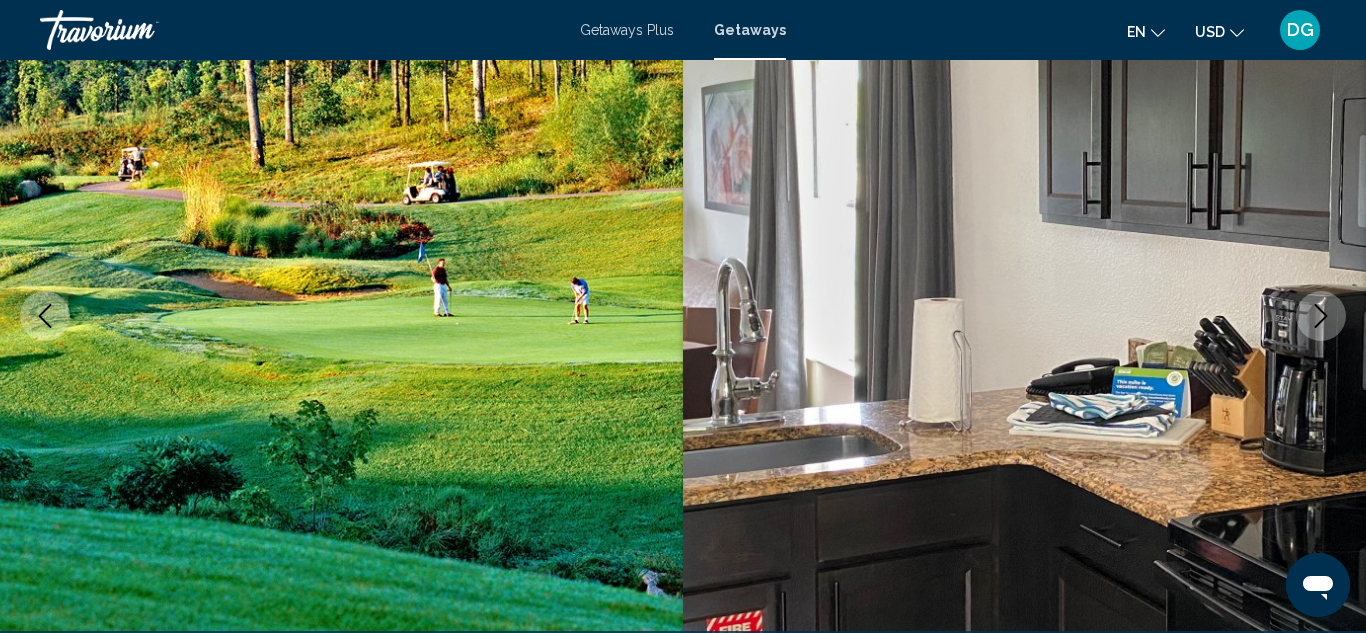 click 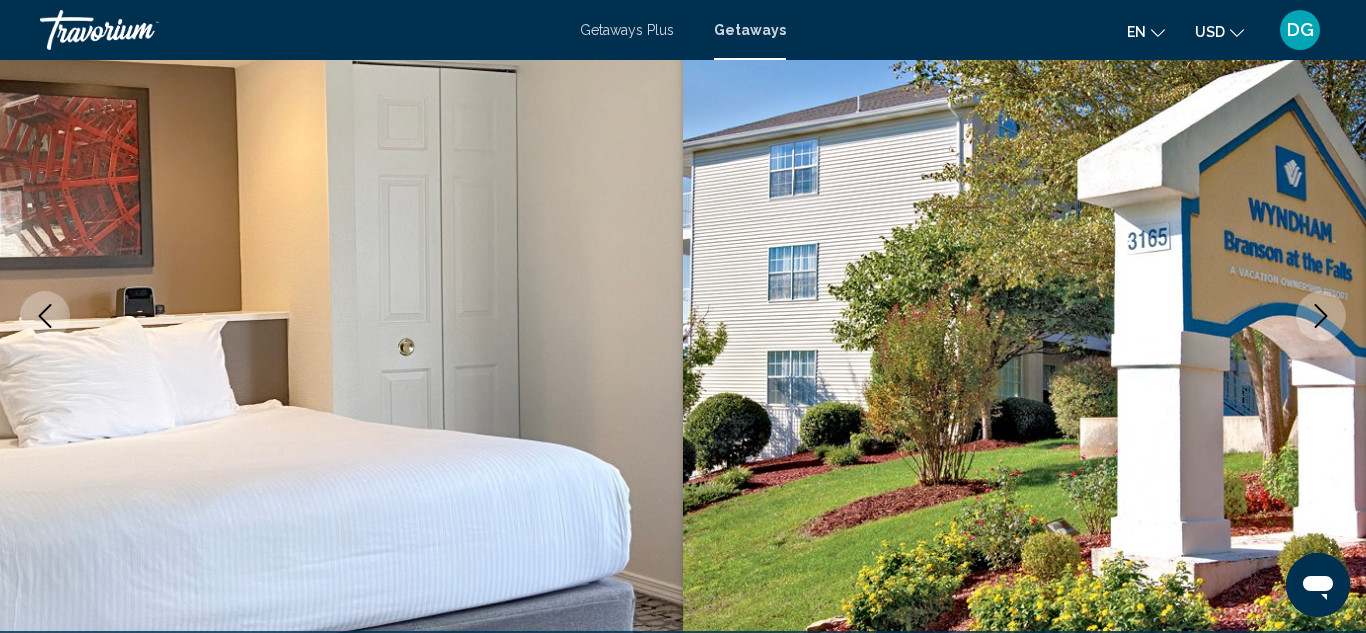 click 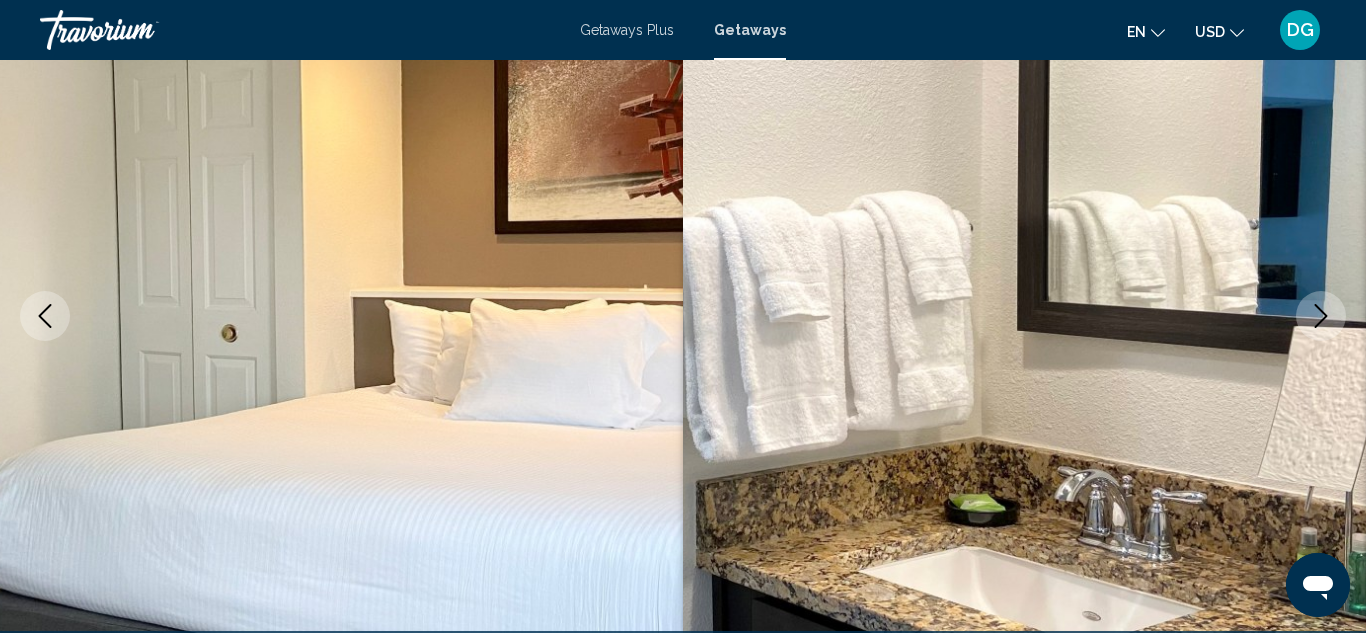 click 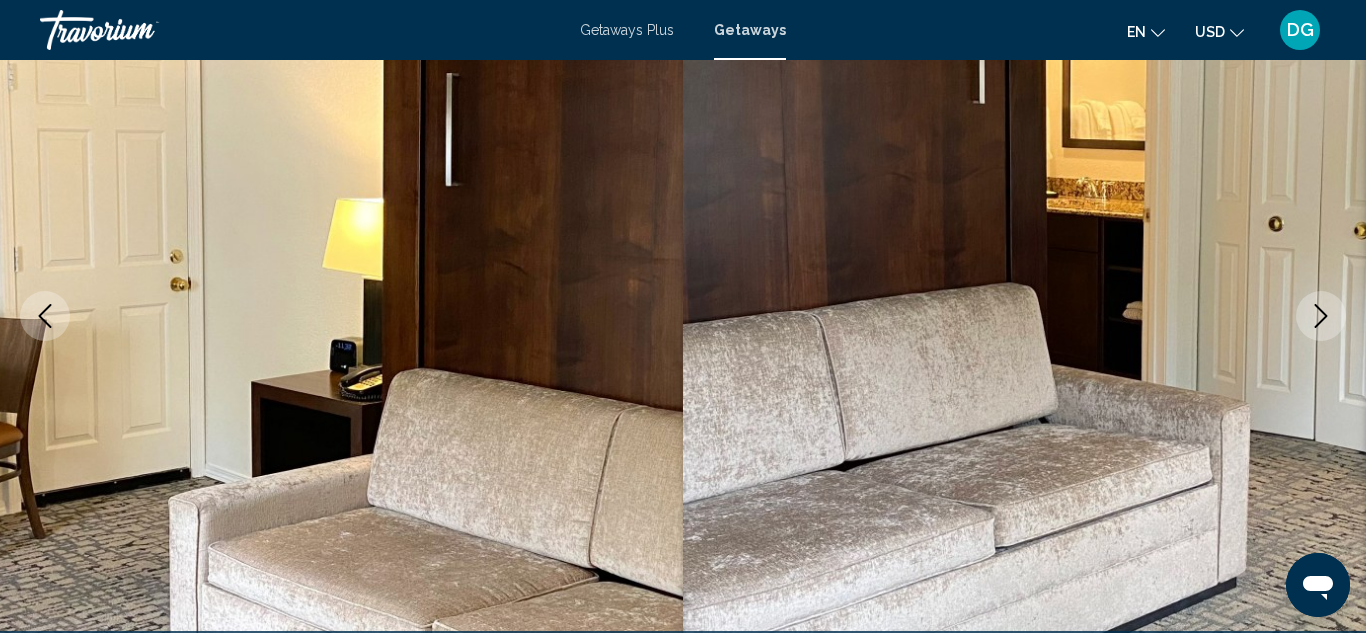 click 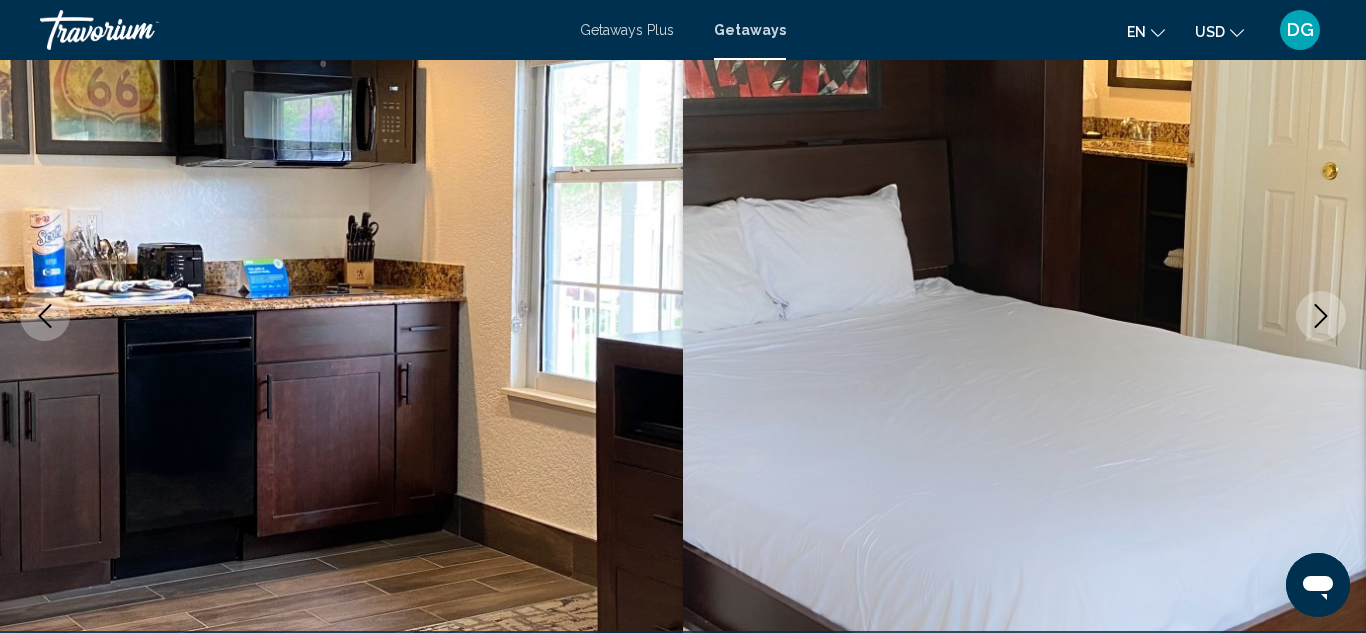 click 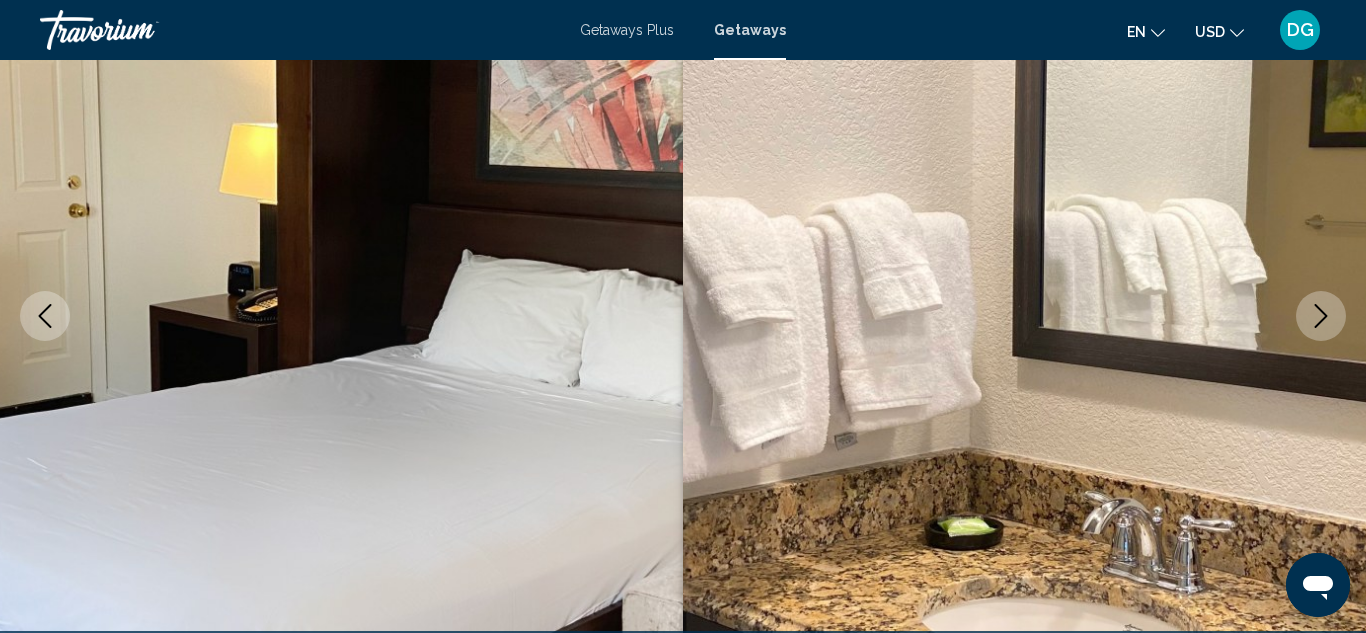click 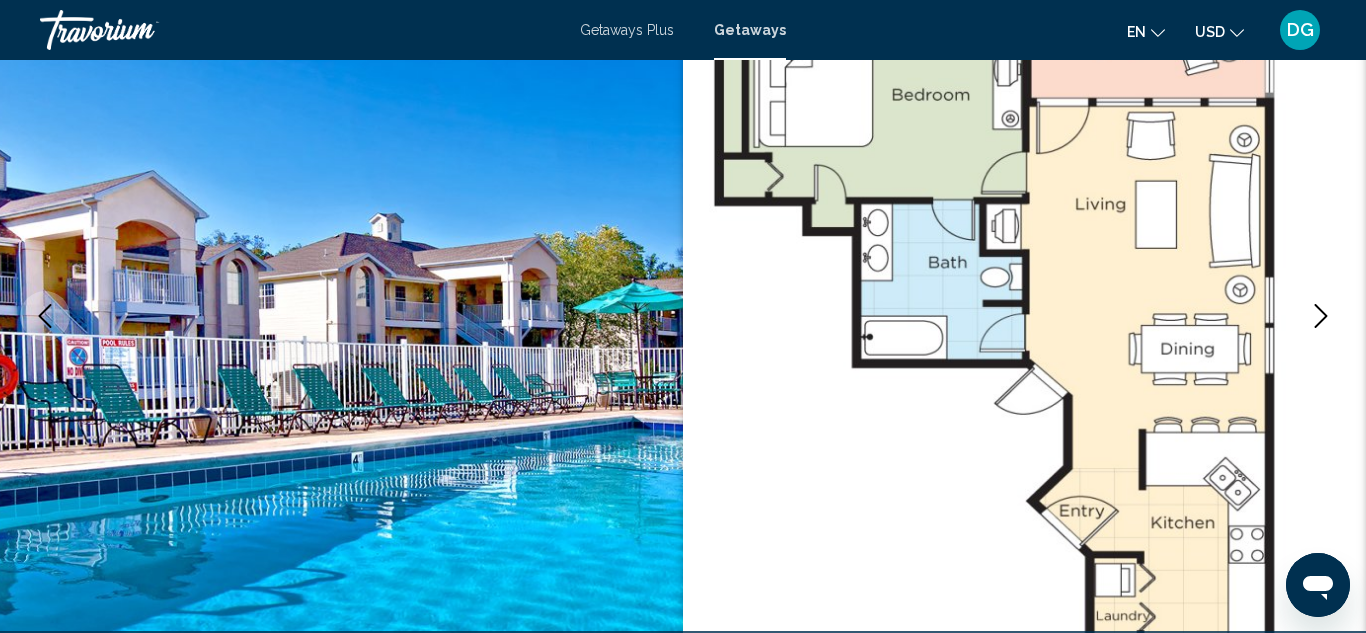 type 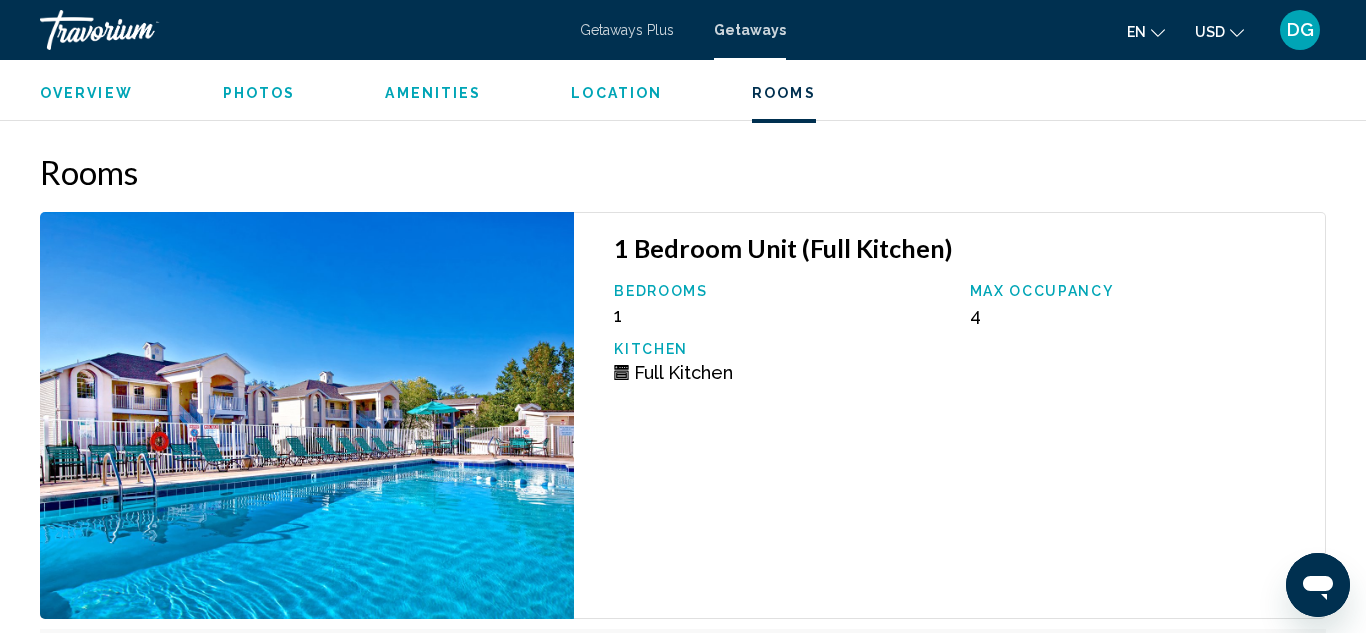 scroll, scrollTop: 3843, scrollLeft: 0, axis: vertical 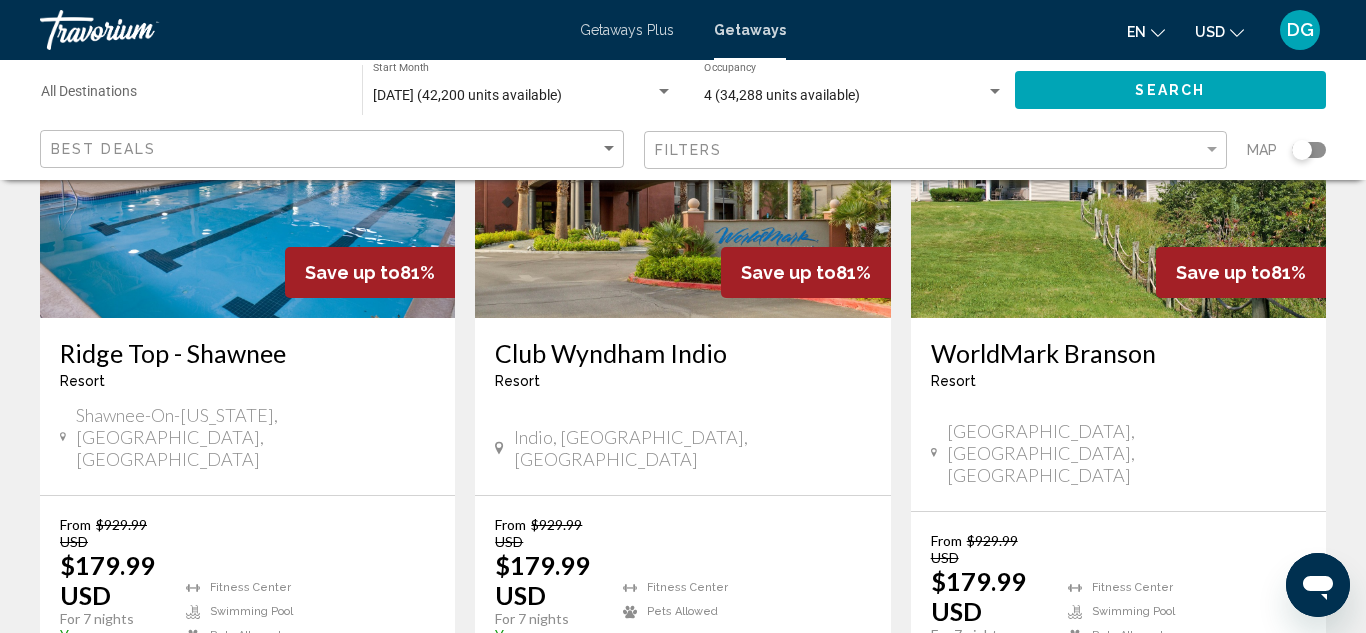 click on "41" at bounding box center (753, 770) 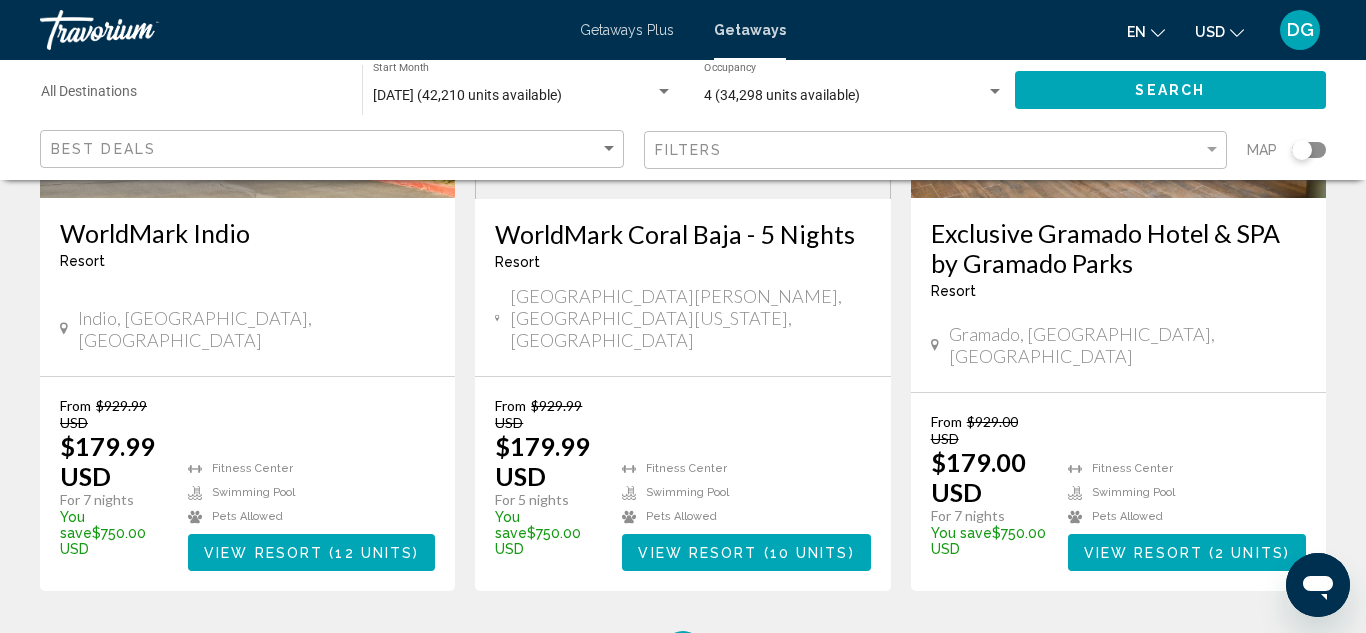 scroll, scrollTop: 2756, scrollLeft: 0, axis: vertical 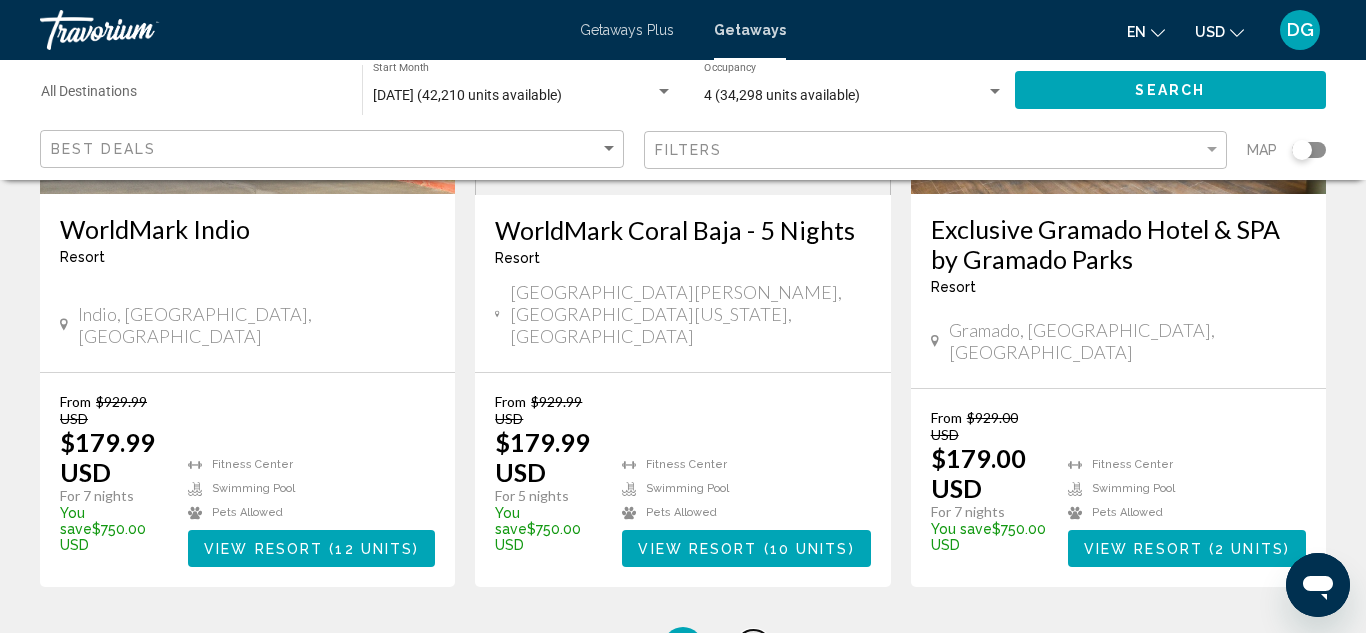 click on "42" at bounding box center [753, 647] 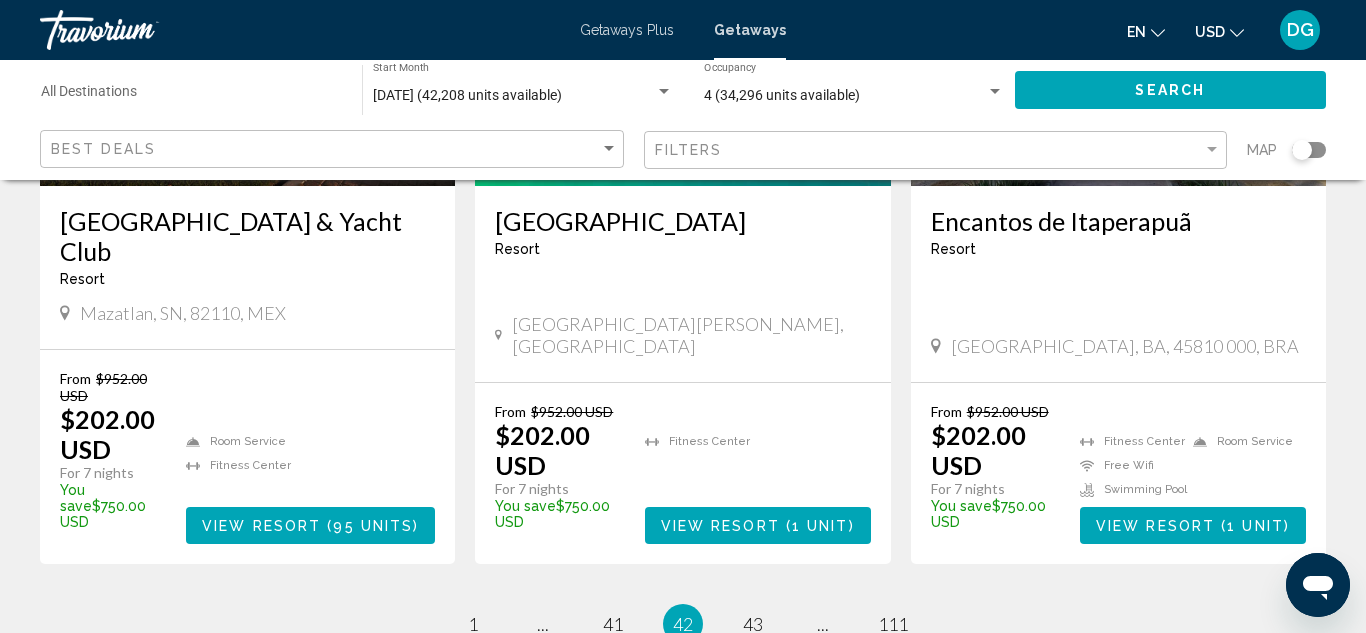 scroll, scrollTop: 2850, scrollLeft: 0, axis: vertical 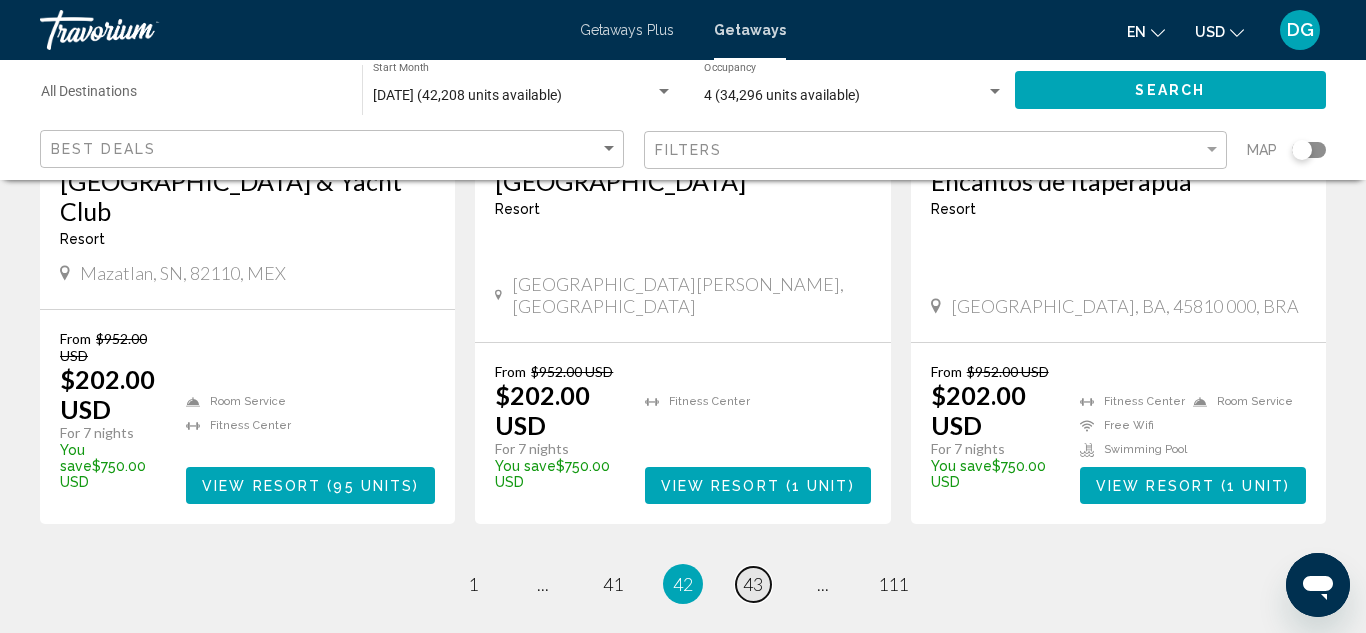 click on "43" at bounding box center (753, 584) 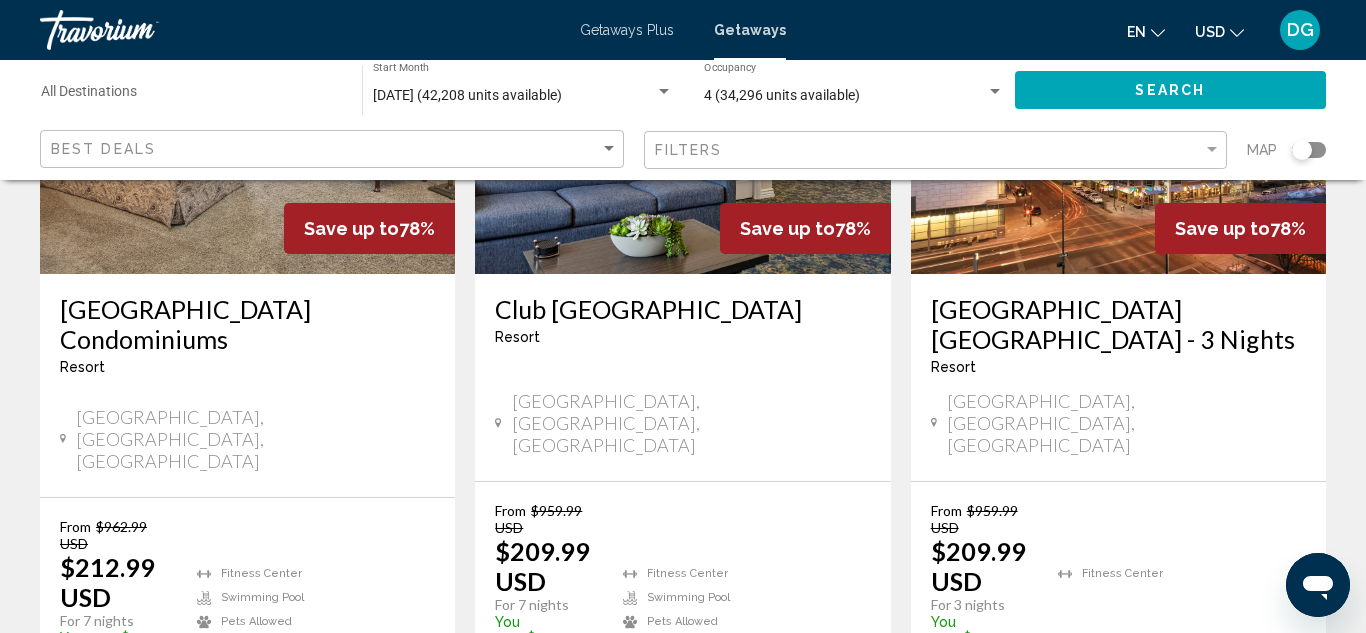 scroll, scrollTop: 2640, scrollLeft: 0, axis: vertical 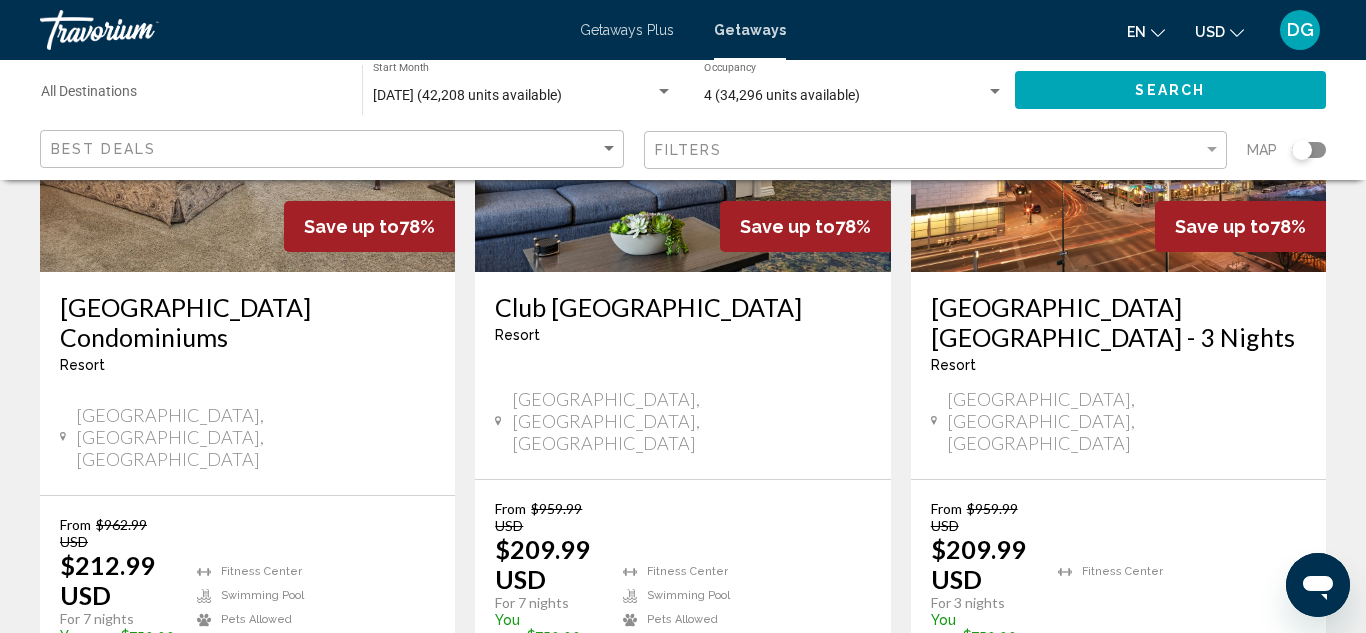 click on "44" at bounding box center [753, 754] 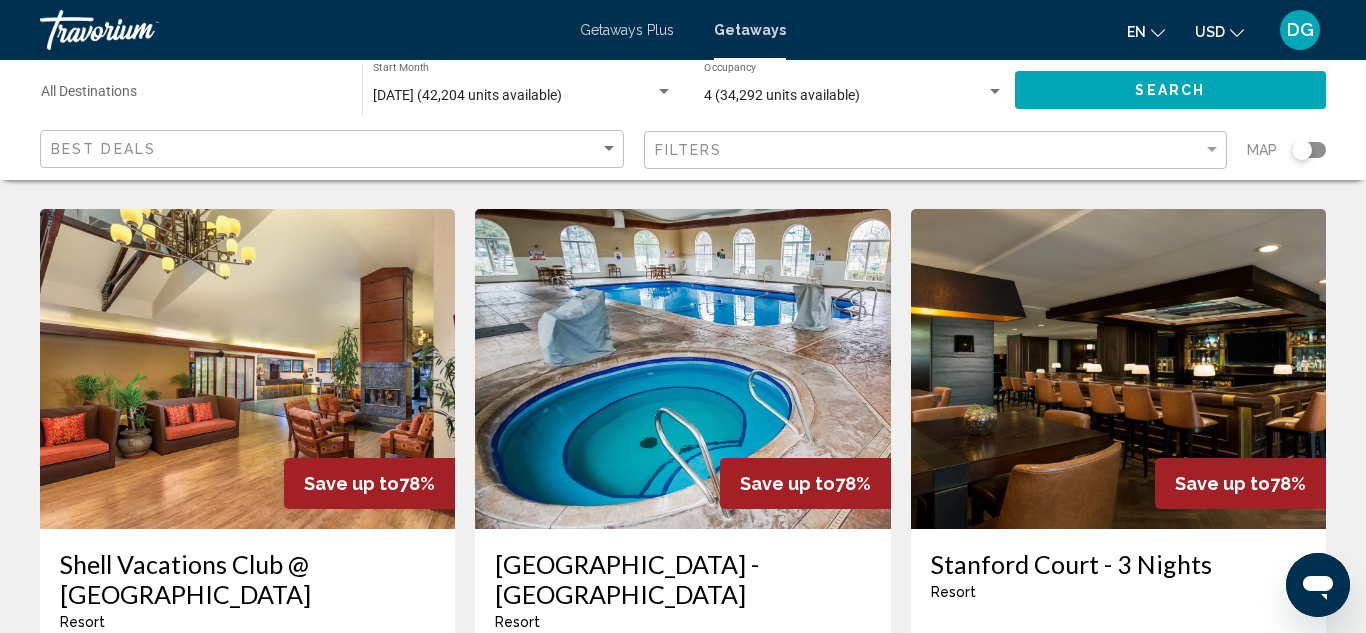 scroll, scrollTop: 840, scrollLeft: 0, axis: vertical 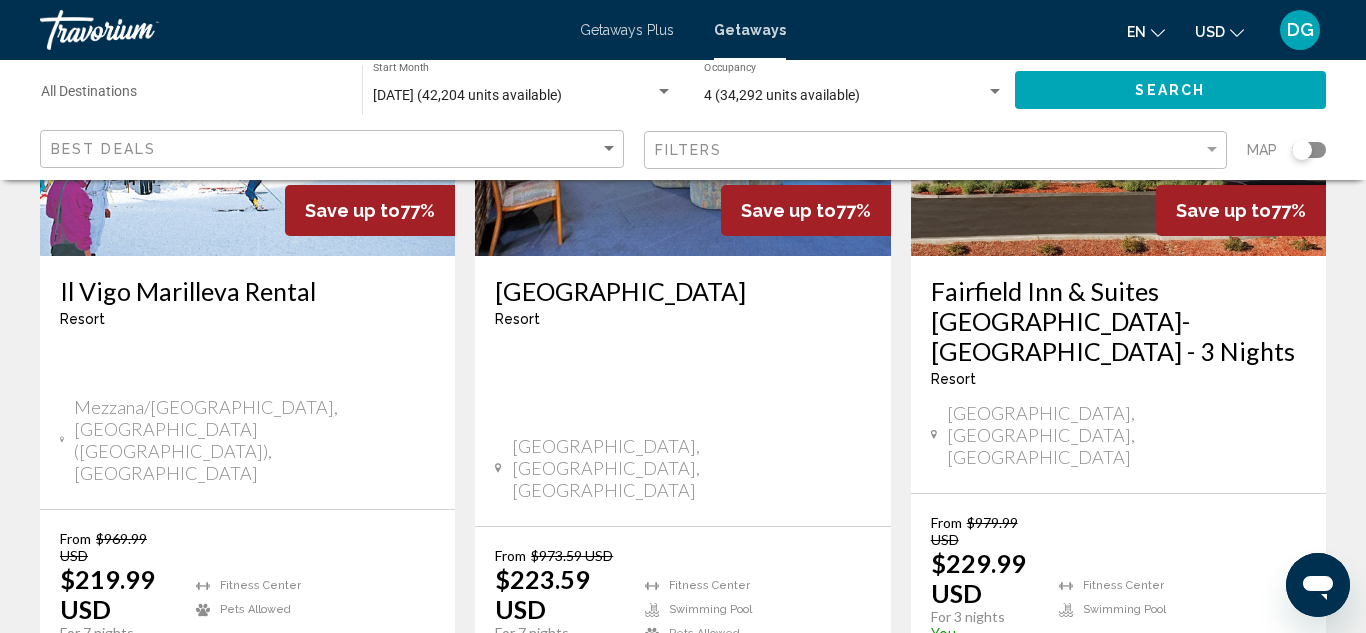 click on "45" at bounding box center [753, 768] 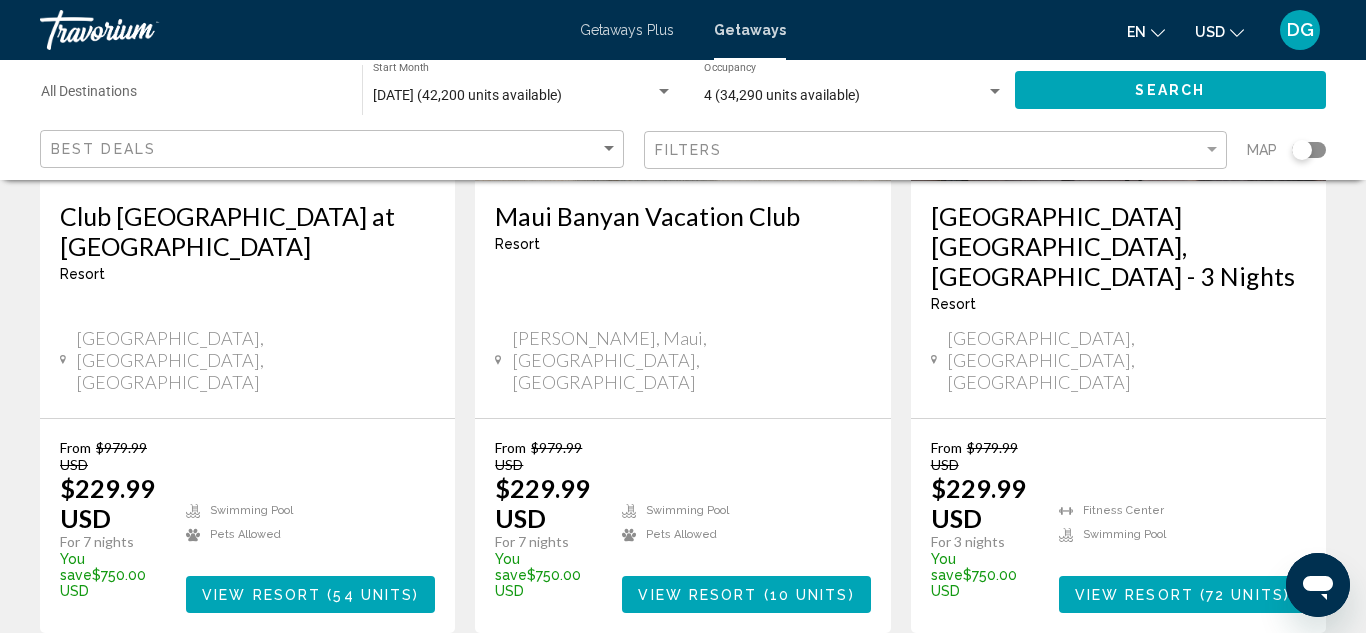 scroll, scrollTop: 2850, scrollLeft: 0, axis: vertical 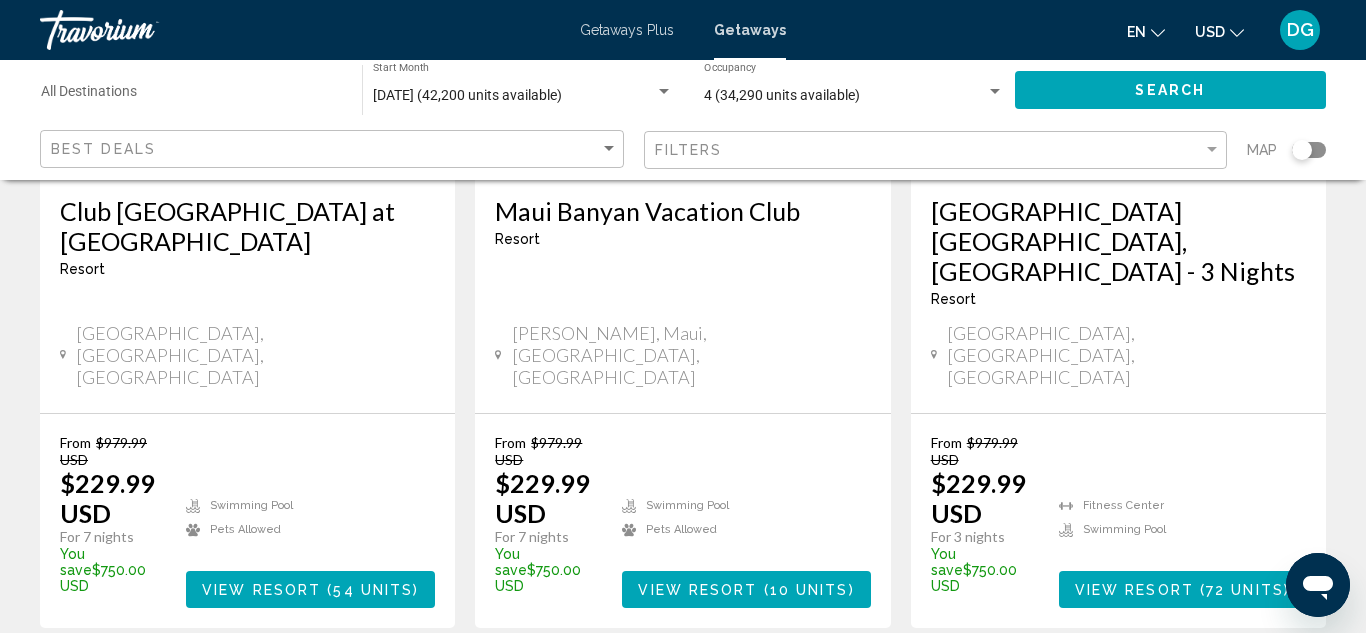click on "46" at bounding box center (753, 688) 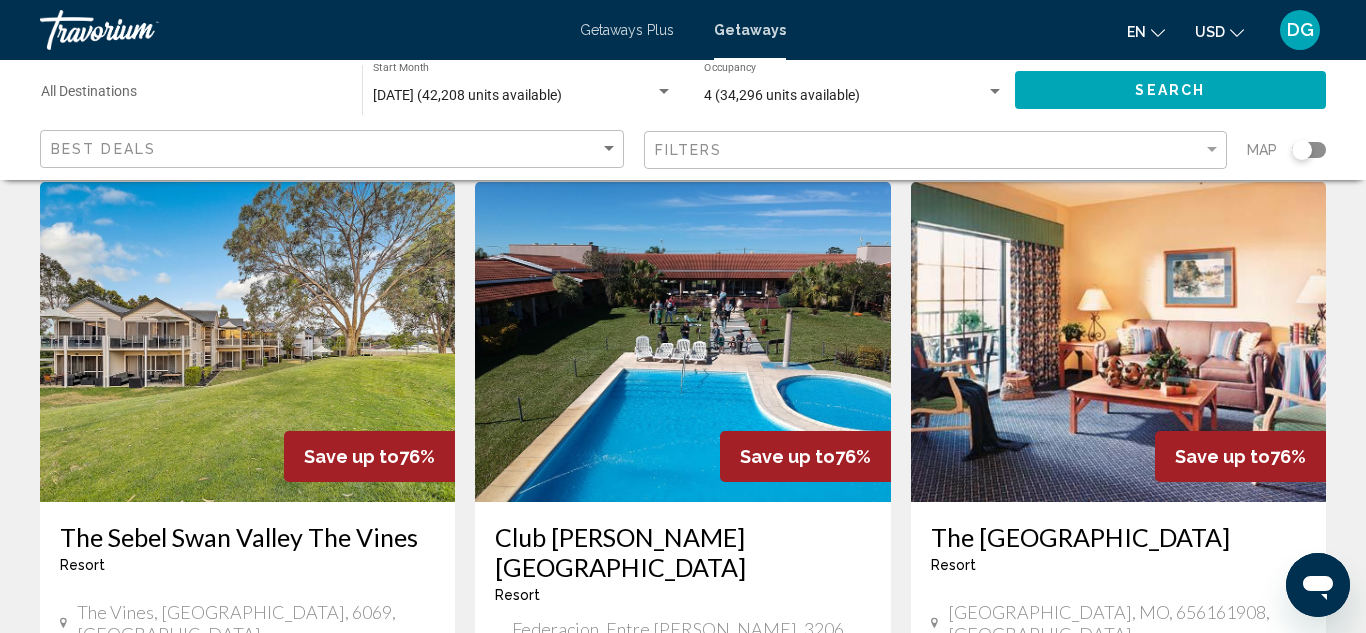 scroll, scrollTop: 1560, scrollLeft: 0, axis: vertical 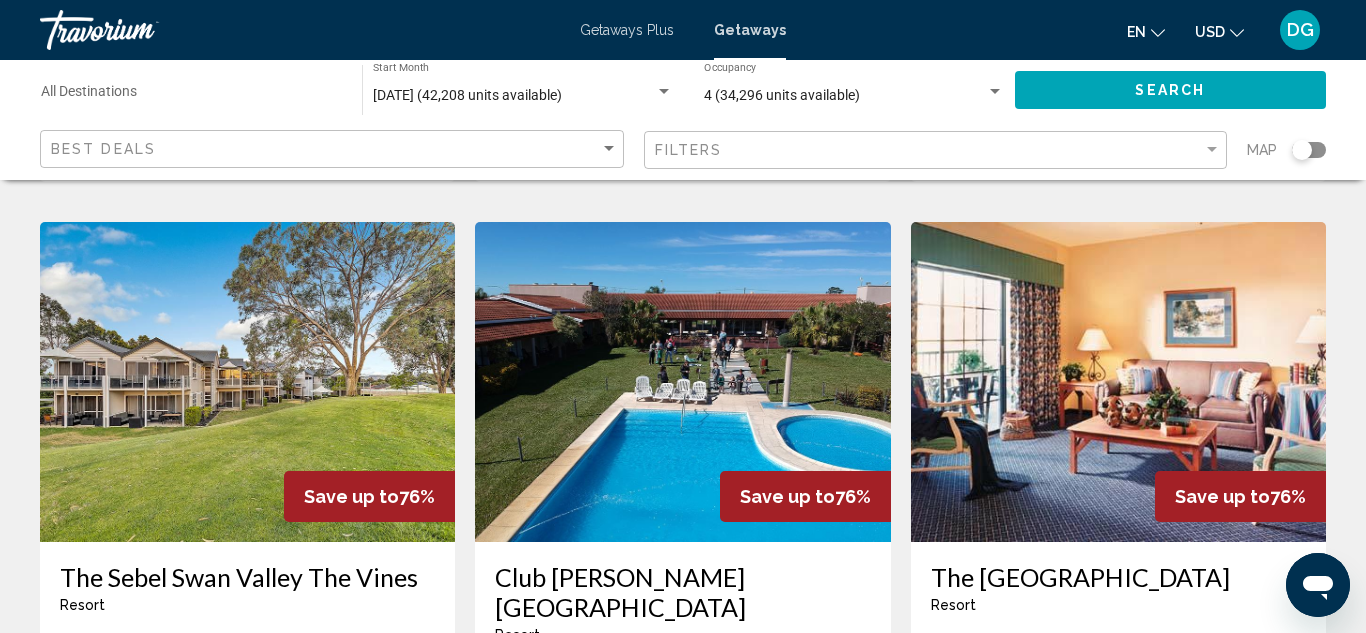 click at bounding box center (1118, 382) 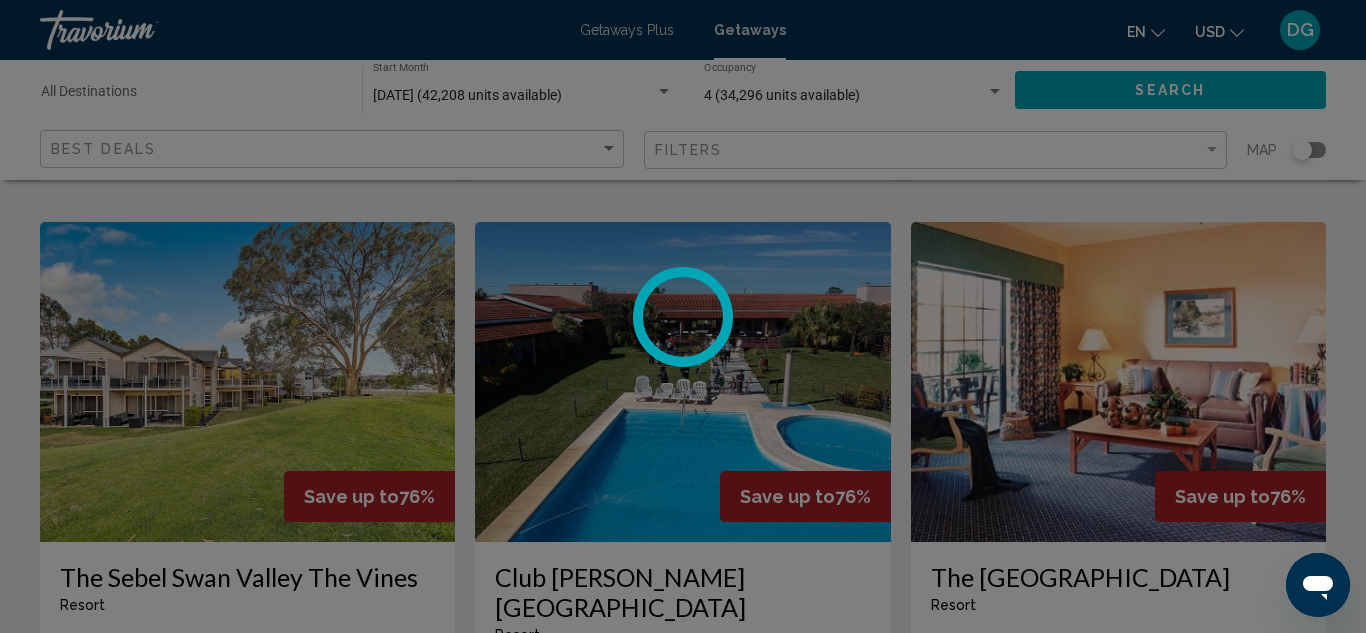 scroll, scrollTop: 219, scrollLeft: 0, axis: vertical 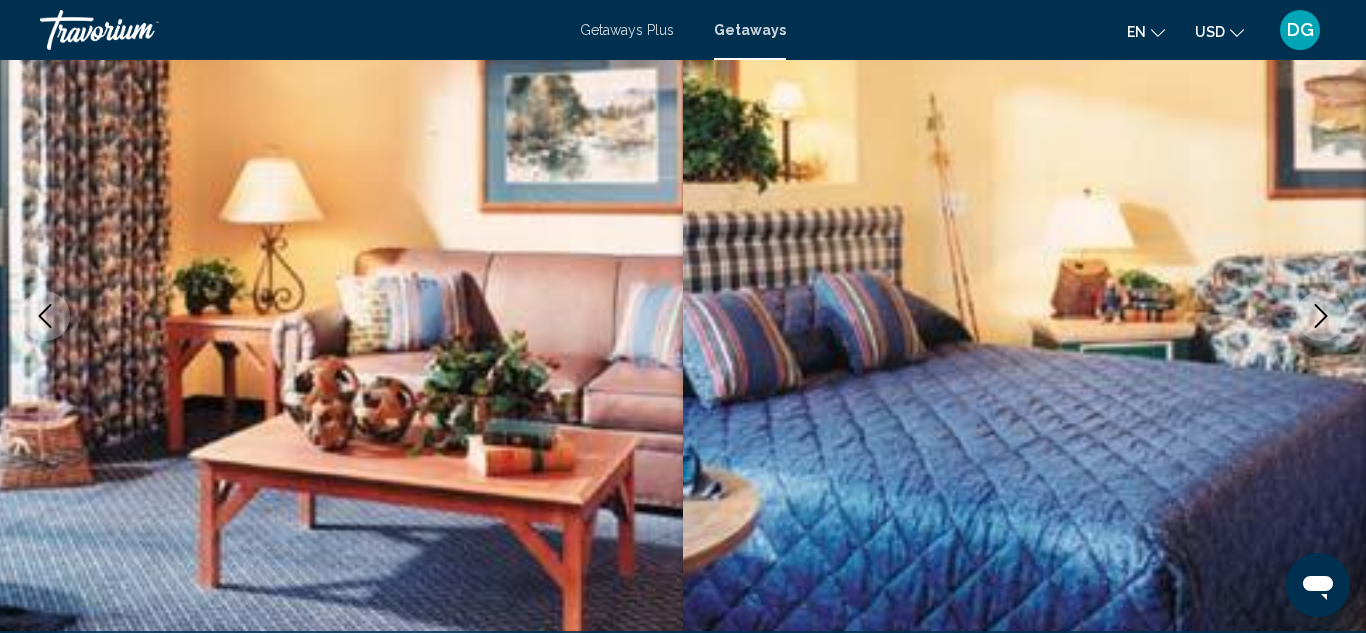 click 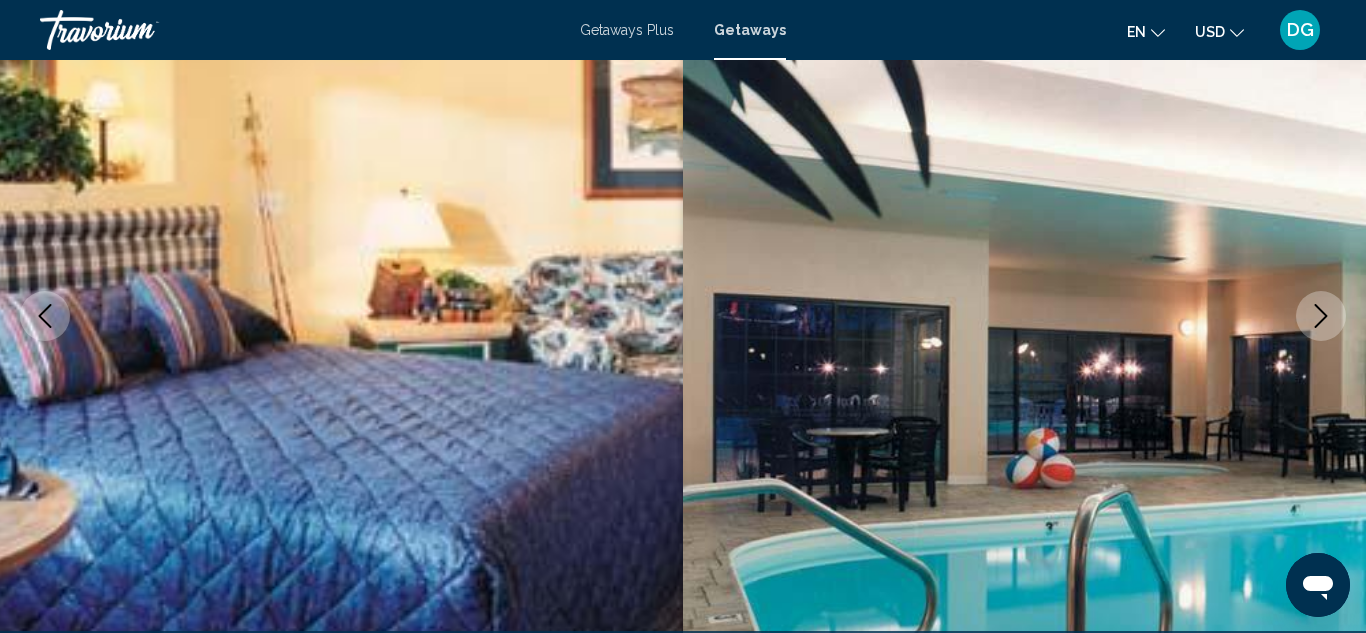 click 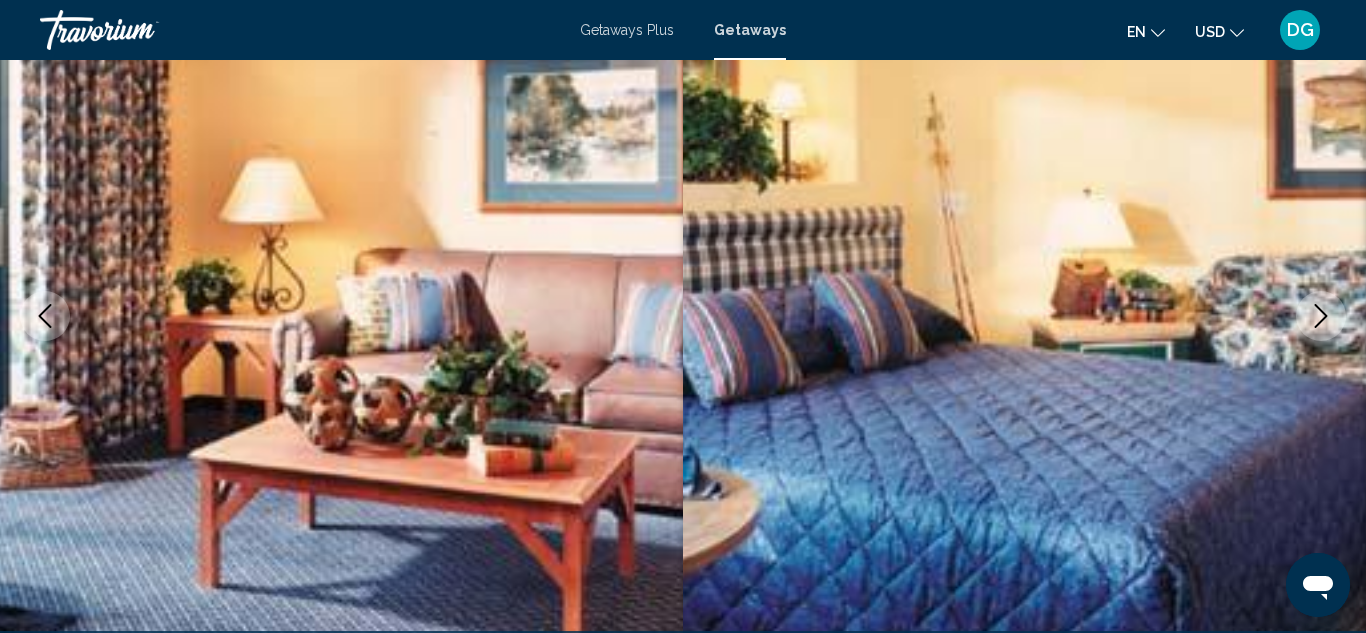 click 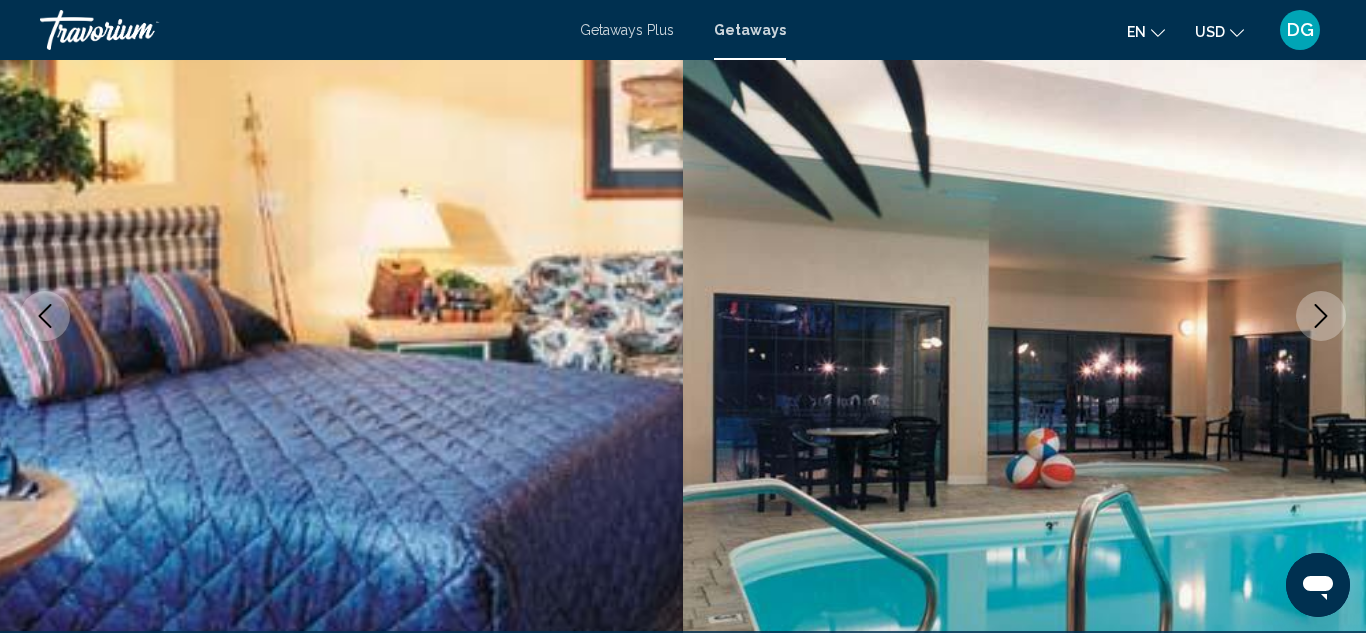 click 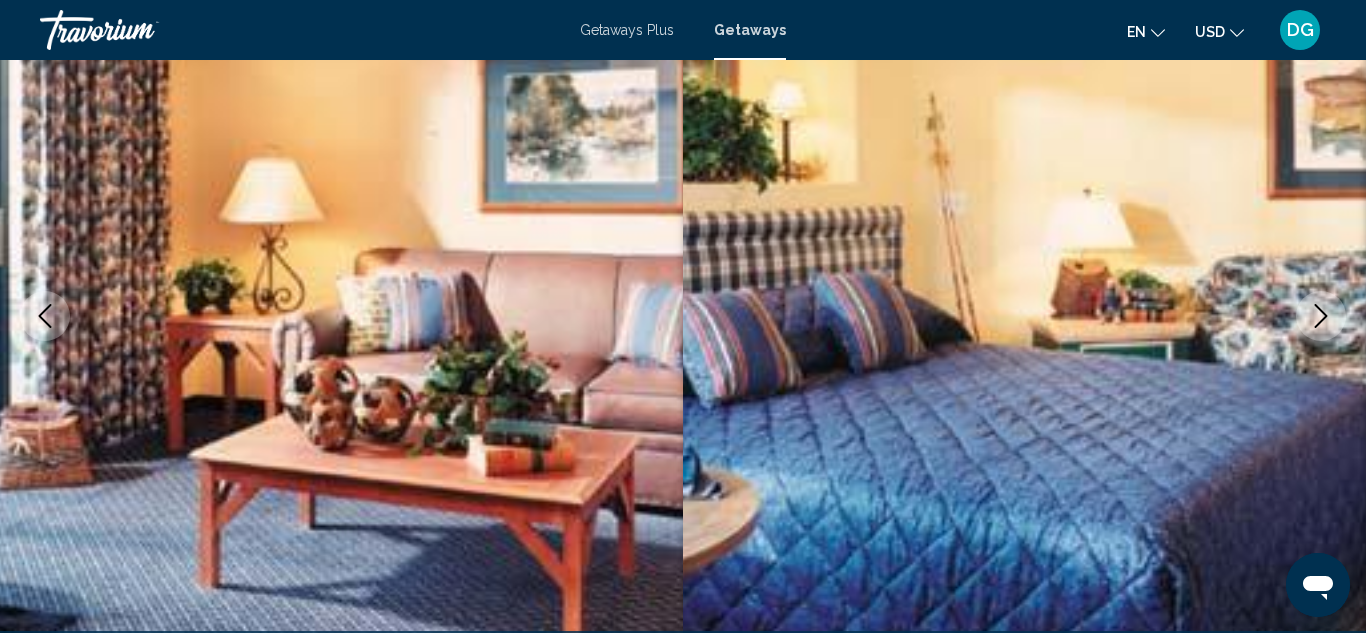 click 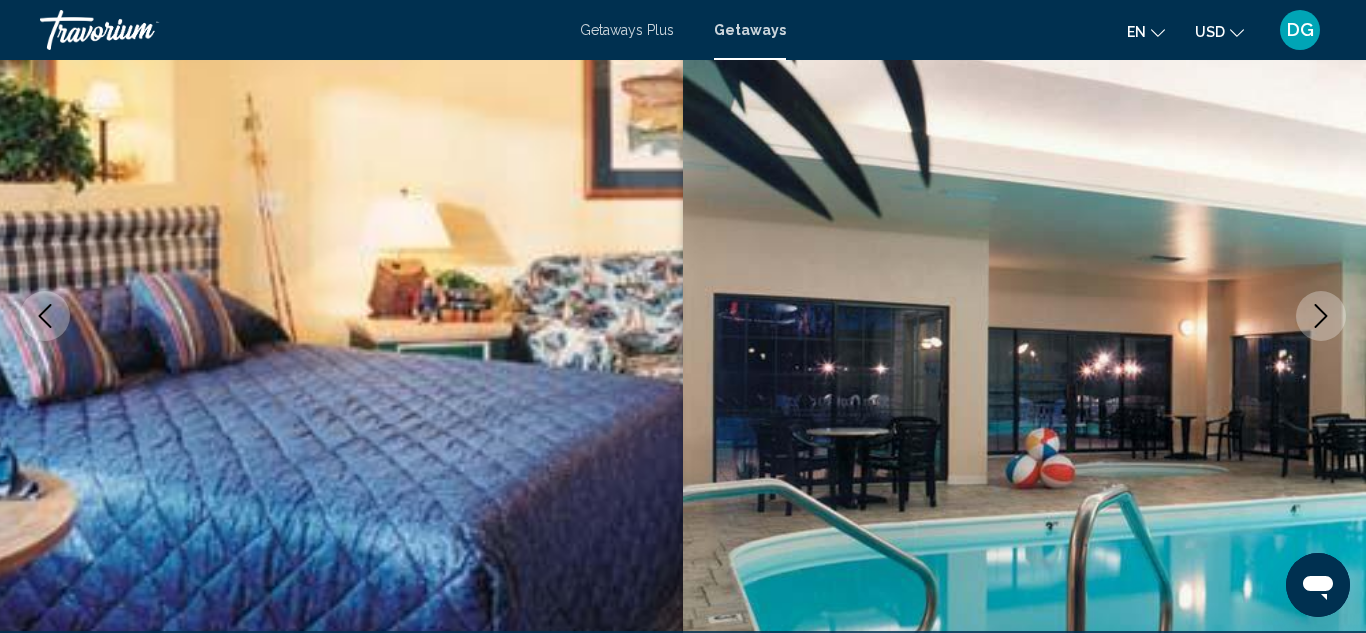 click 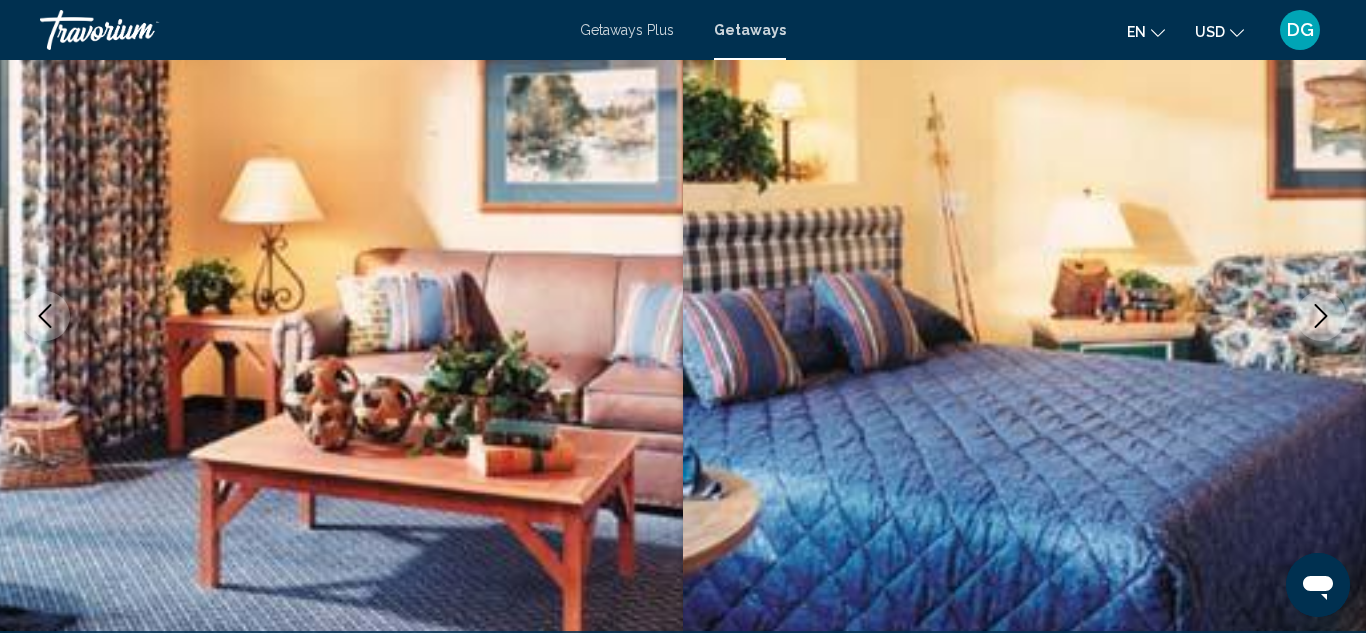 click 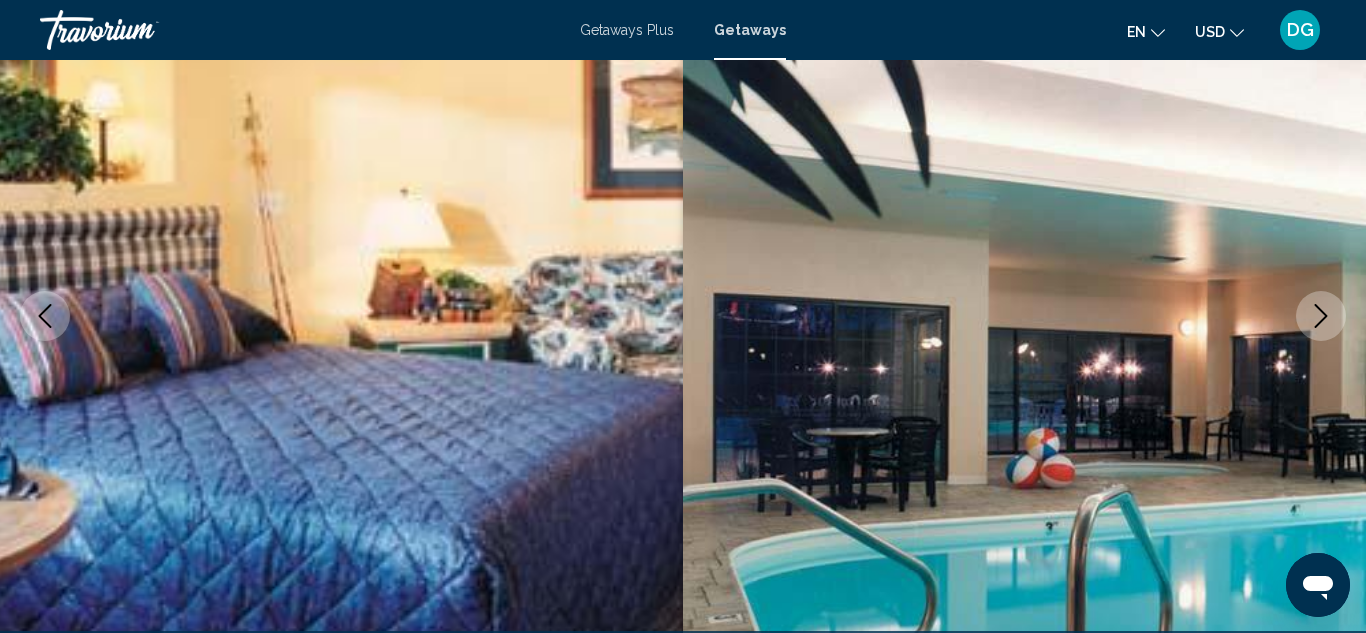 click 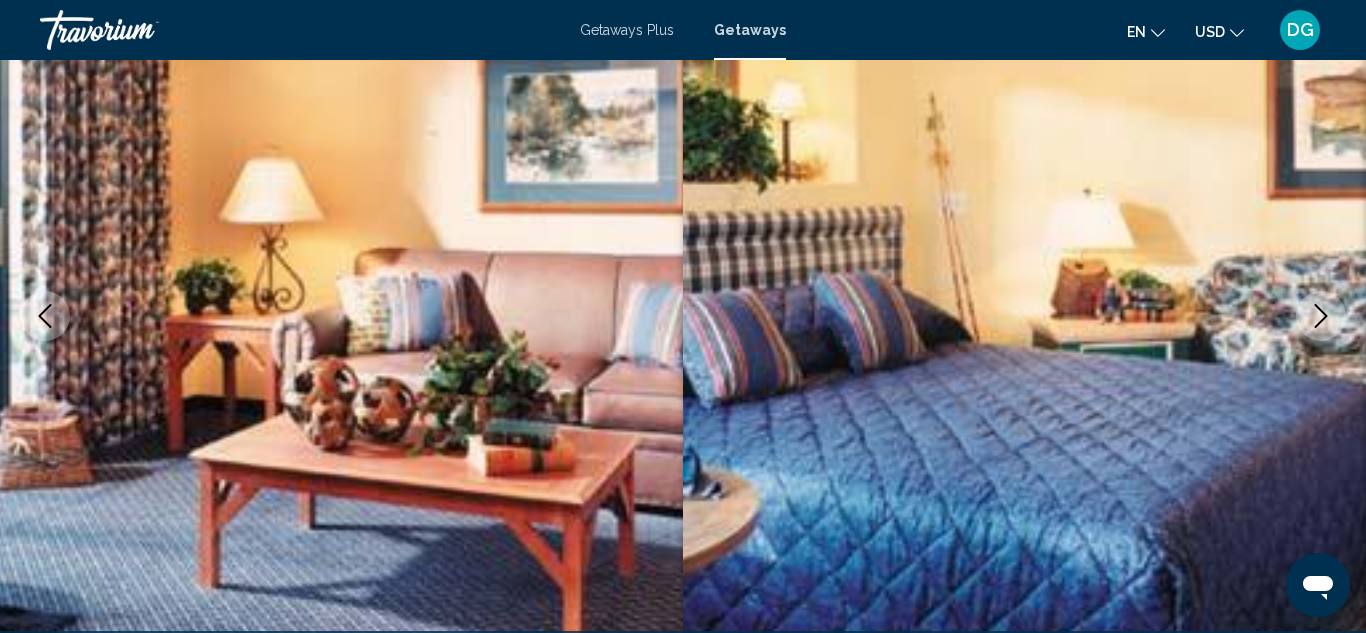 click 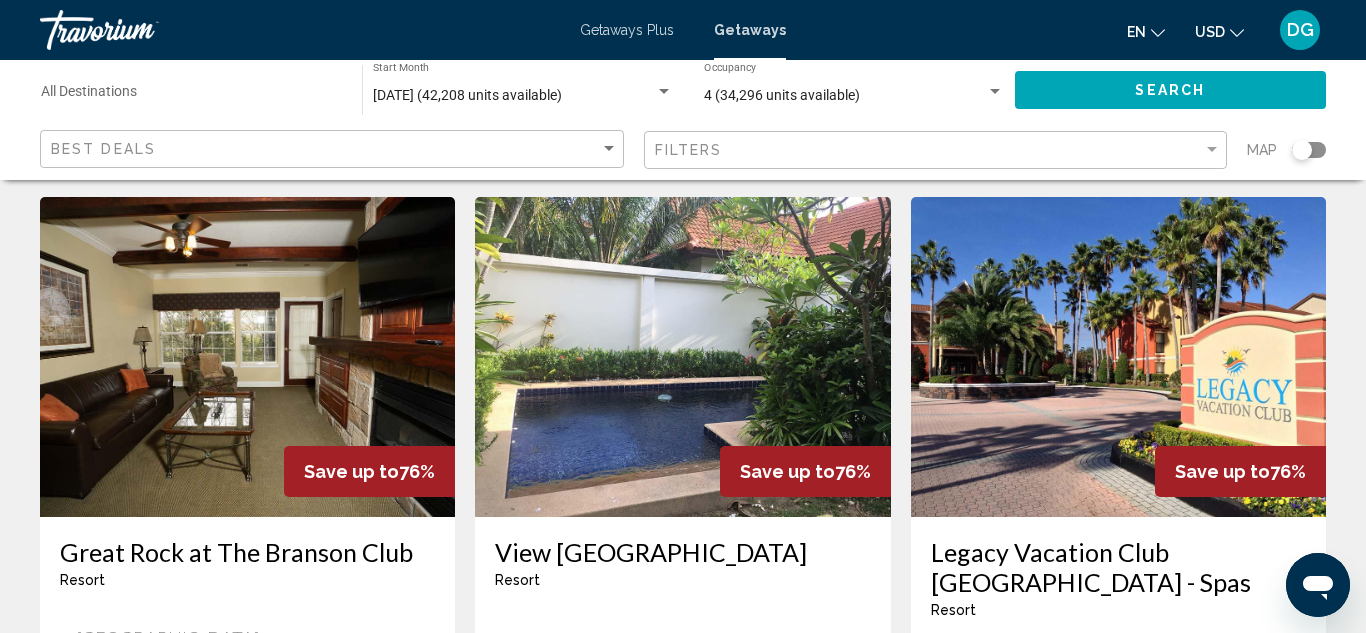 scroll, scrollTop: 2280, scrollLeft: 0, axis: vertical 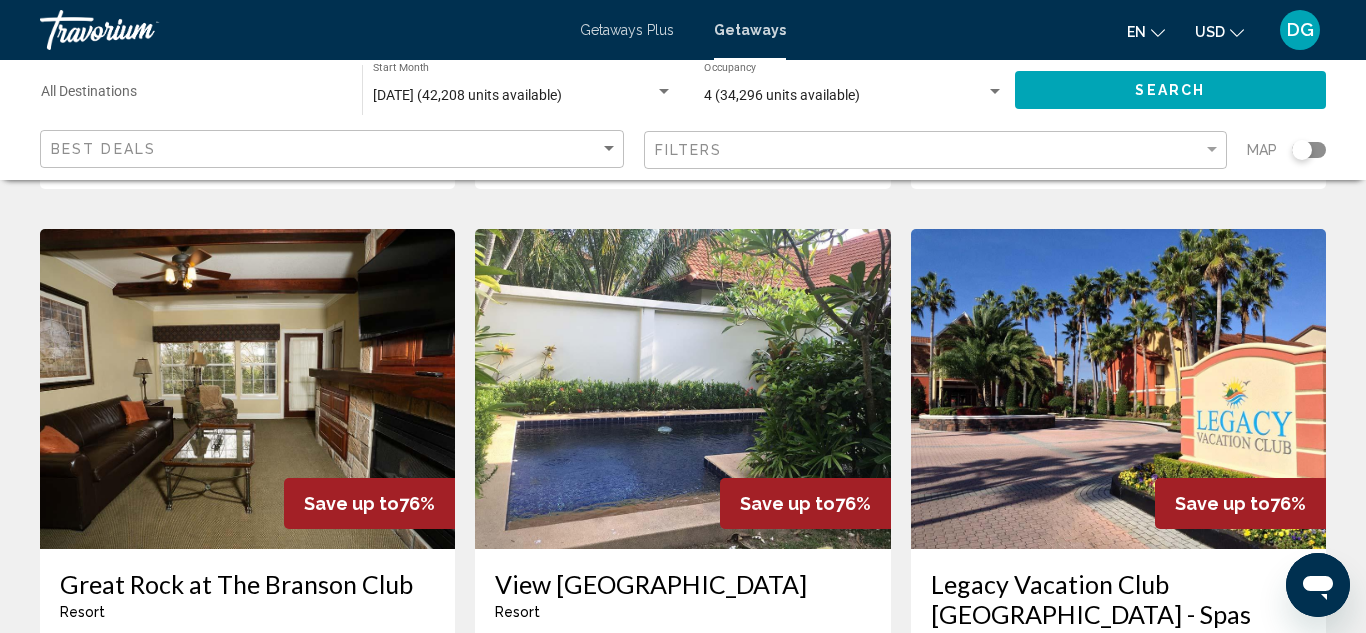 click at bounding box center [247, 389] 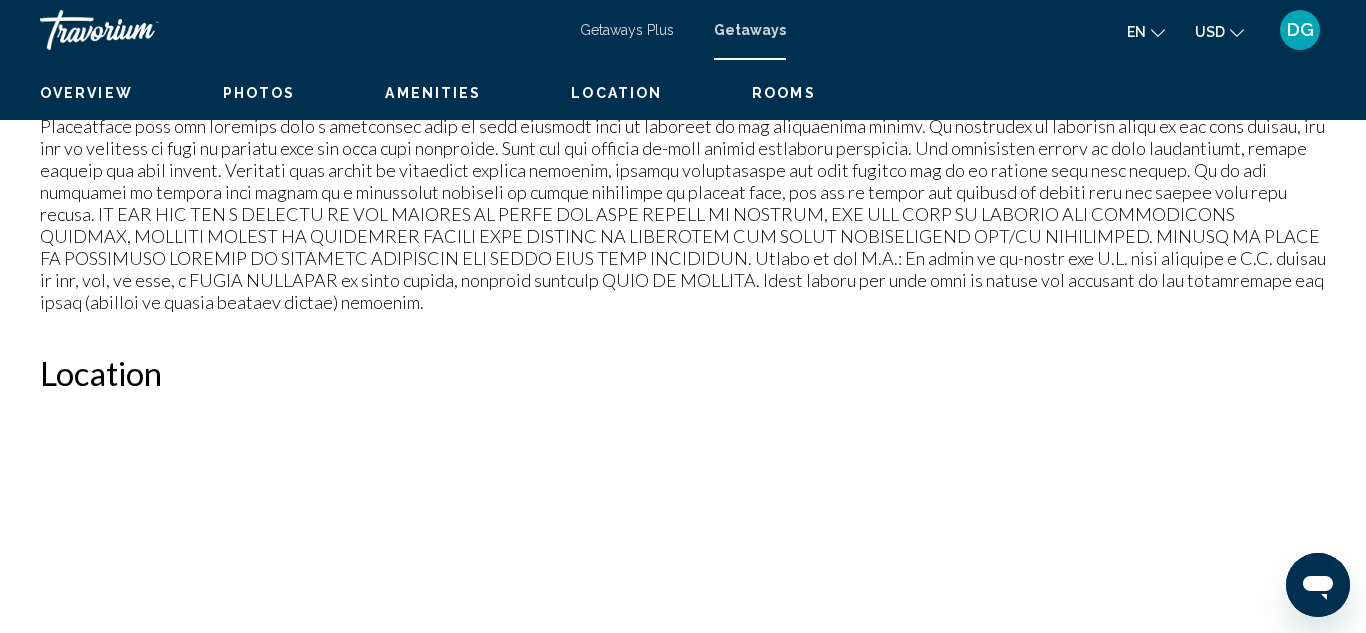 scroll, scrollTop: 219, scrollLeft: 0, axis: vertical 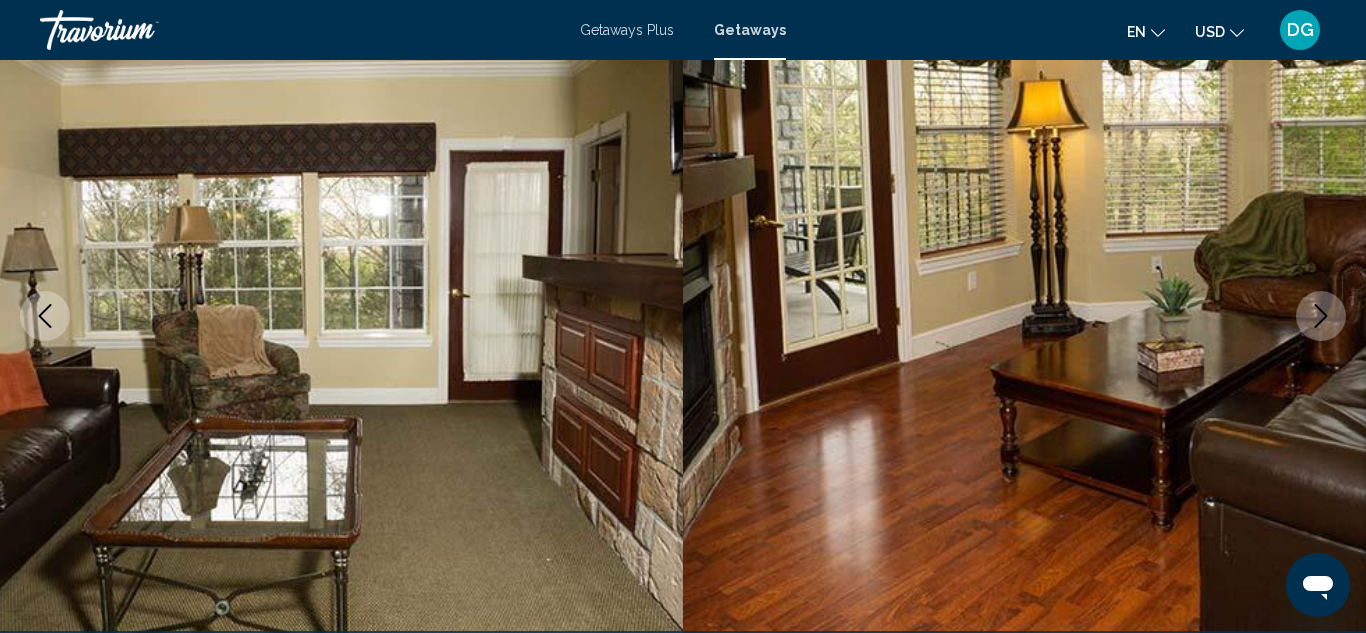 click 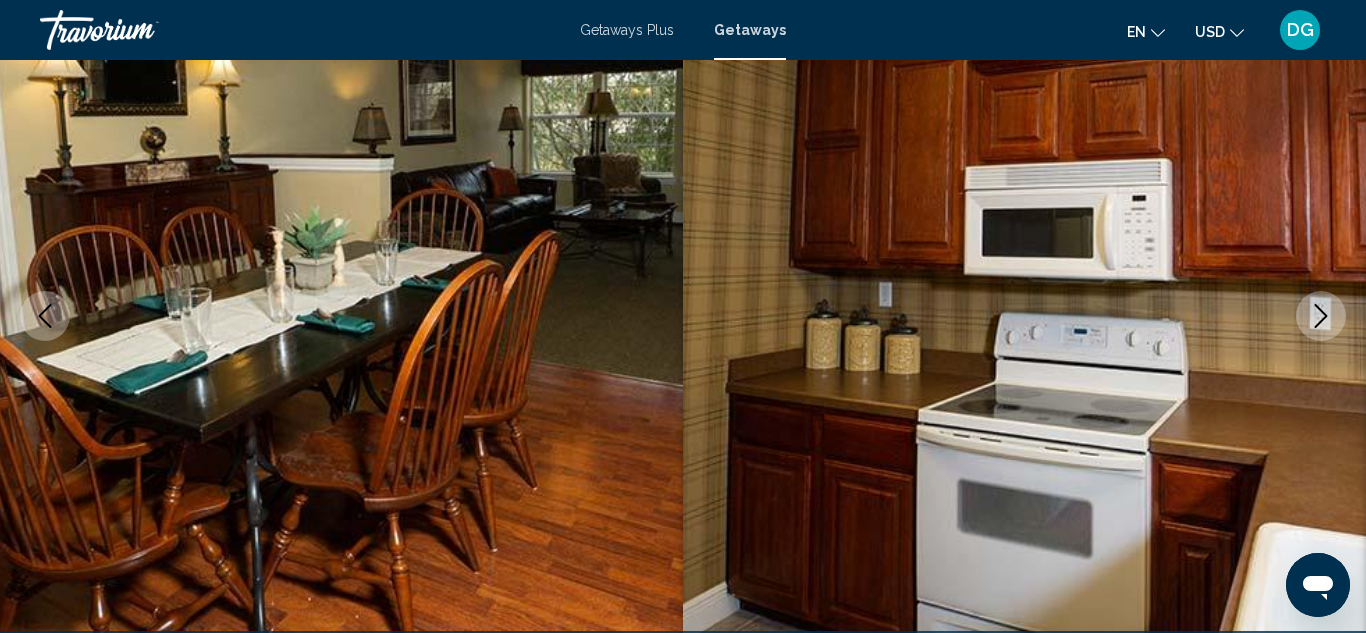 click 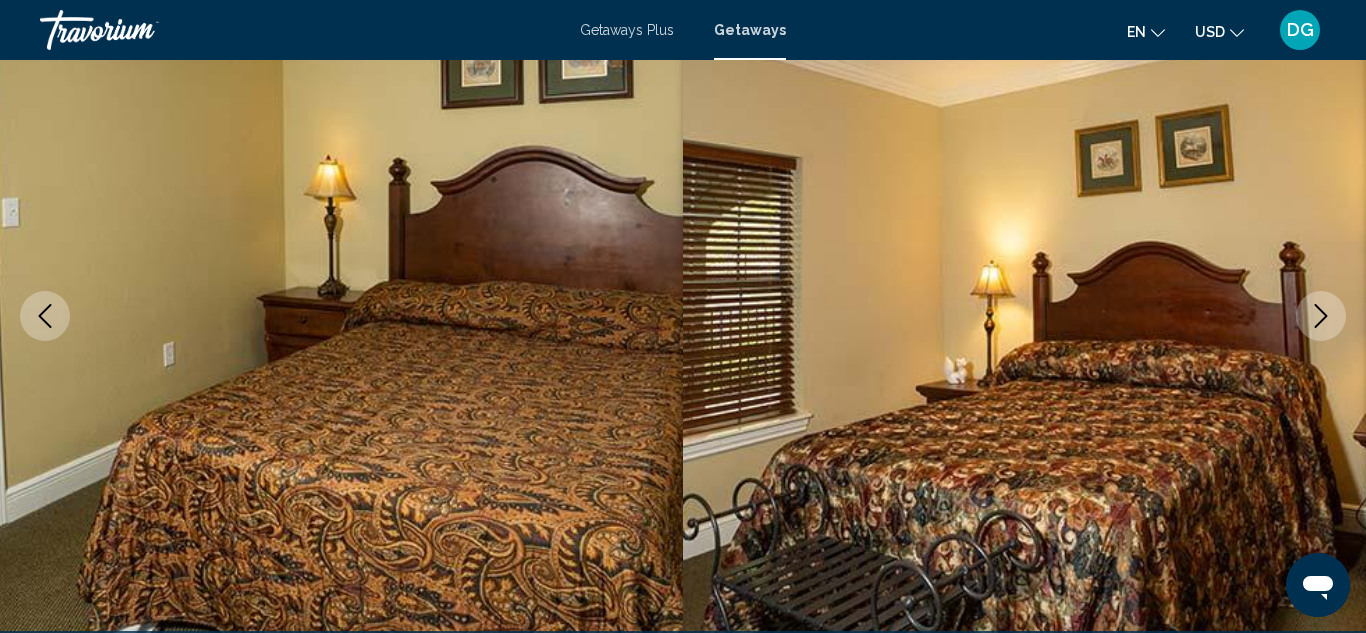 click 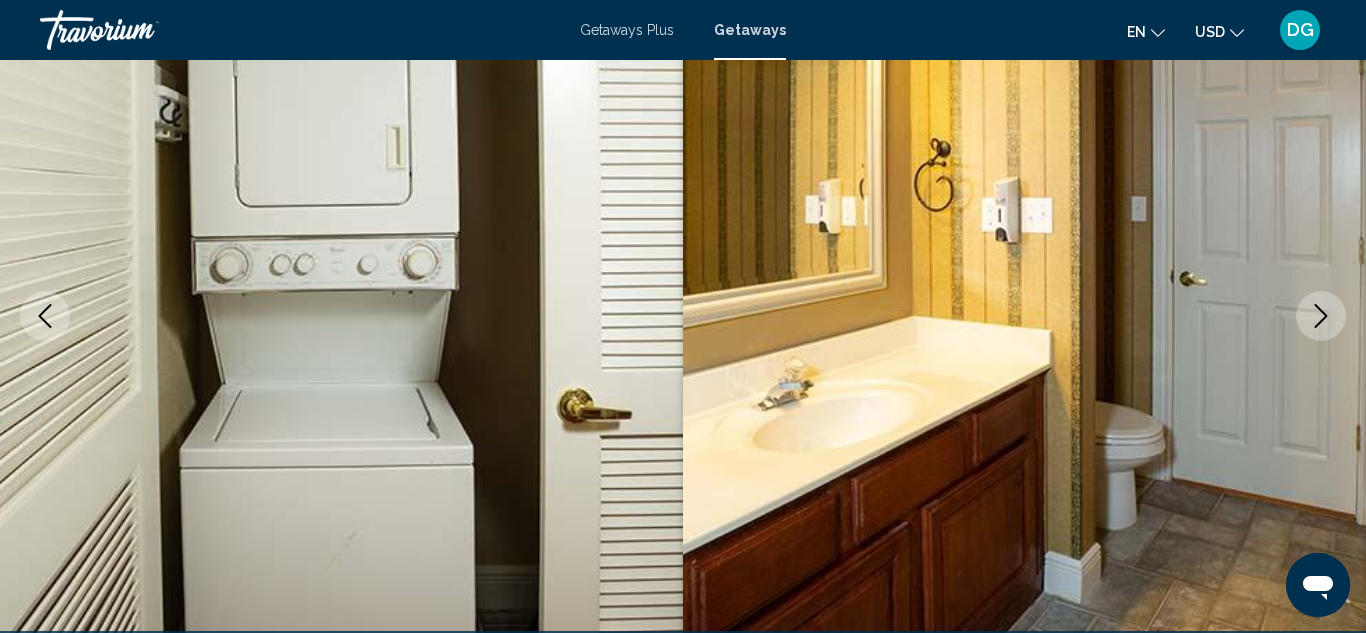 click 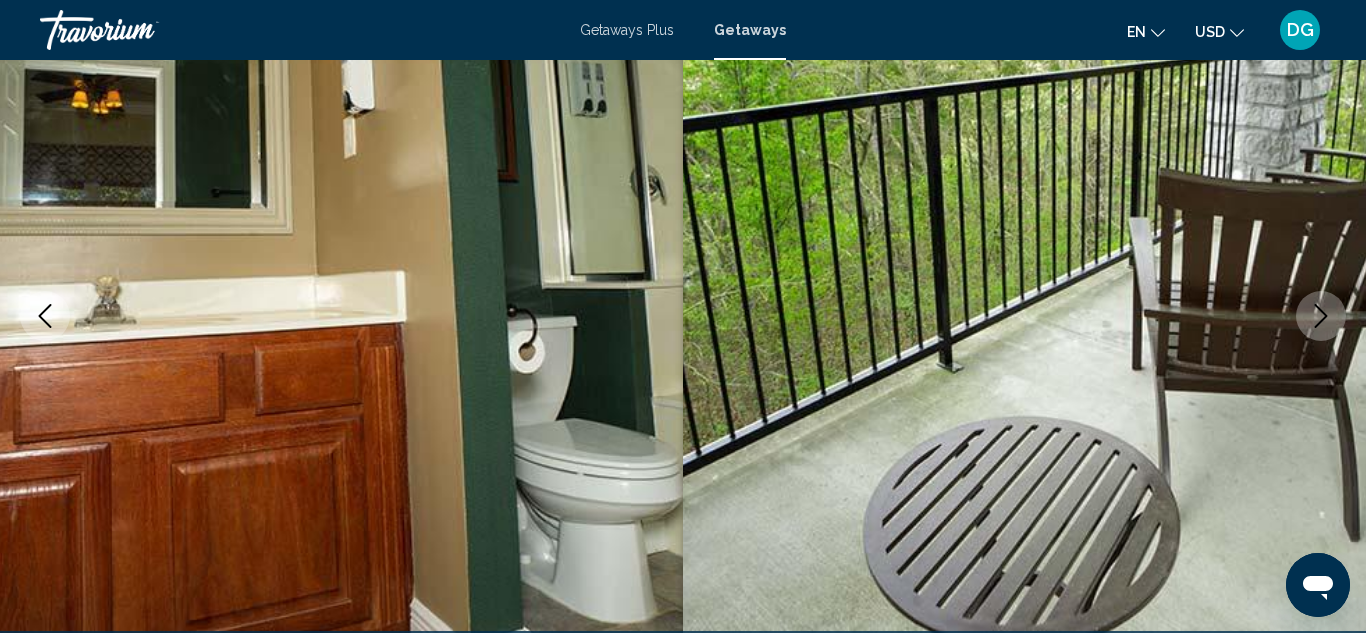 click 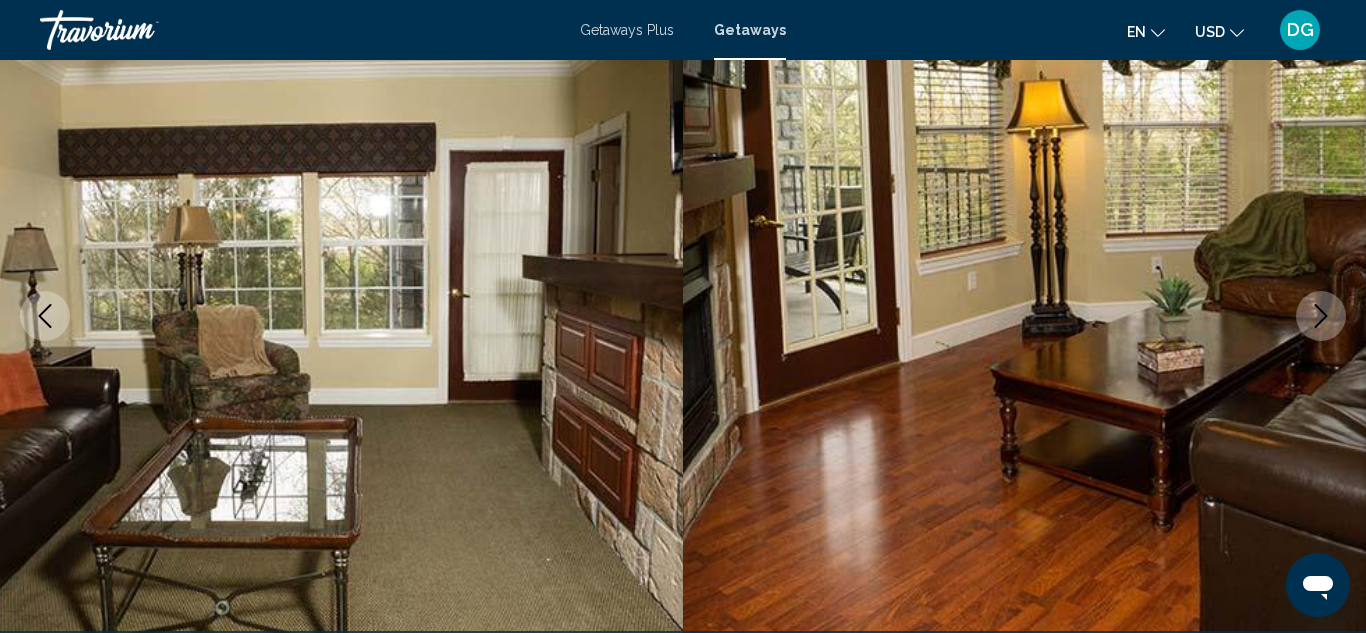 click 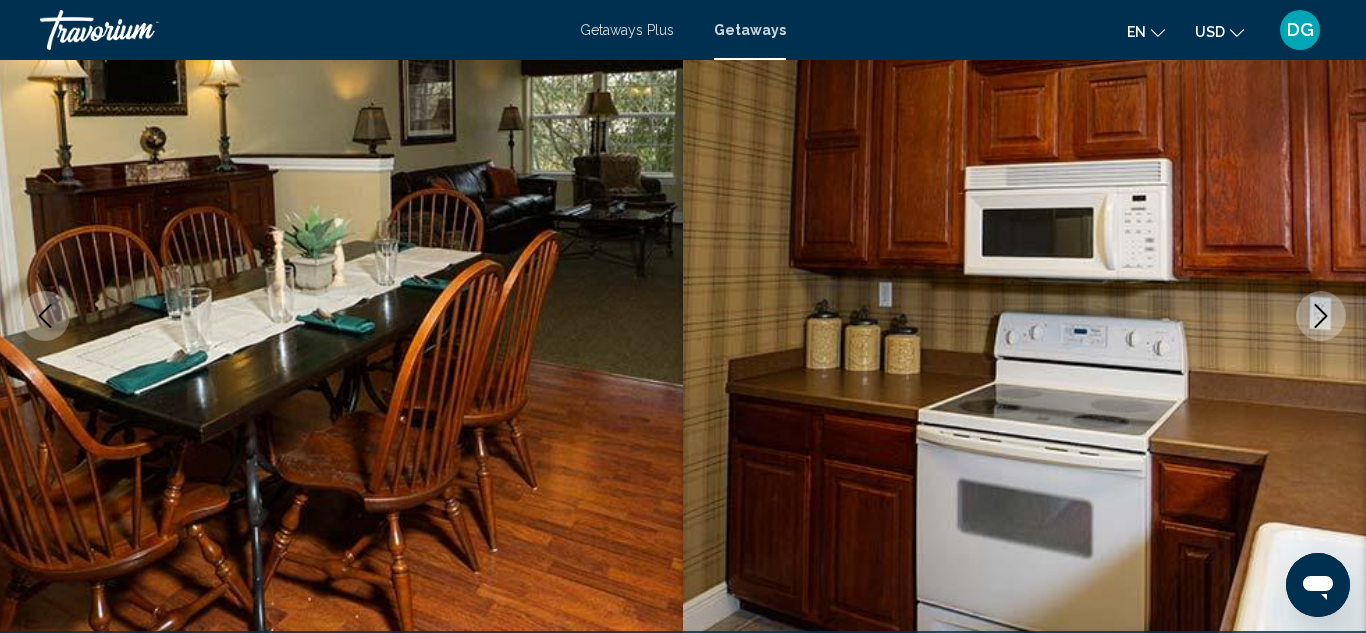click 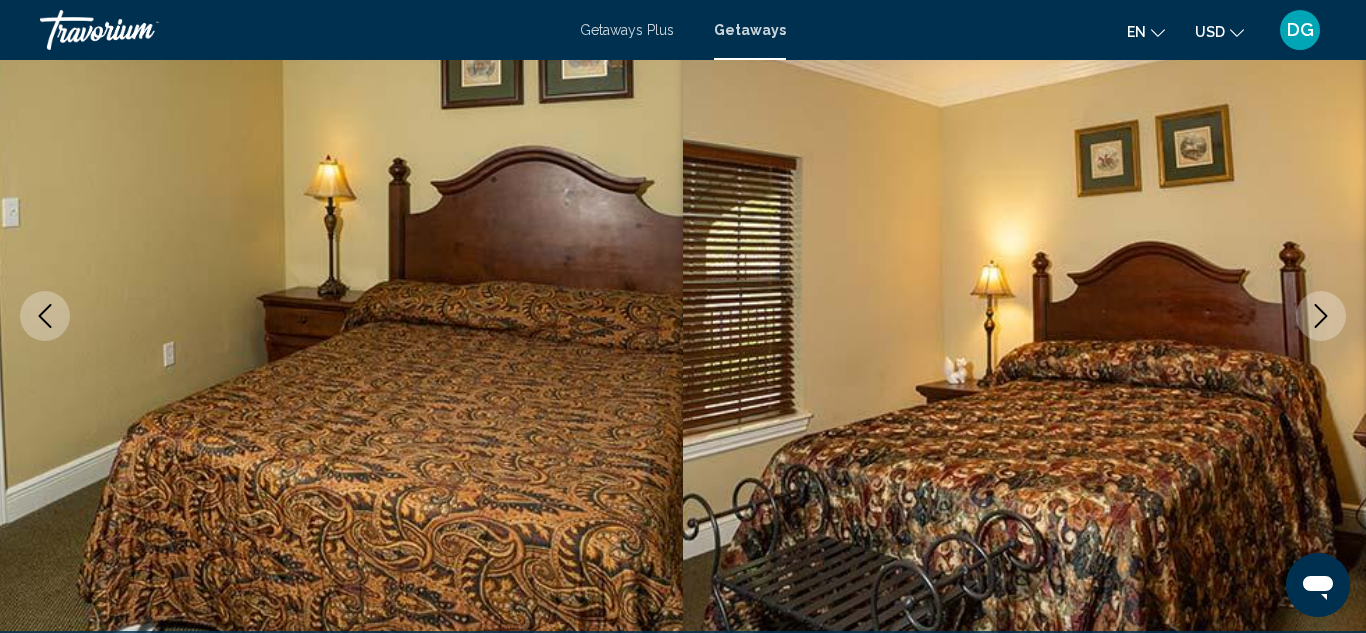 click 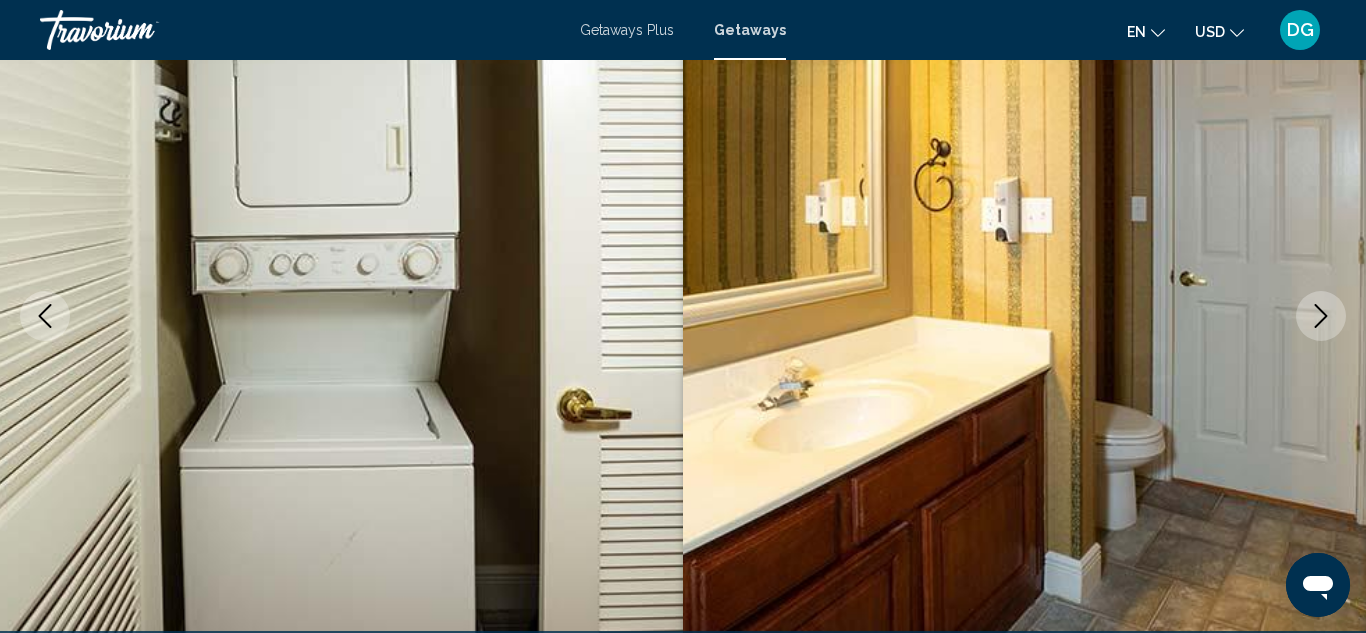 type 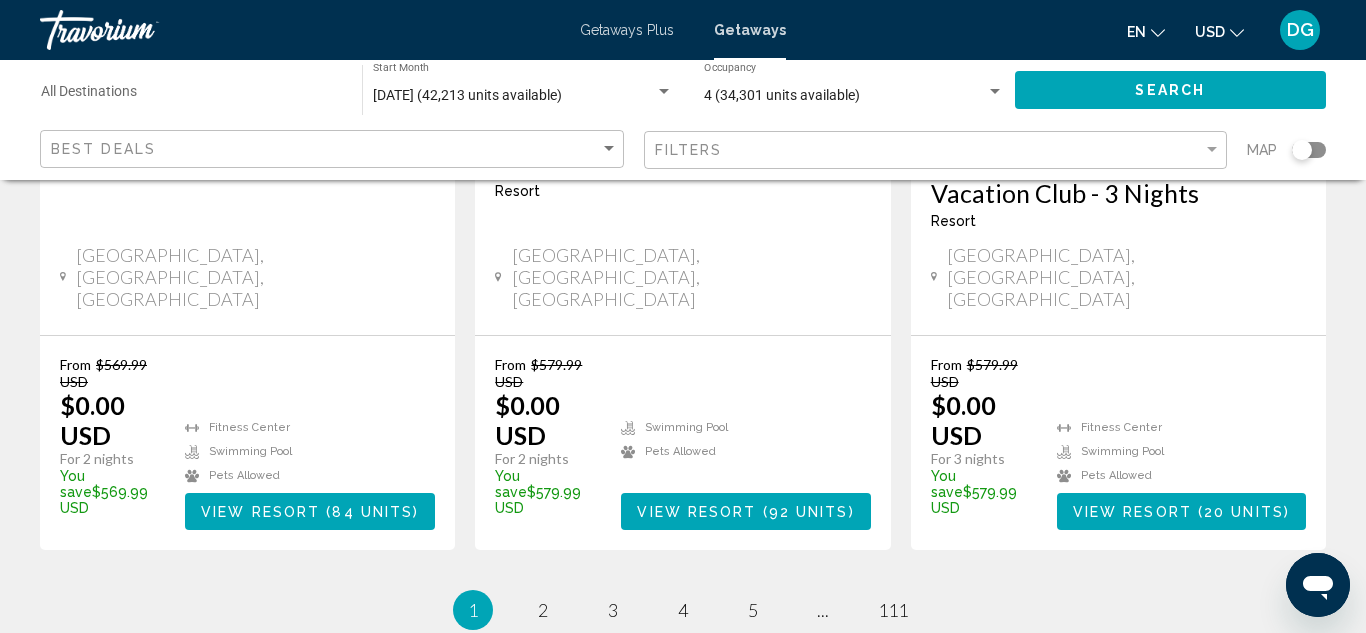 scroll, scrollTop: 2851, scrollLeft: 0, axis: vertical 